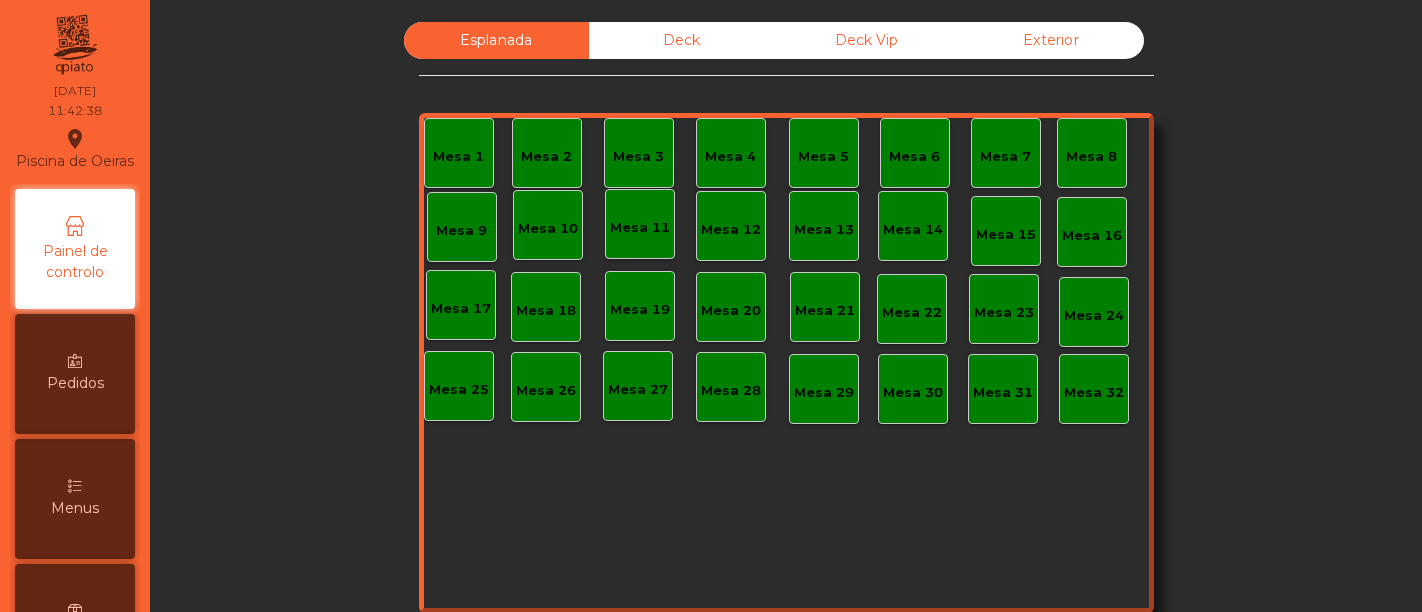 scroll, scrollTop: 0, scrollLeft: 0, axis: both 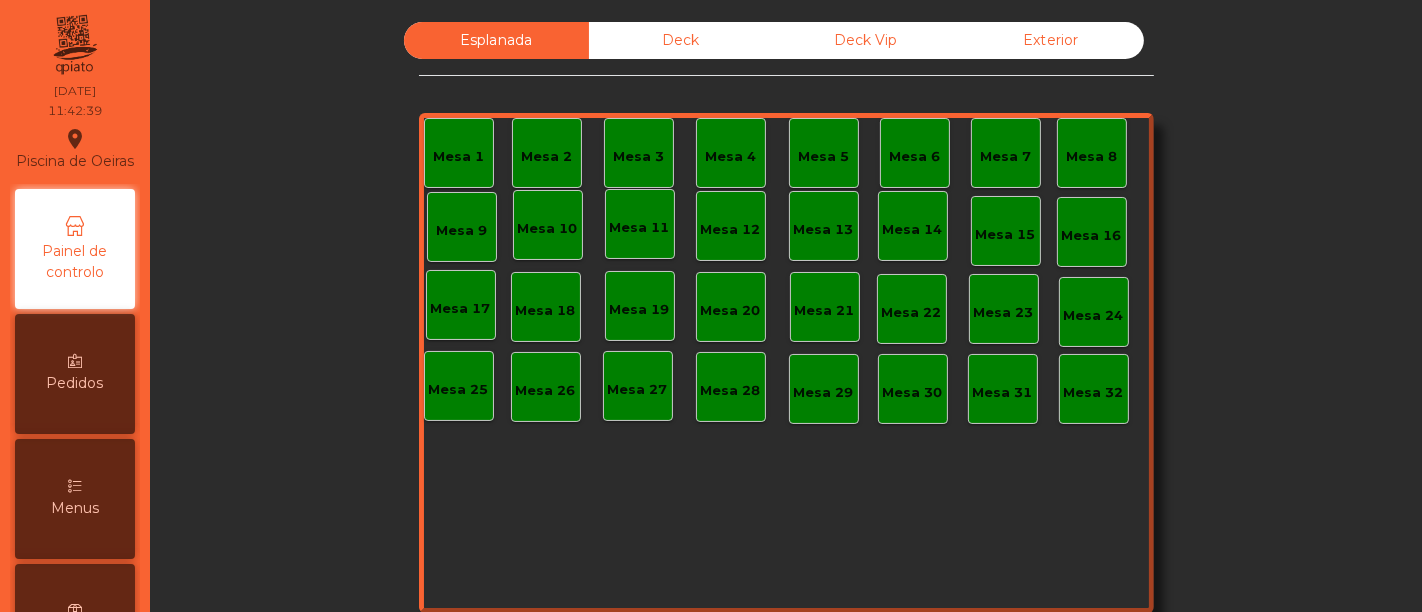 click on "Menus" at bounding box center [75, 508] 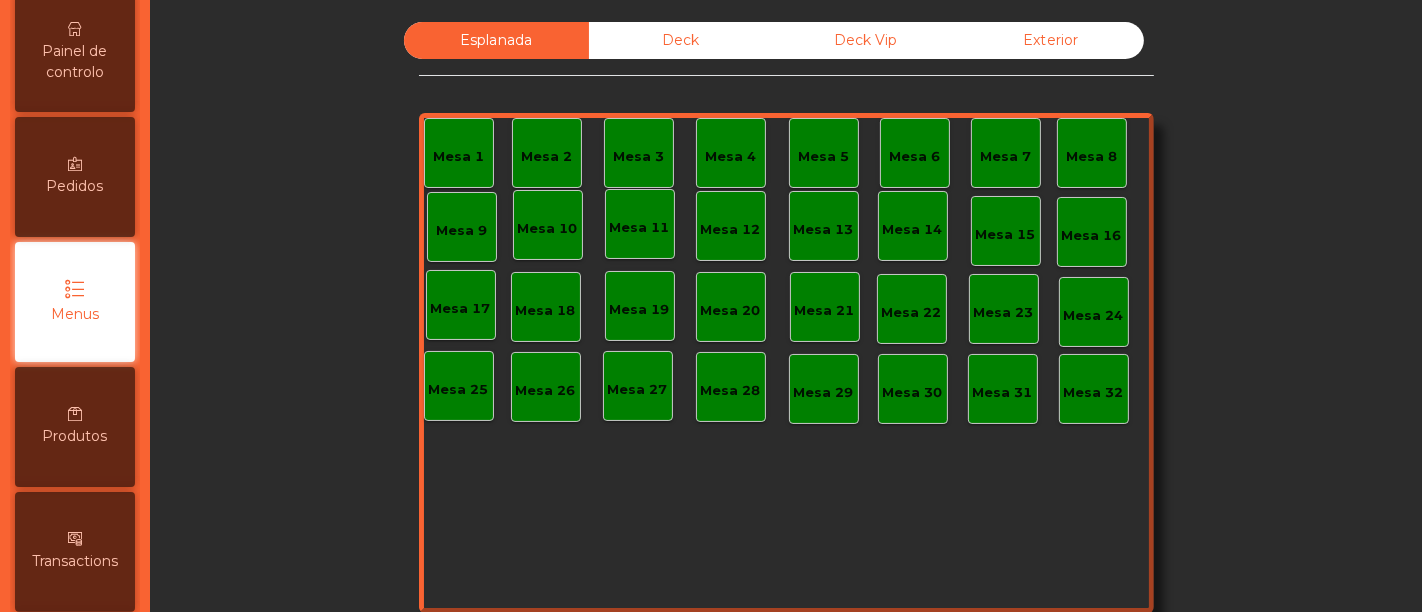scroll, scrollTop: 208, scrollLeft: 0, axis: vertical 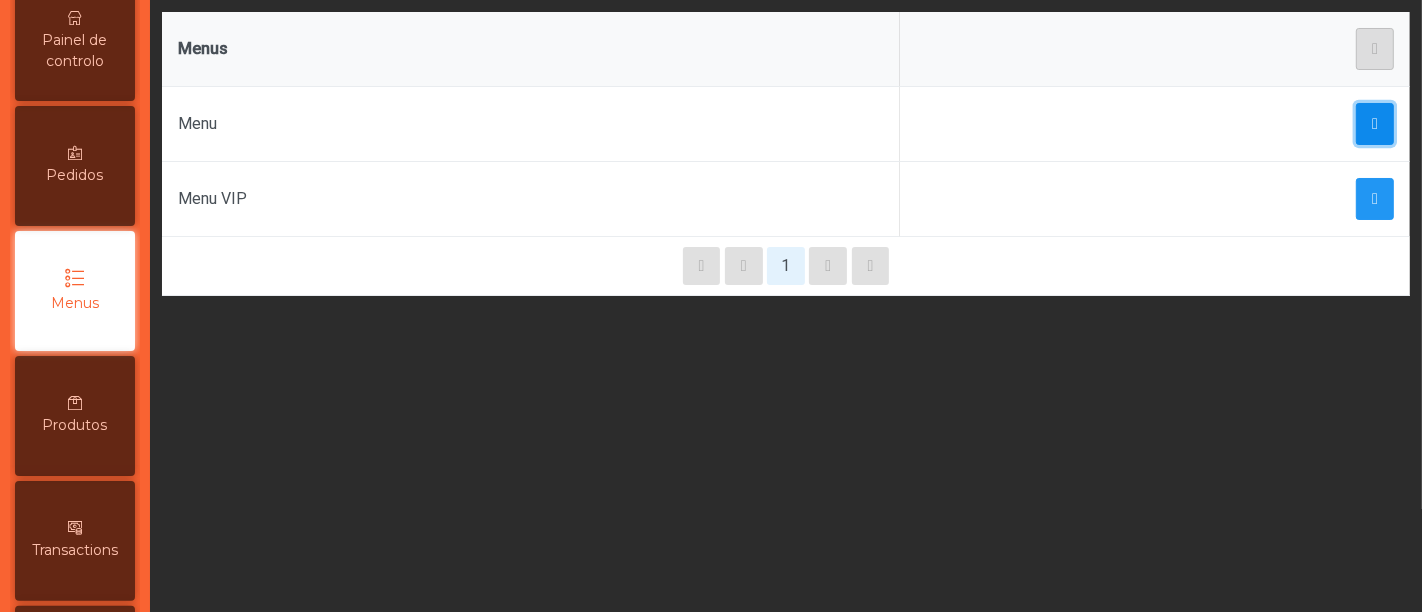 click 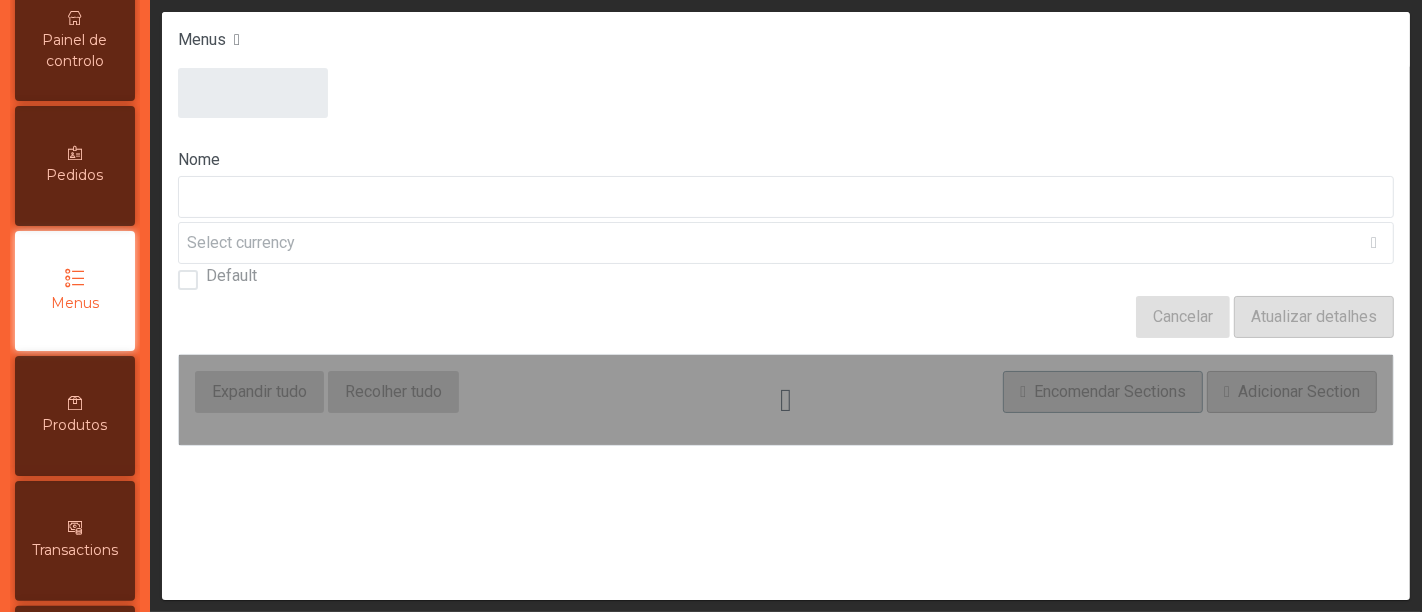 type on "****" 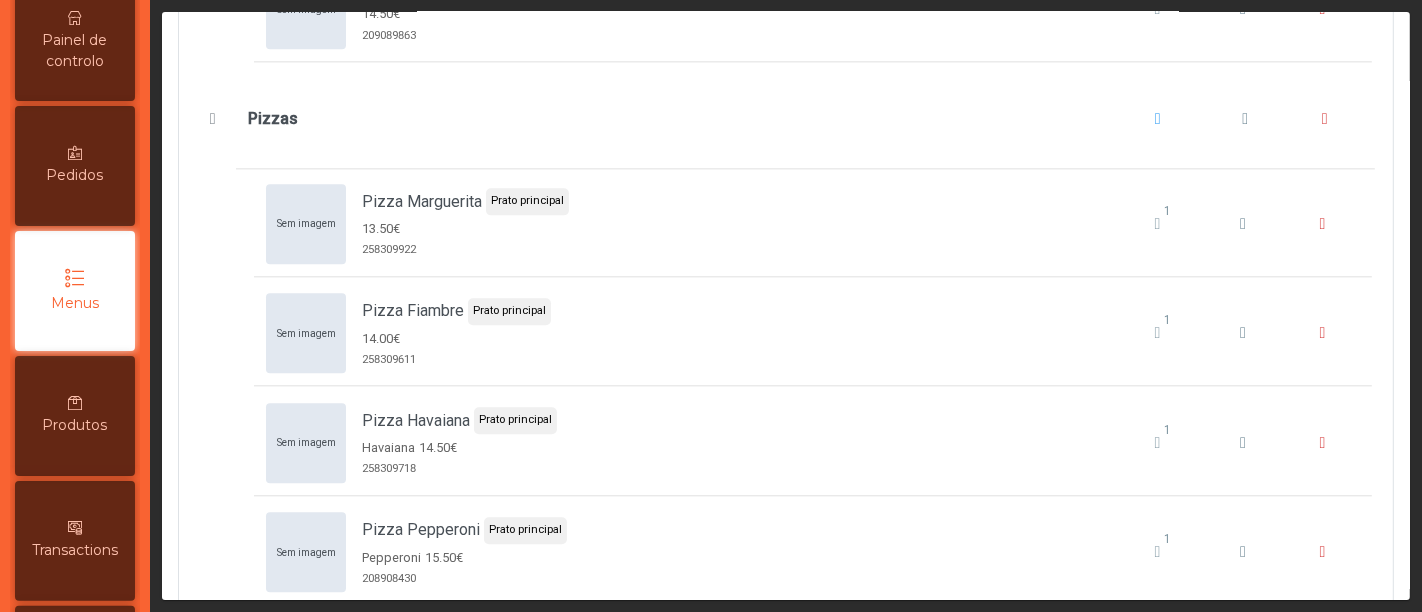 scroll, scrollTop: 3991, scrollLeft: 0, axis: vertical 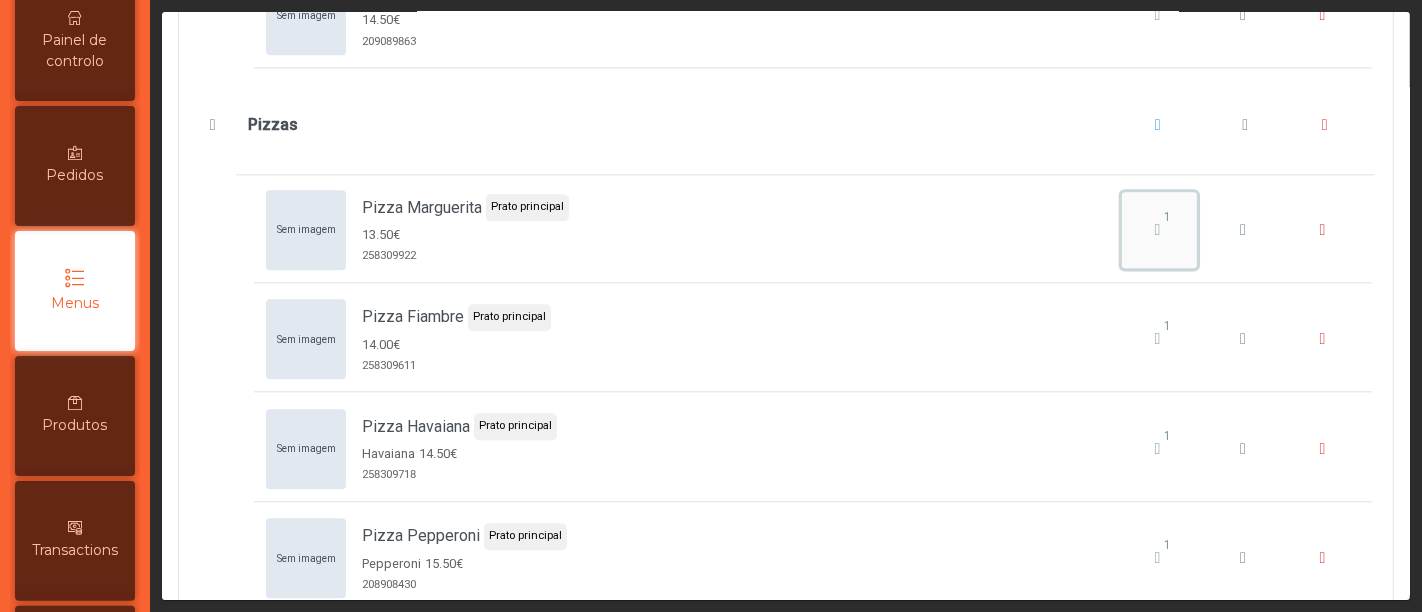 click 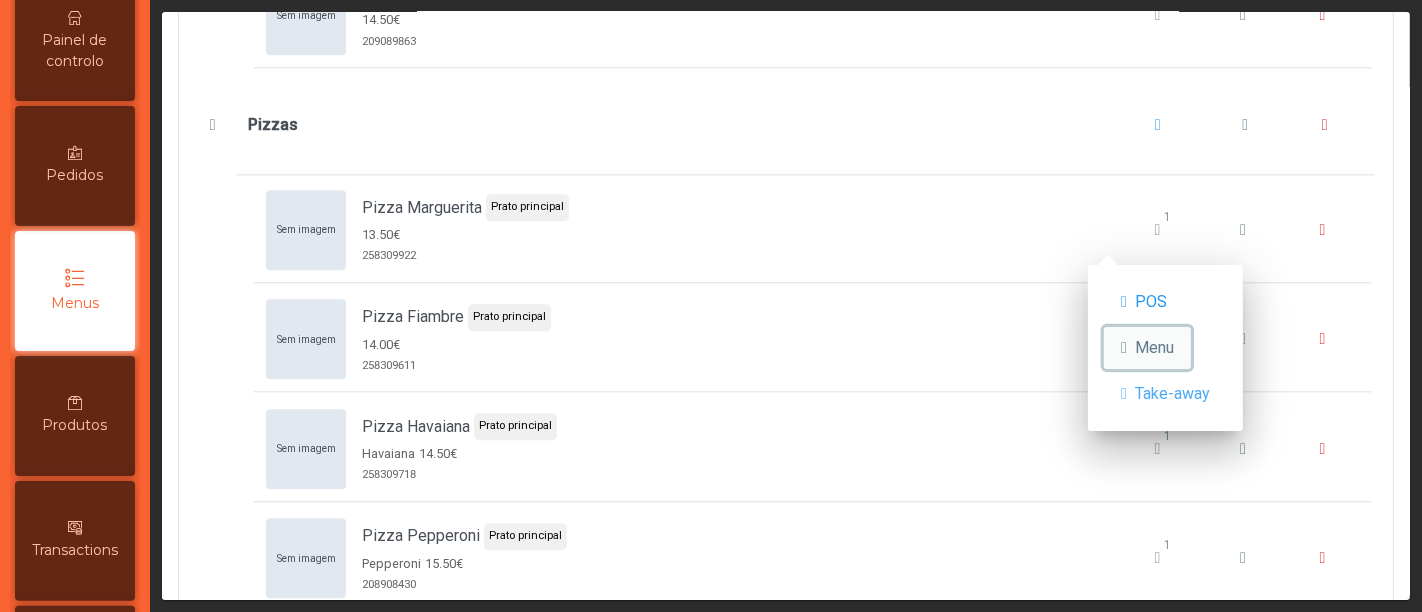 click on "Menu" at bounding box center [1154, 348] 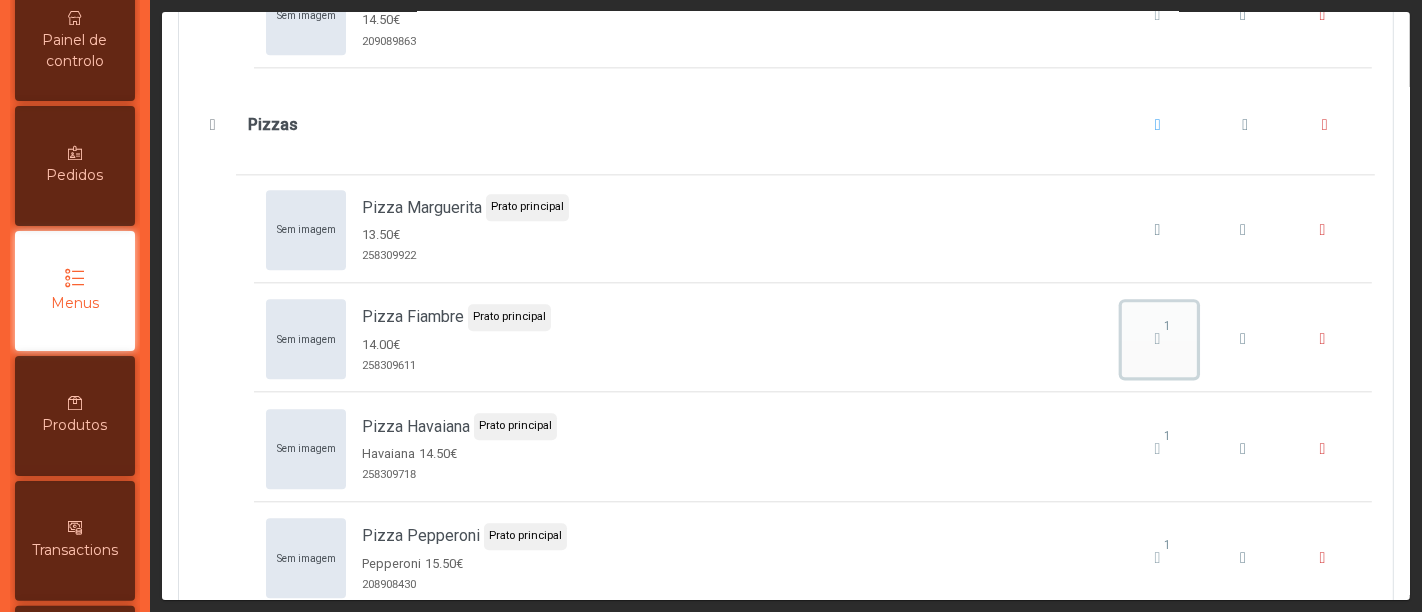 click on "1" 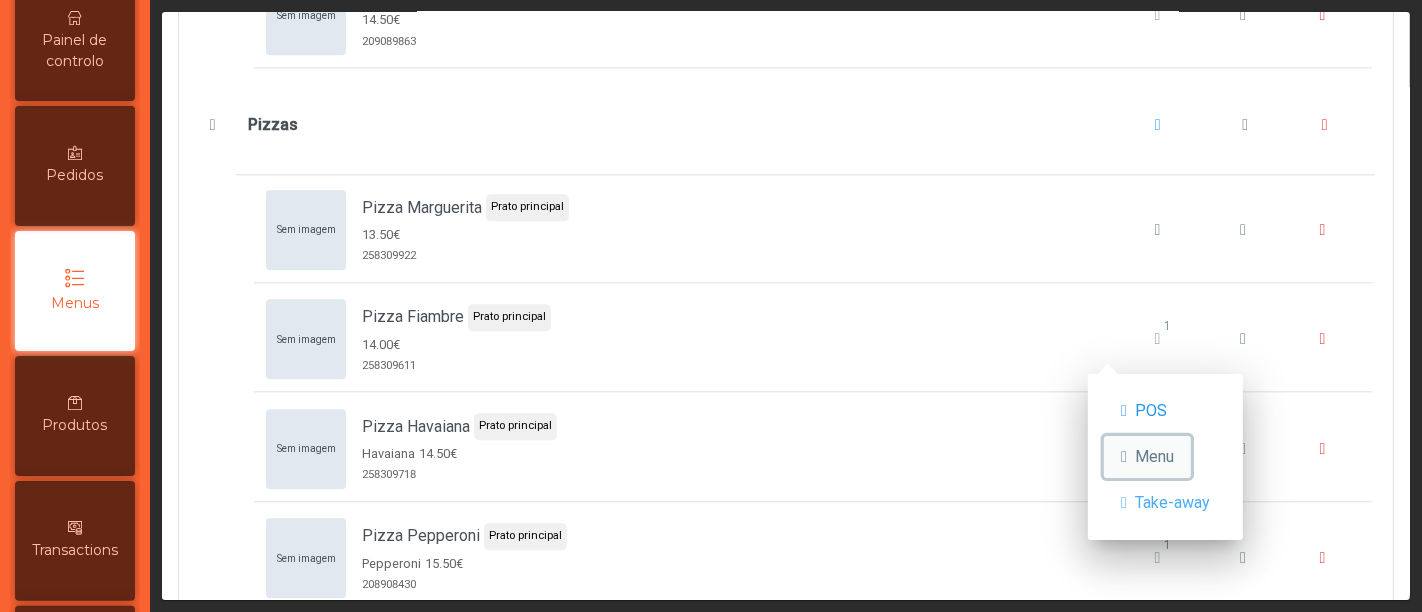 click on "Menu" at bounding box center (1154, 457) 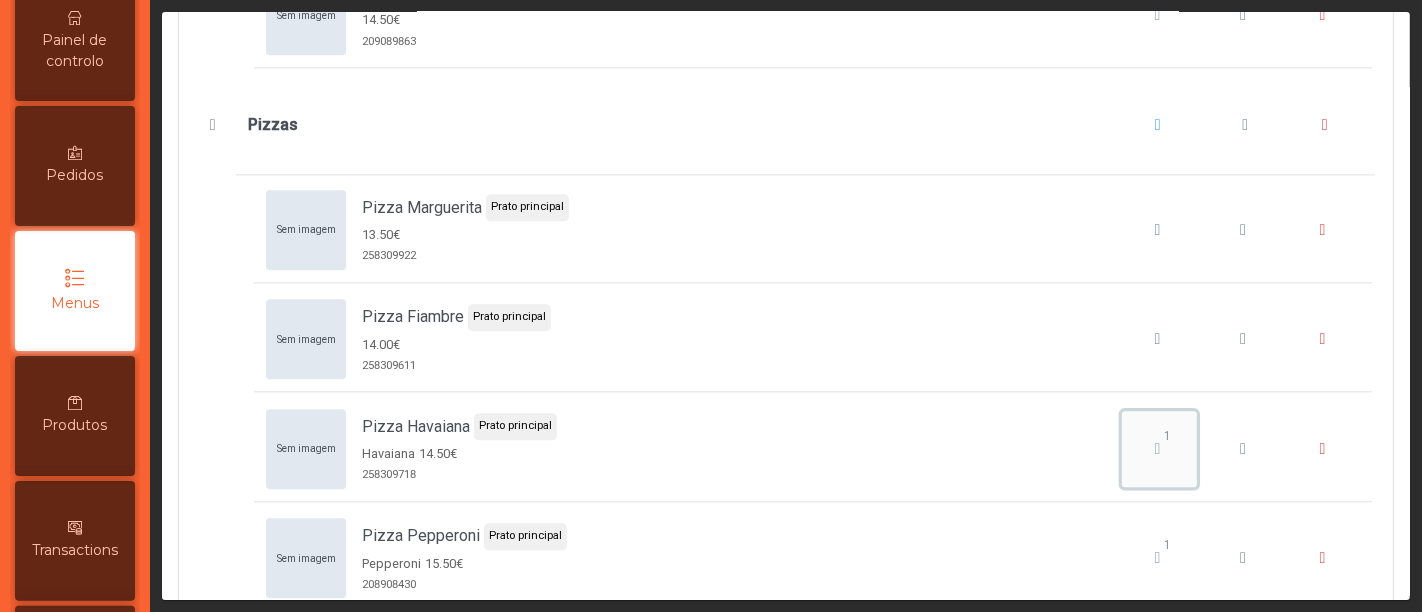 click on "1" 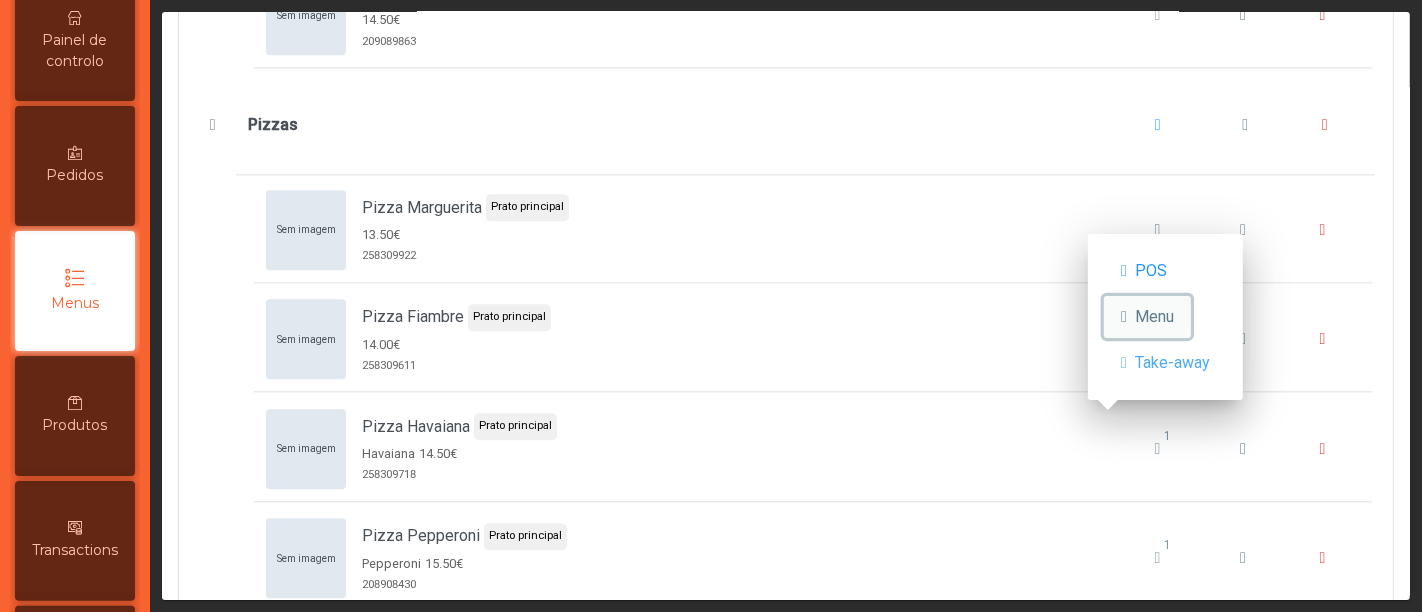 click on "Menu" at bounding box center (1147, 317) 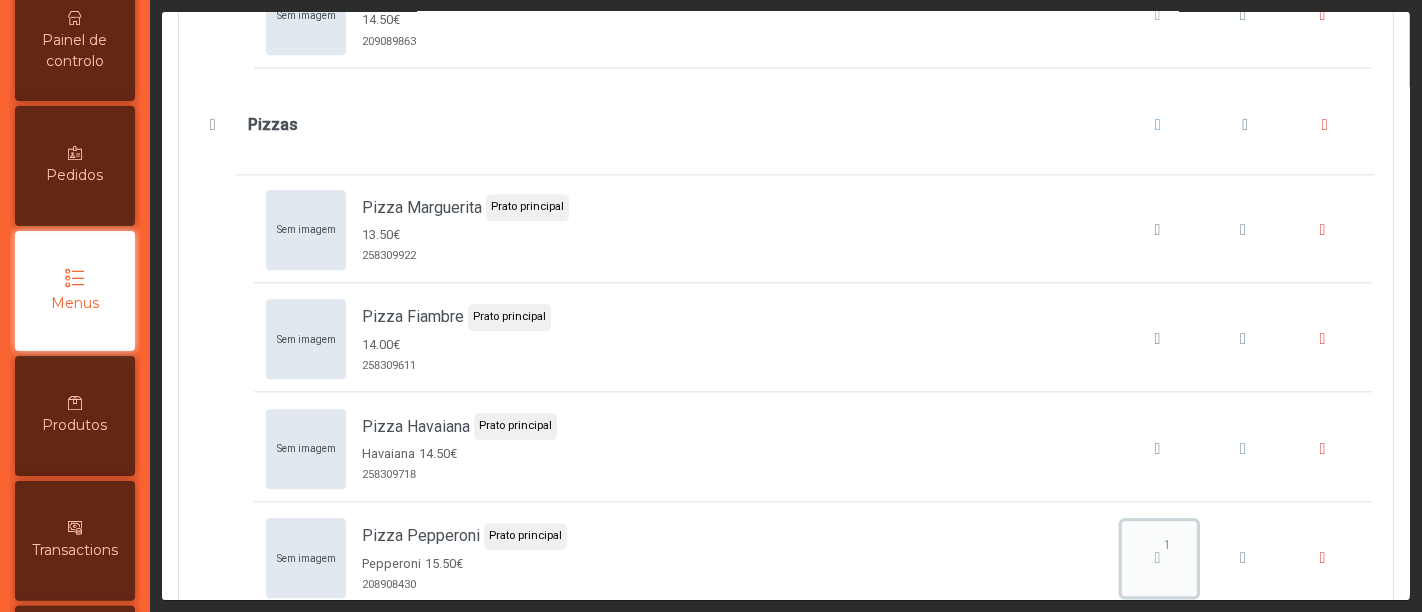 click on "1" 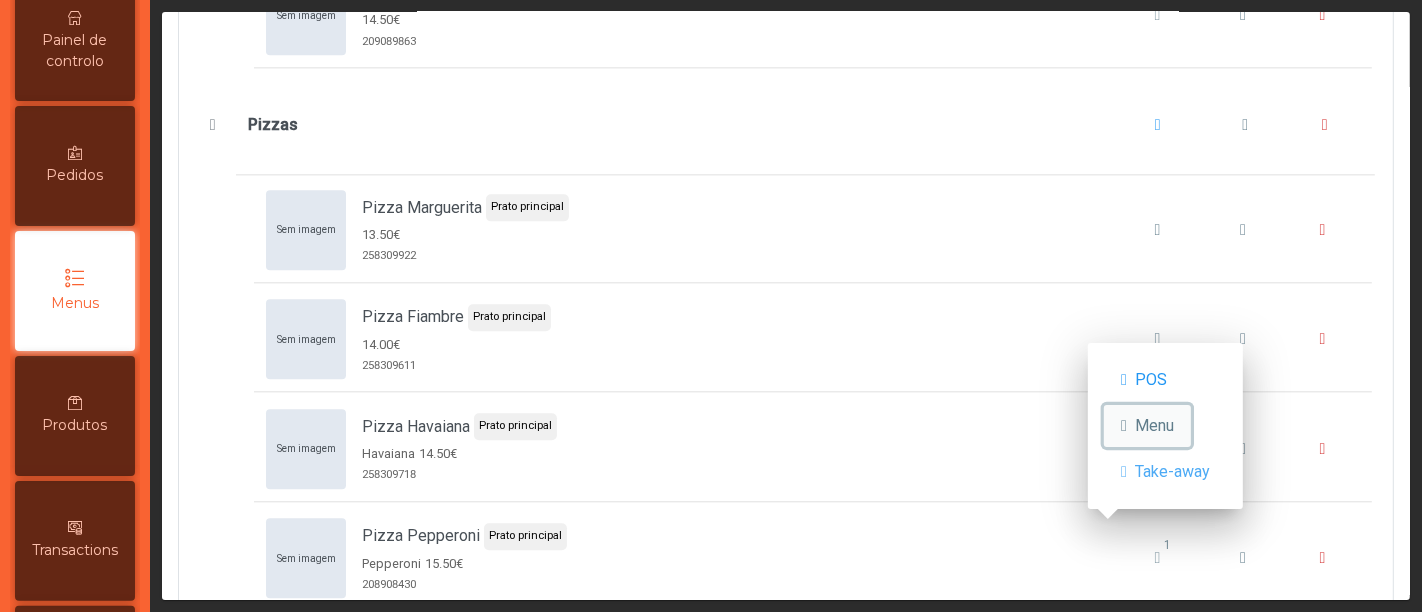 click on "Menu" at bounding box center [1154, 426] 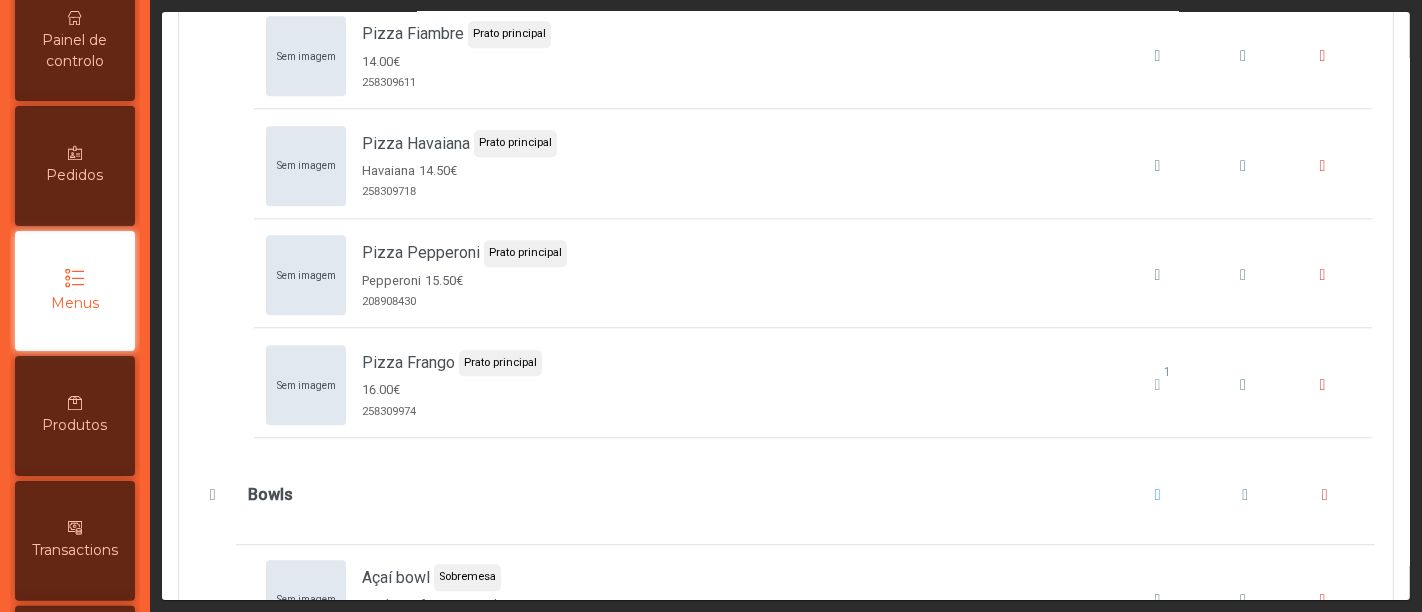 scroll, scrollTop: 4273, scrollLeft: 0, axis: vertical 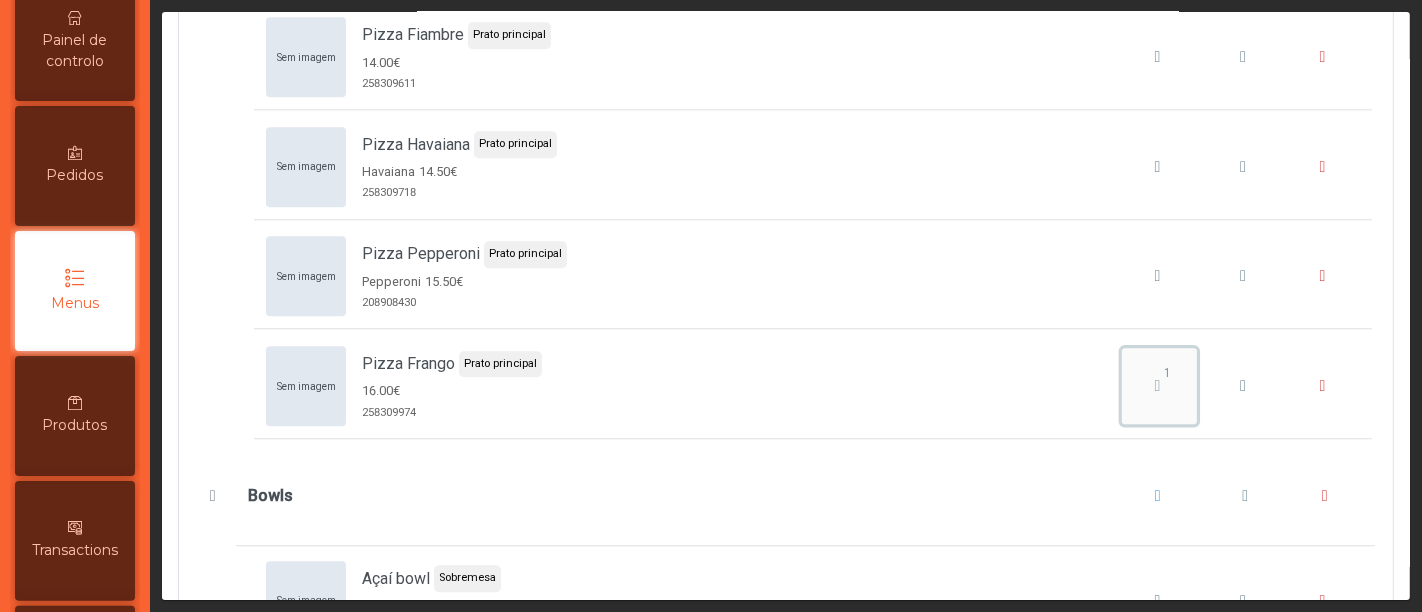 click on "1" 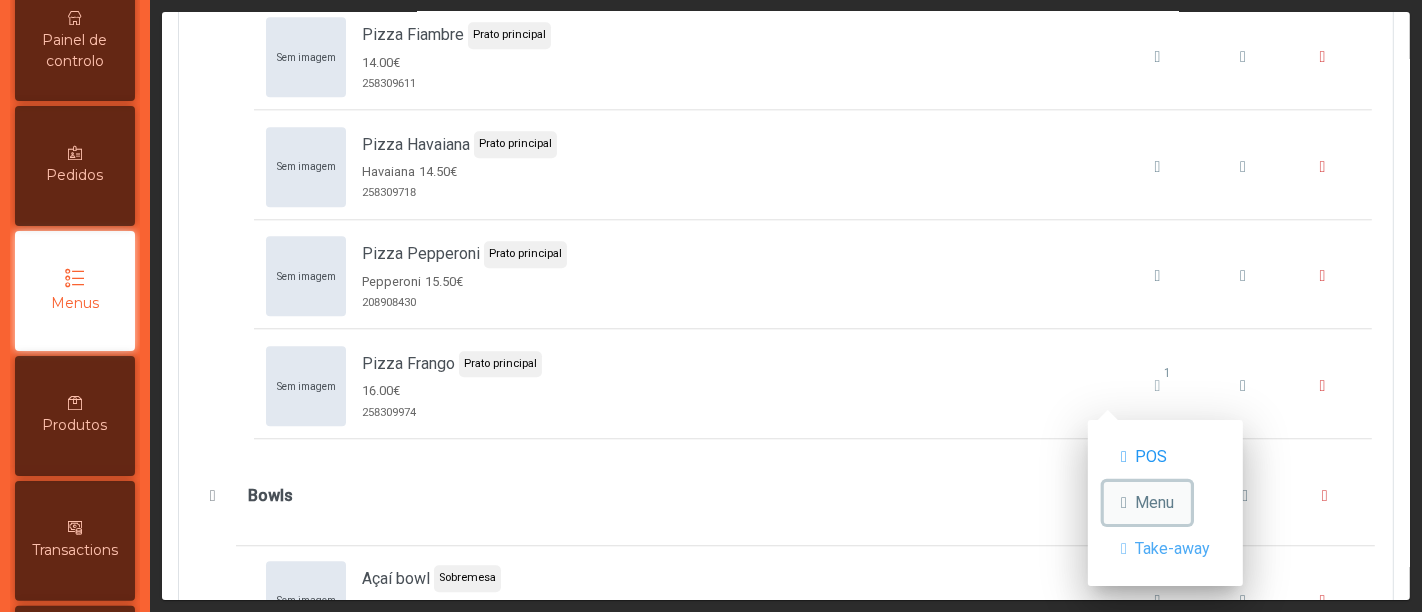 click on "Menu" at bounding box center [1154, 503] 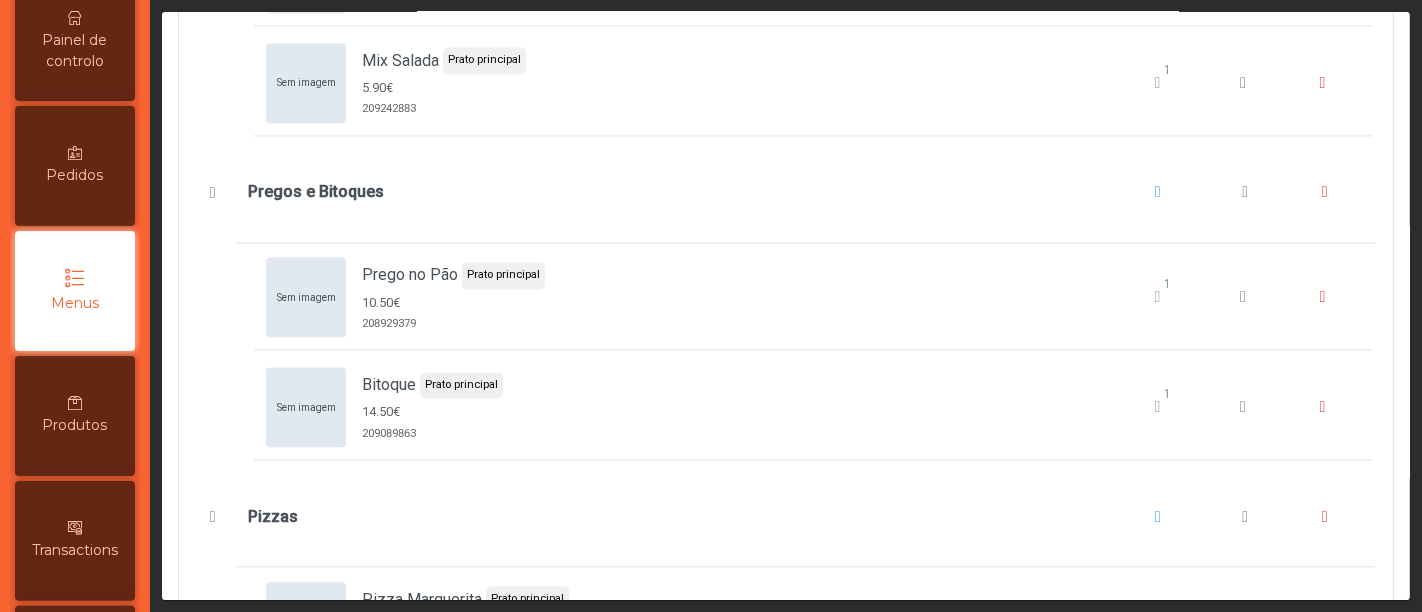 scroll, scrollTop: 3597, scrollLeft: 0, axis: vertical 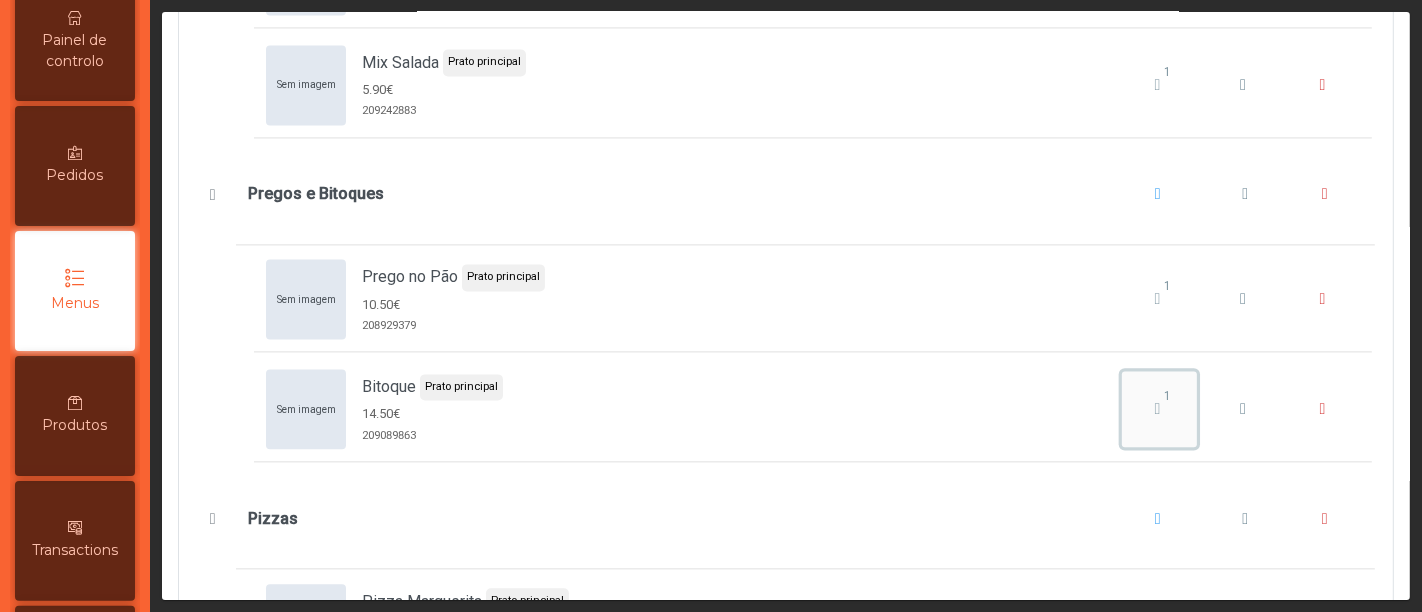 click 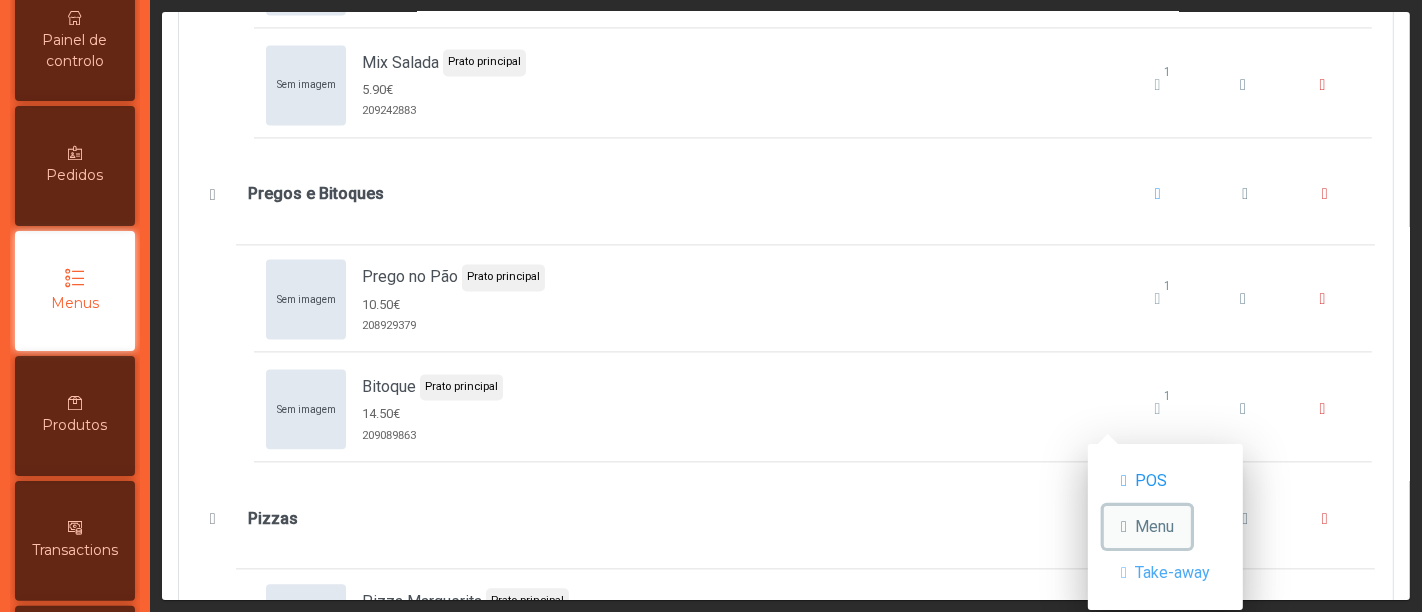 click on "Menu" at bounding box center (1154, 527) 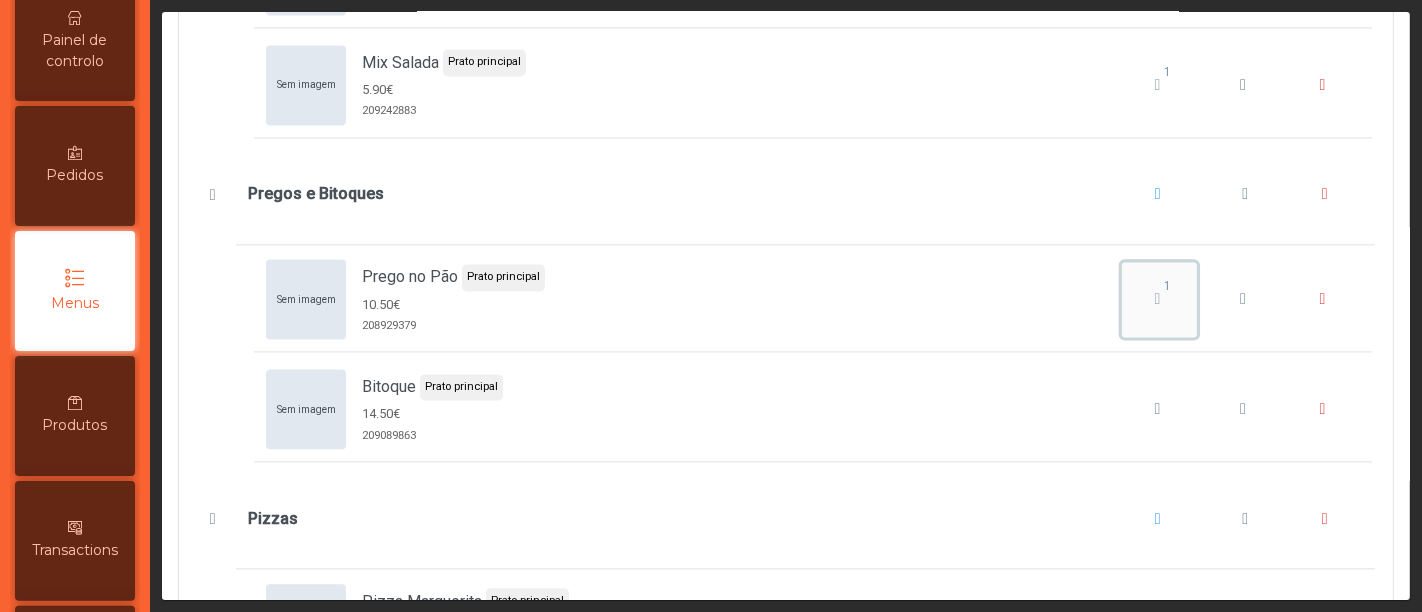 click on "1" 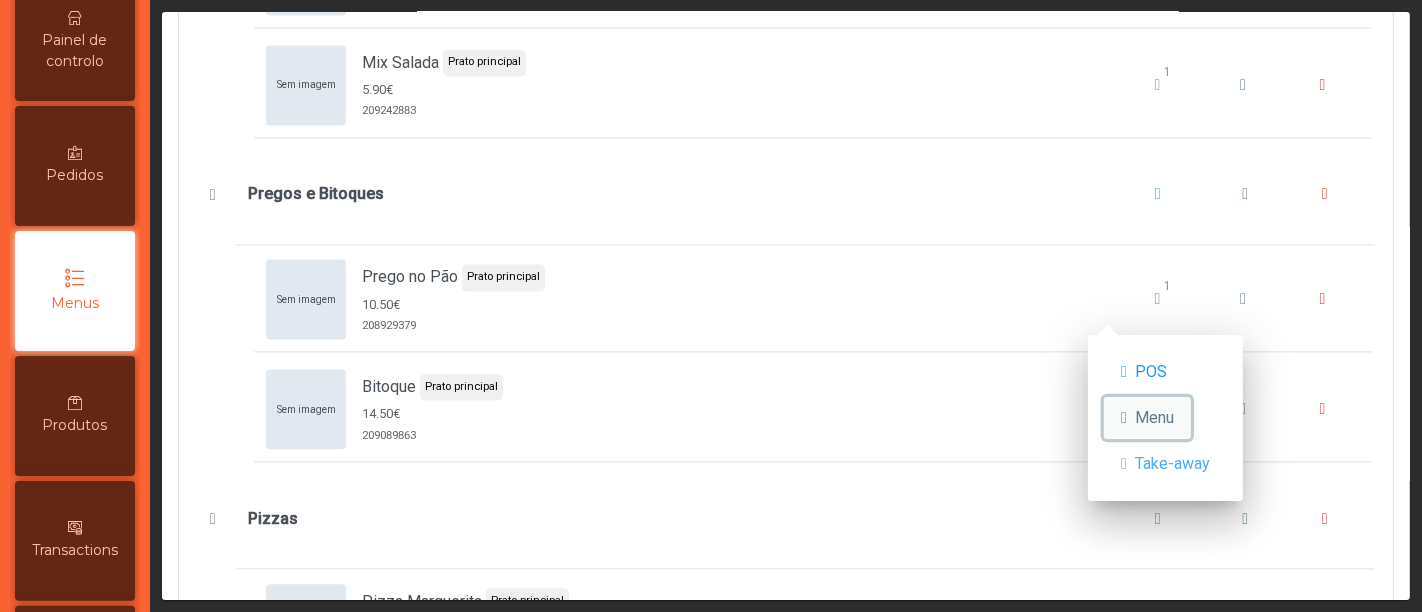 click on "Menu" at bounding box center [1154, 418] 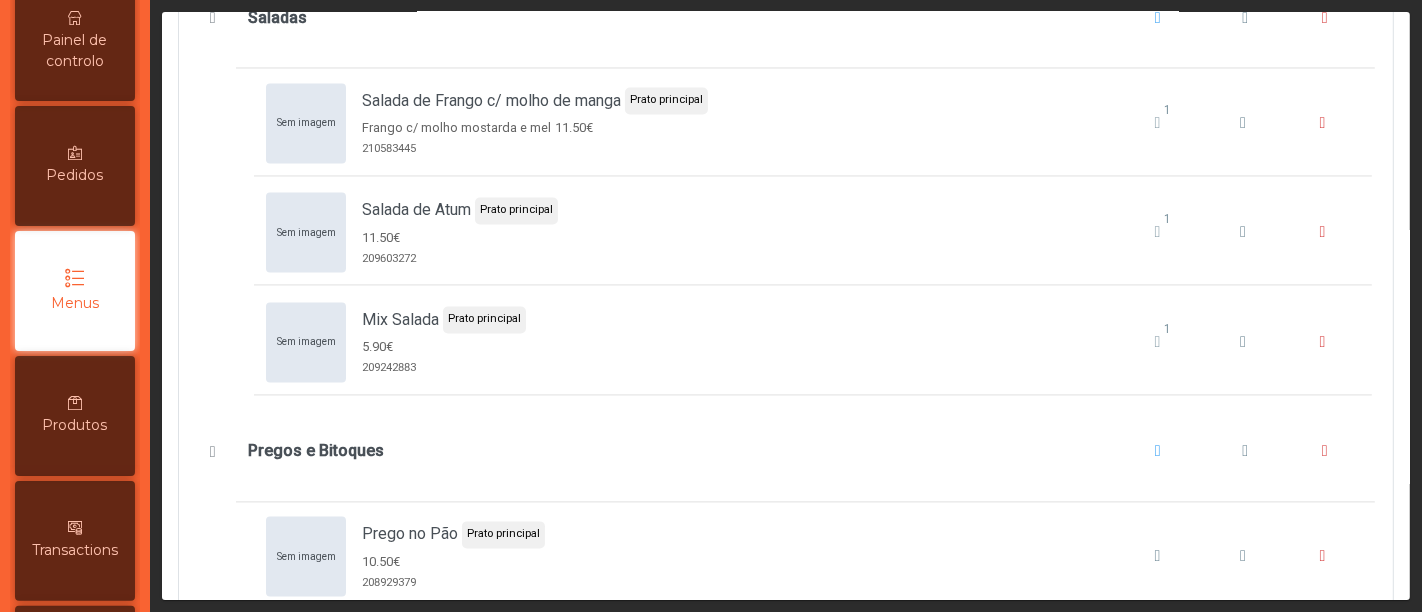 scroll, scrollTop: 3317, scrollLeft: 0, axis: vertical 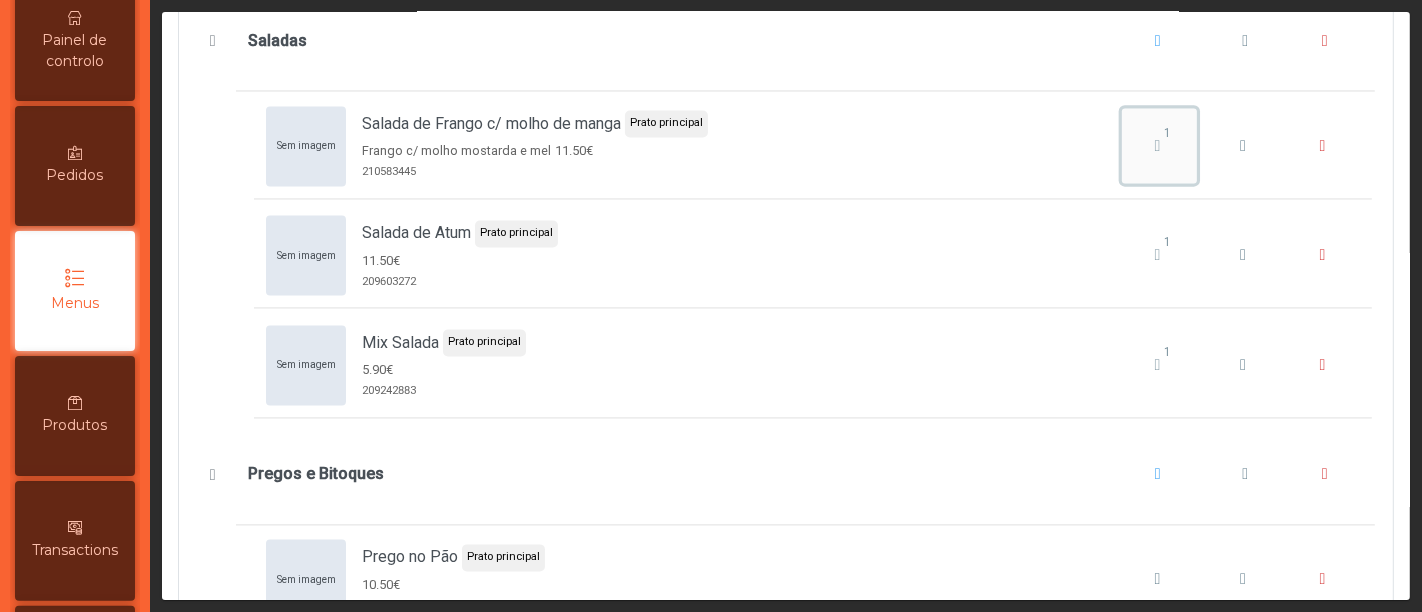 click on "1" 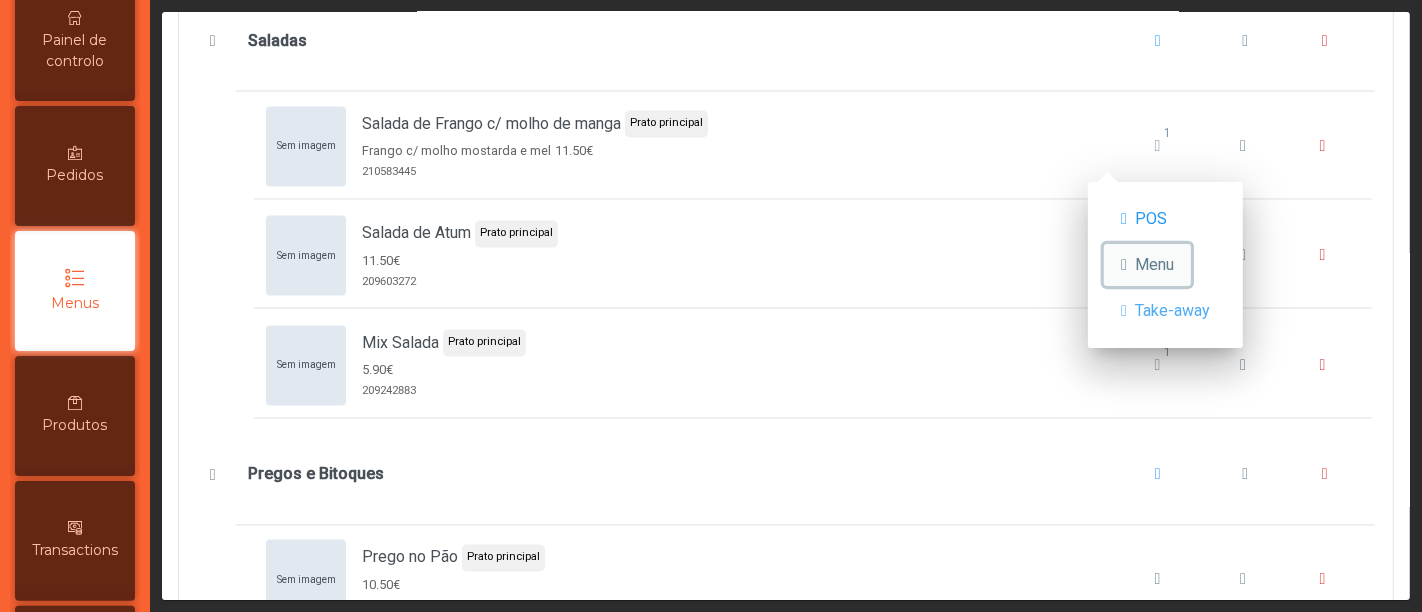 click on "Menu" at bounding box center (1154, 265) 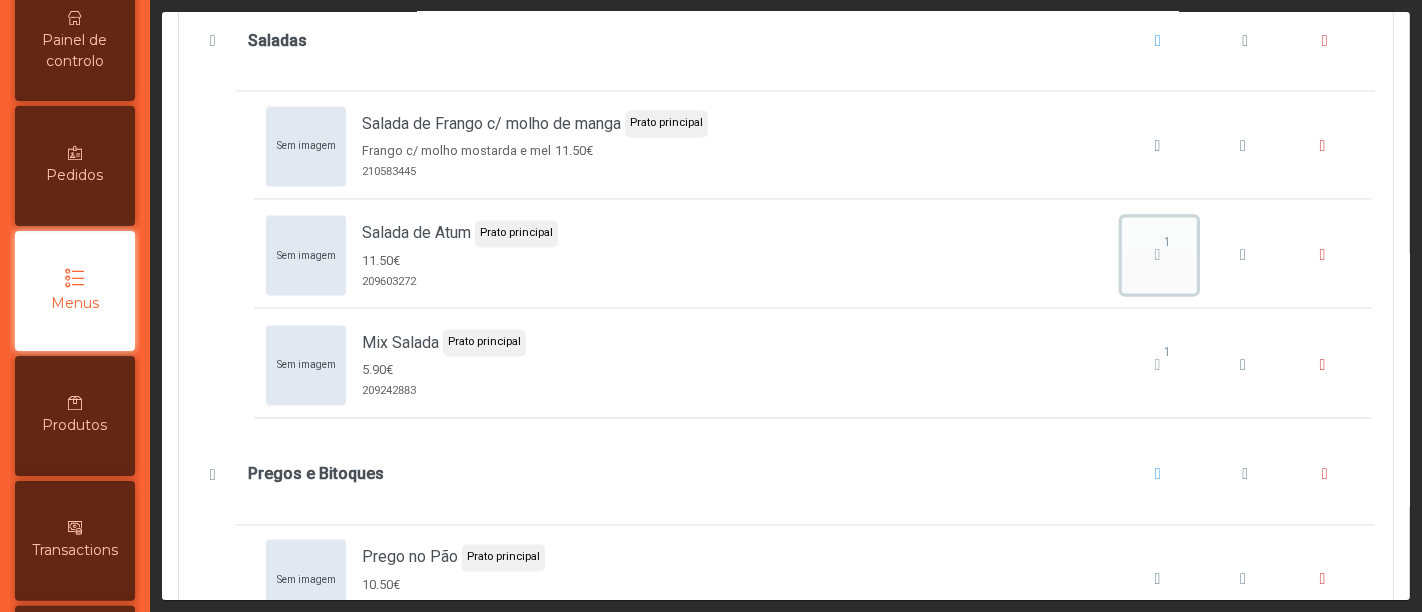 click 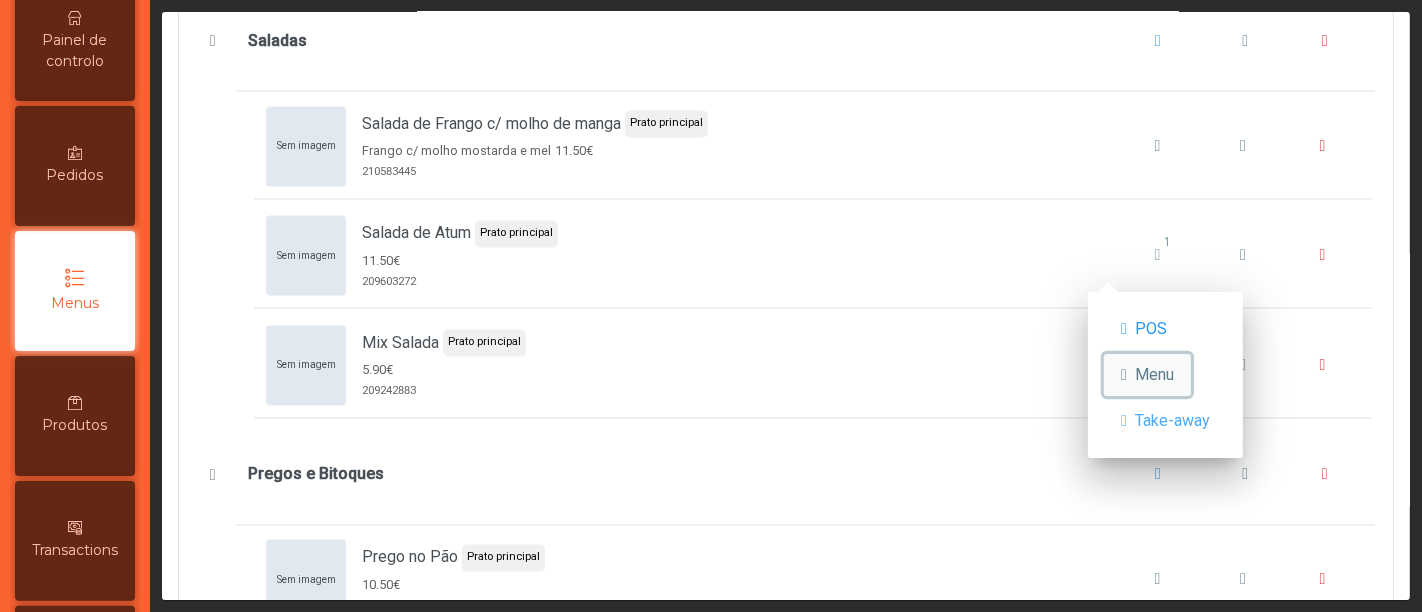 click on "Menu" at bounding box center (1154, 375) 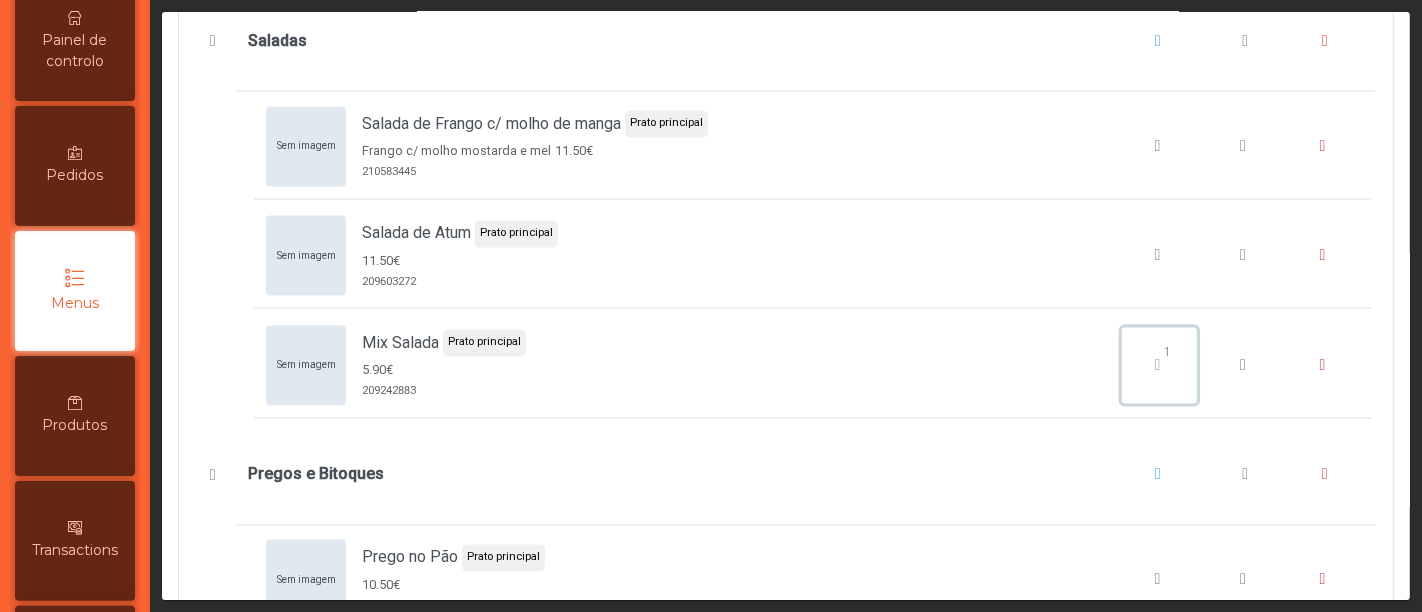 click on "1" 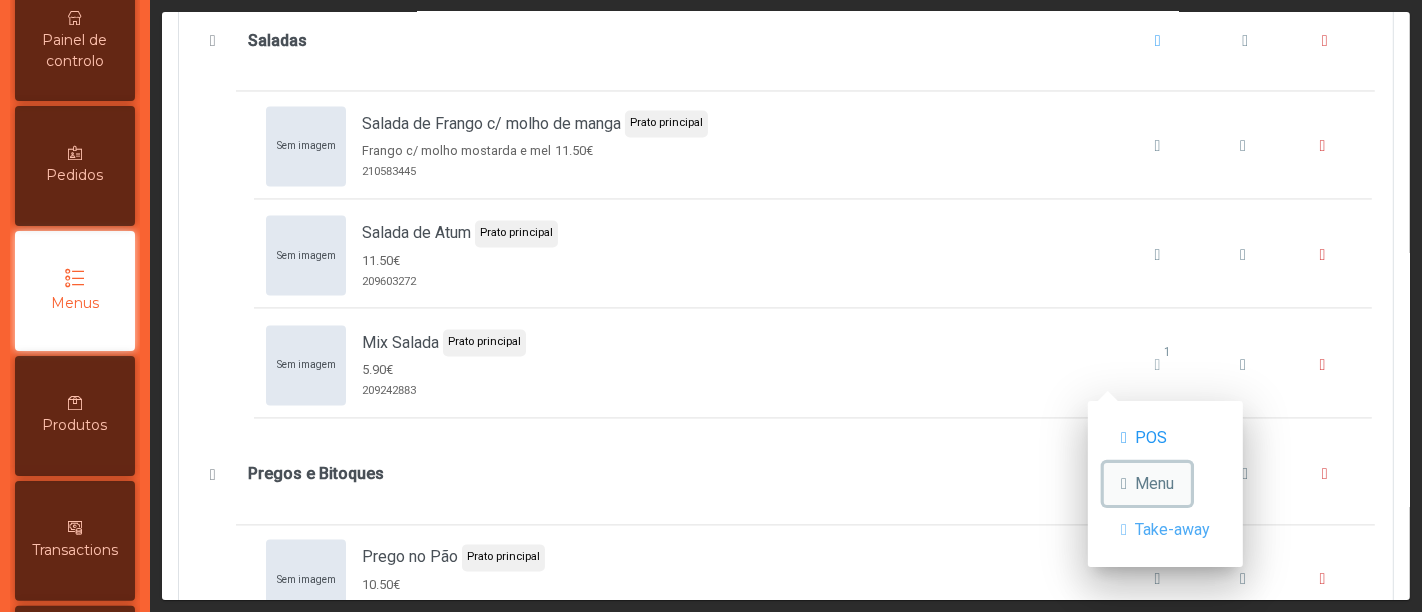 click on "Menu" at bounding box center [1154, 484] 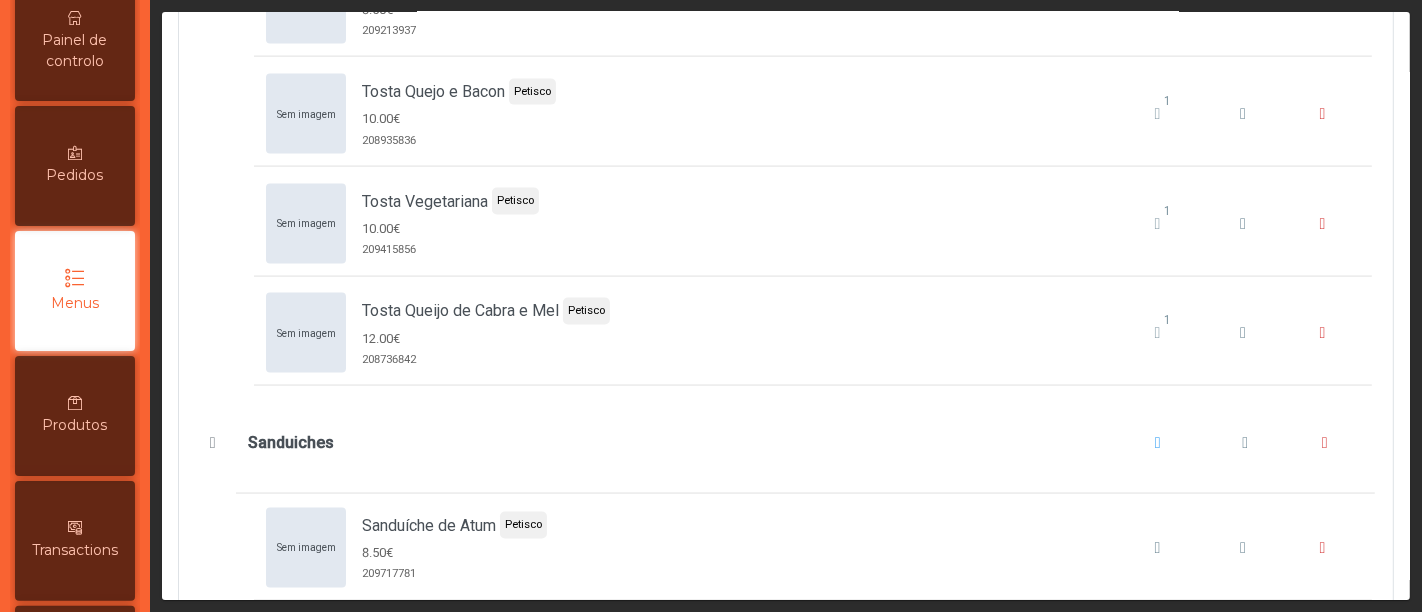 scroll, scrollTop: 2480, scrollLeft: 0, axis: vertical 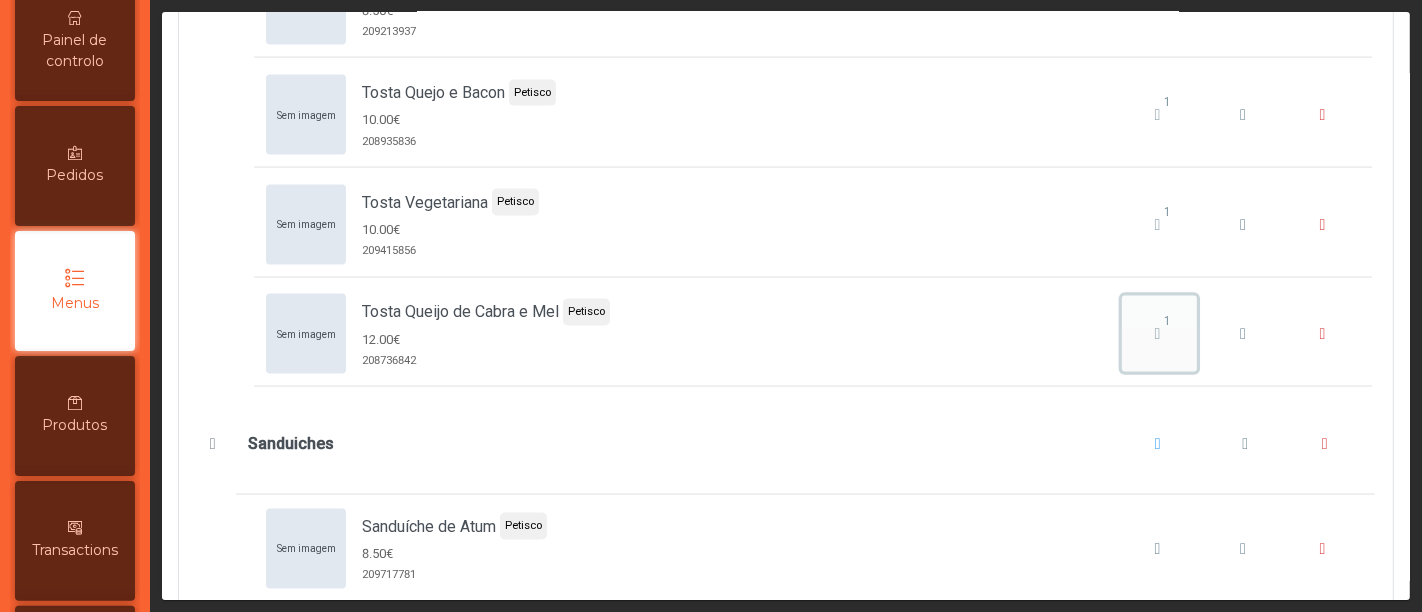 click on "1" 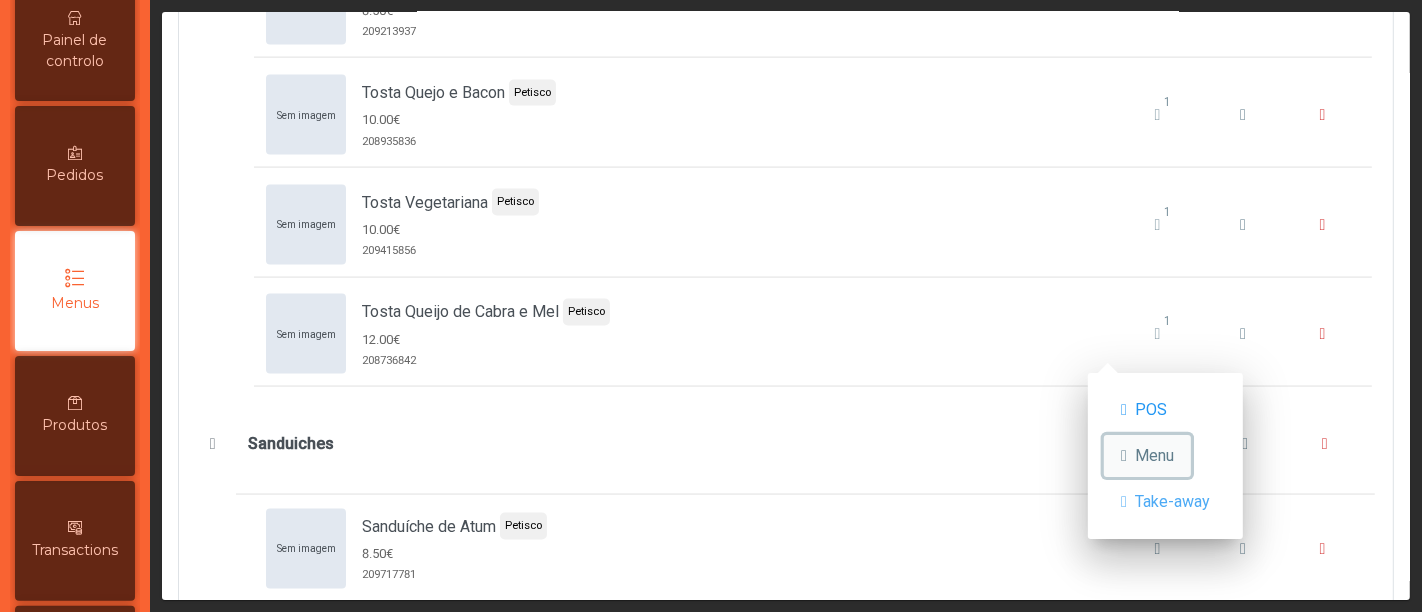 click on "Menu" at bounding box center (1147, 456) 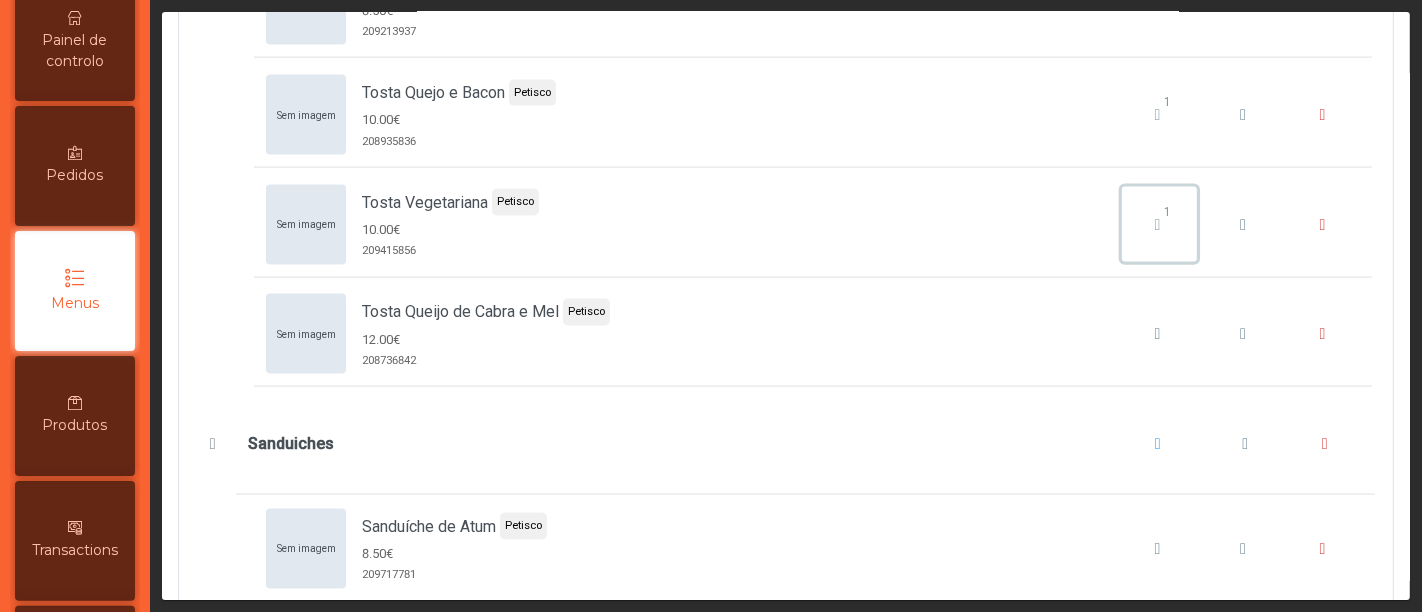 click on "1" 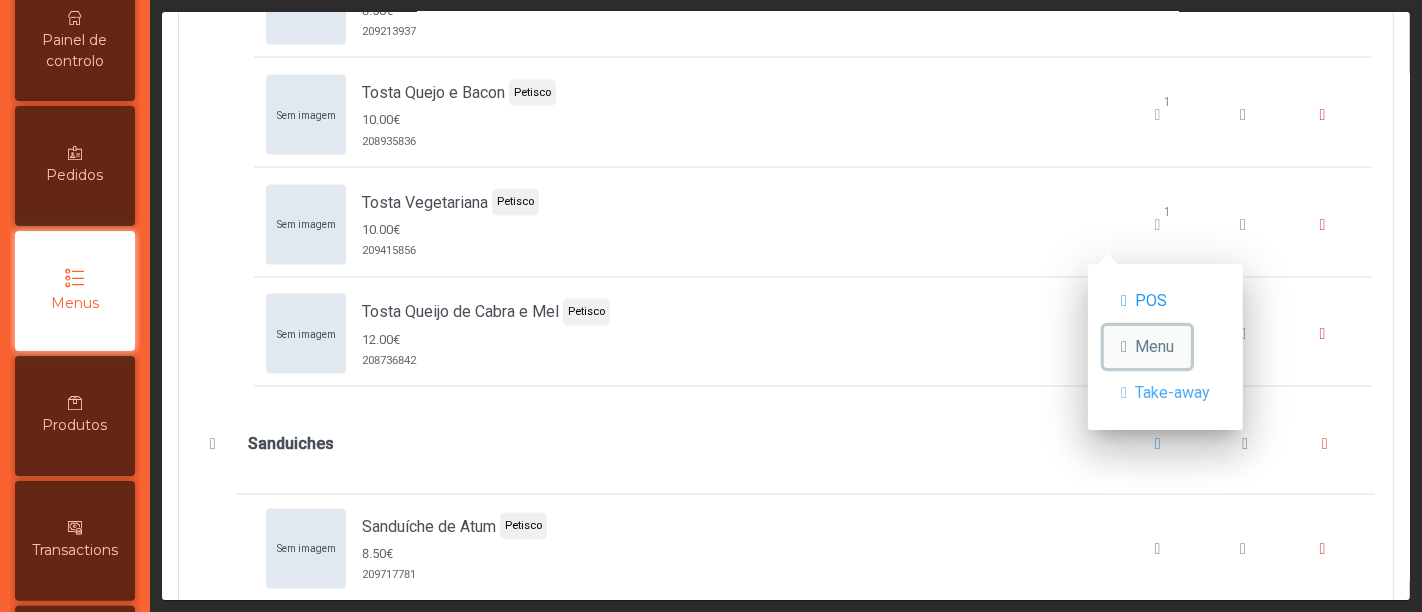 click on "Menu" at bounding box center (1154, 347) 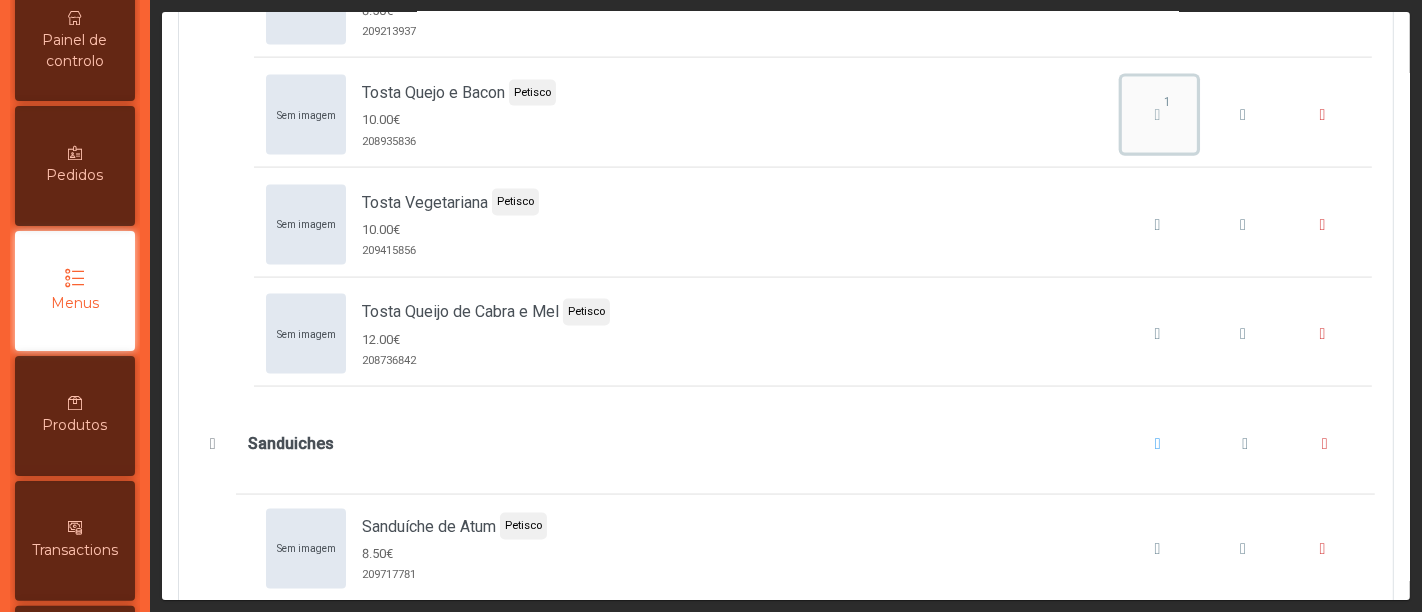 click 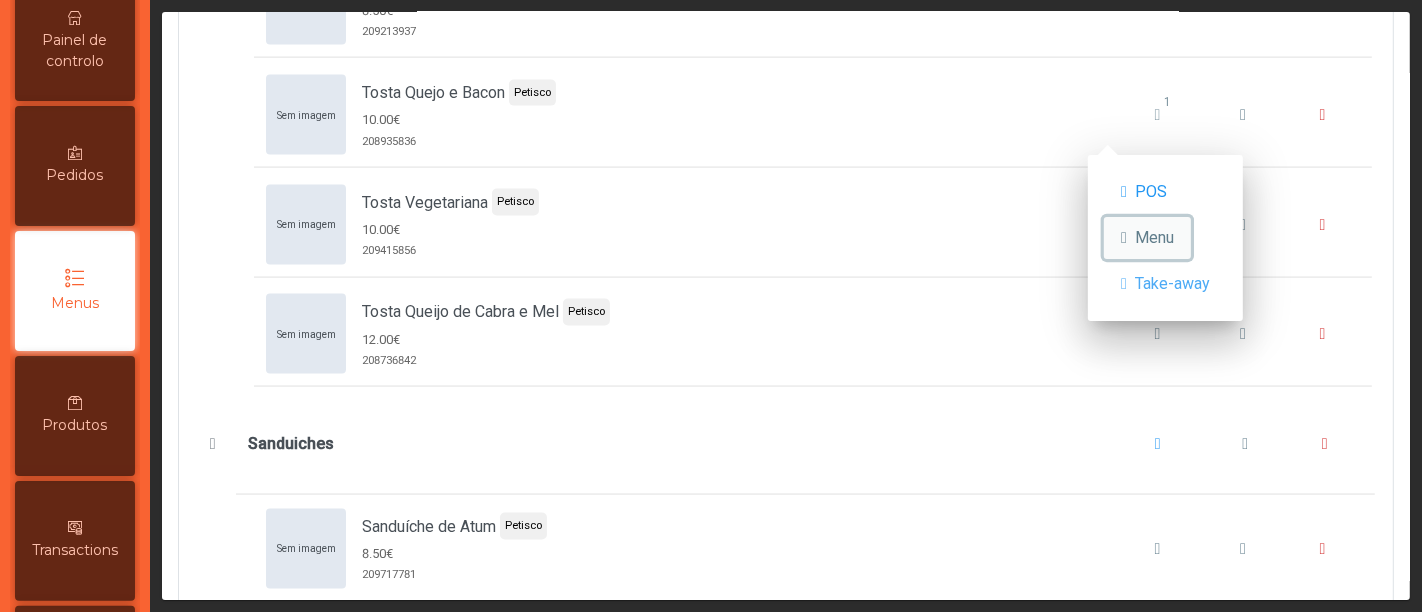 click on "Menu" at bounding box center (1154, 238) 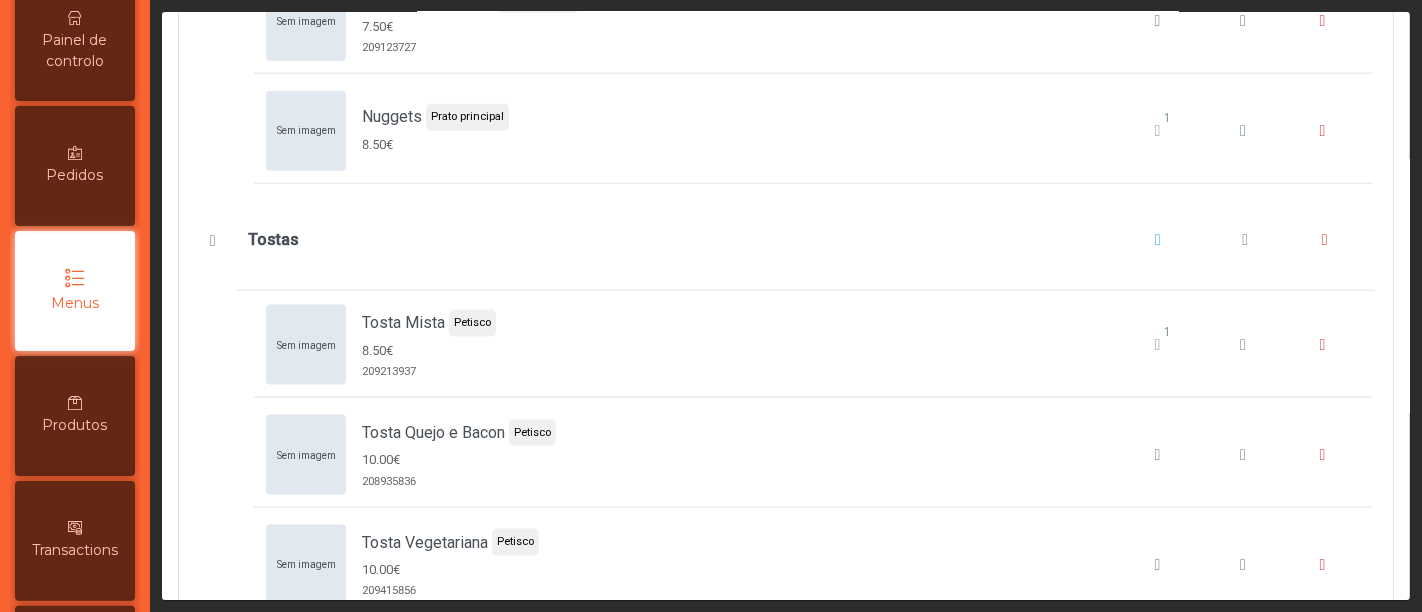 scroll, scrollTop: 2139, scrollLeft: 0, axis: vertical 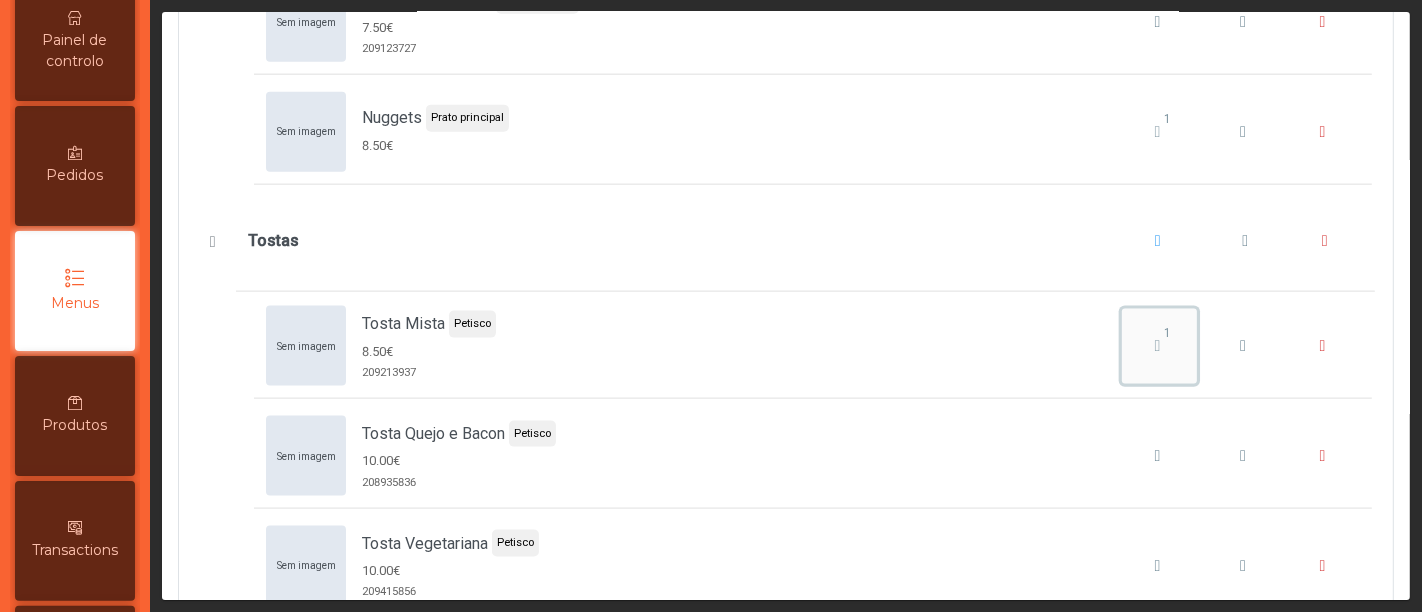 click on "1" 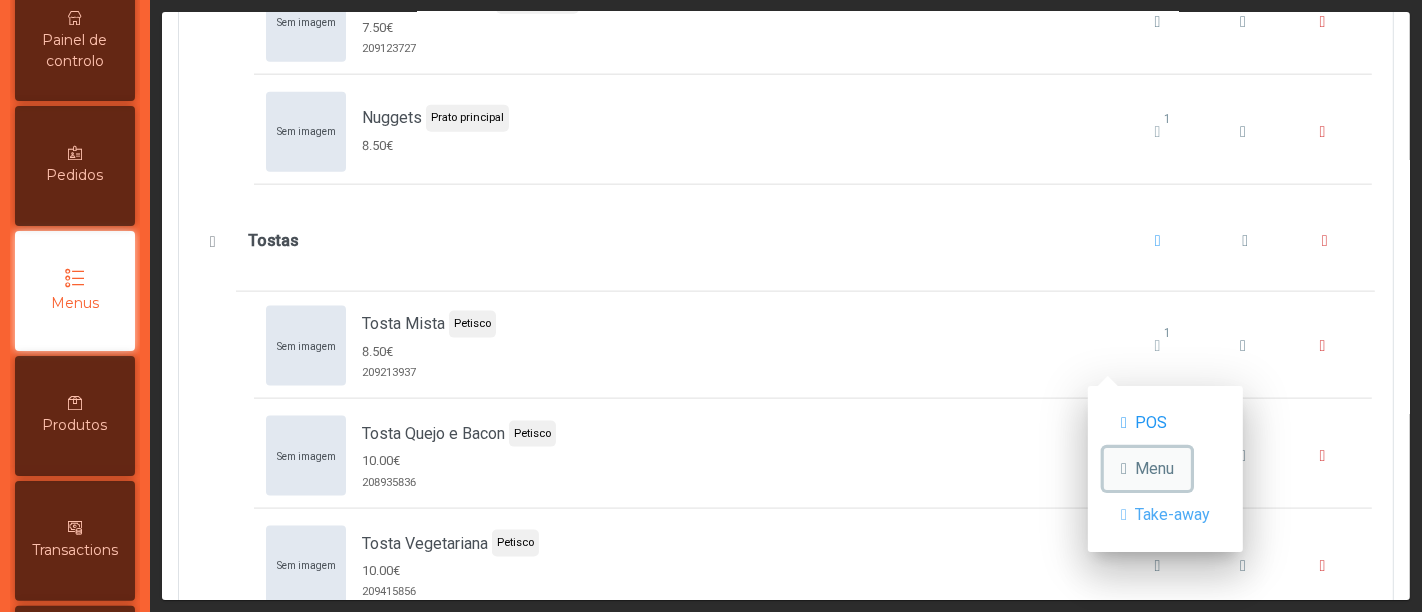 click on "Menu" at bounding box center [1154, 469] 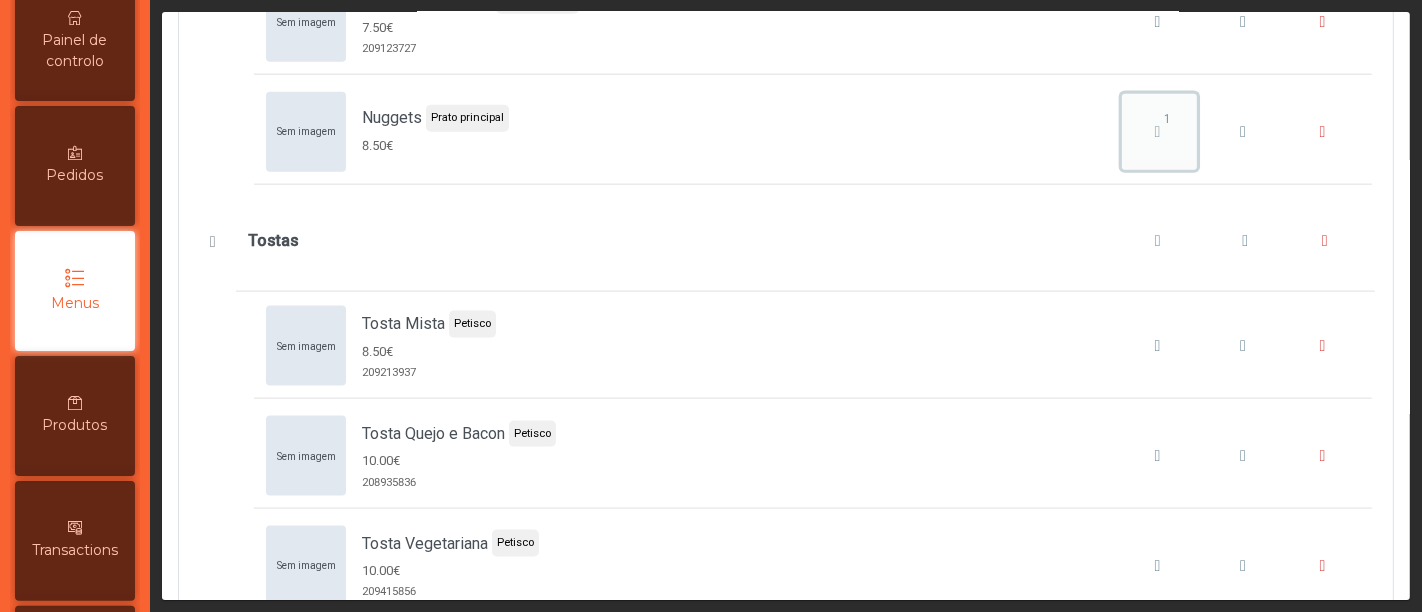 click on "1" 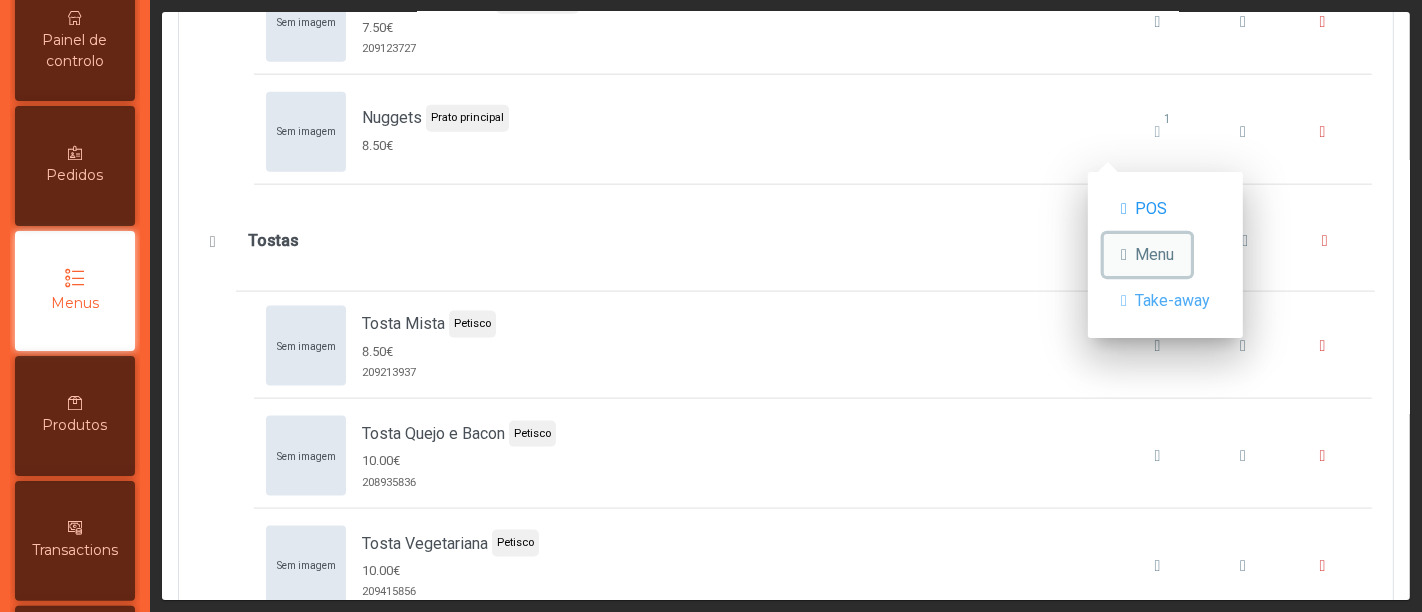 click on "Menu" at bounding box center (1154, 255) 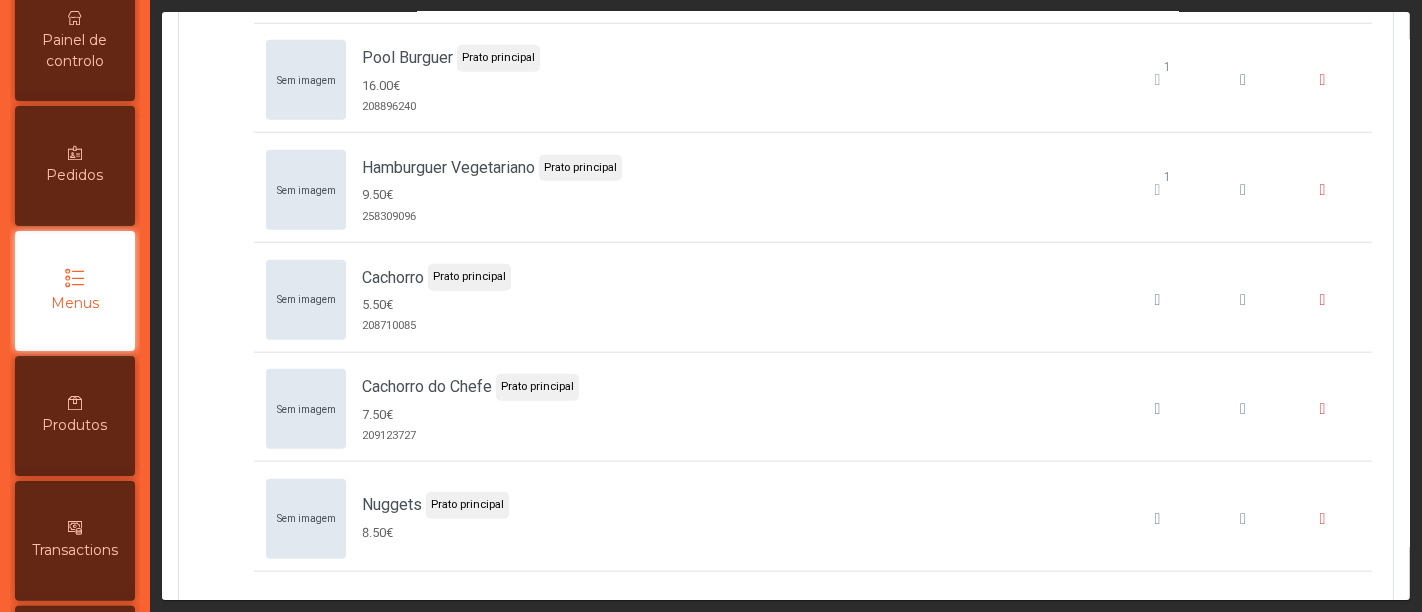 scroll, scrollTop: 1751, scrollLeft: 0, axis: vertical 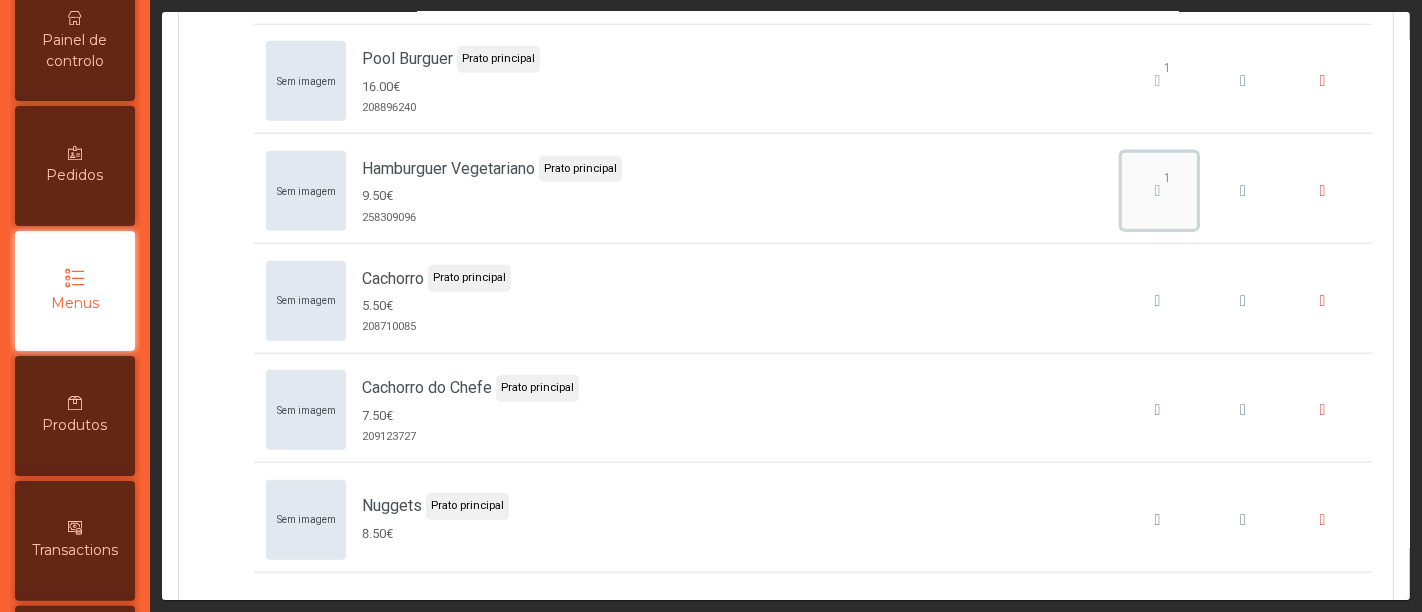 click 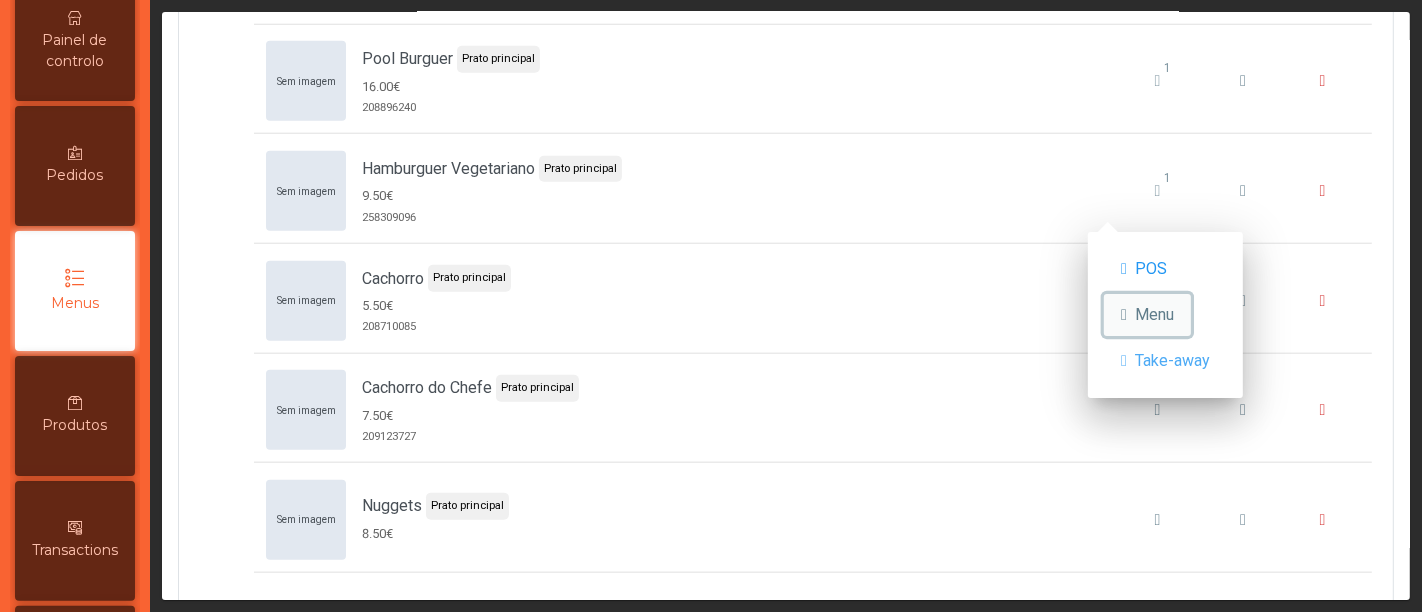 click on "Menu" at bounding box center (1154, 315) 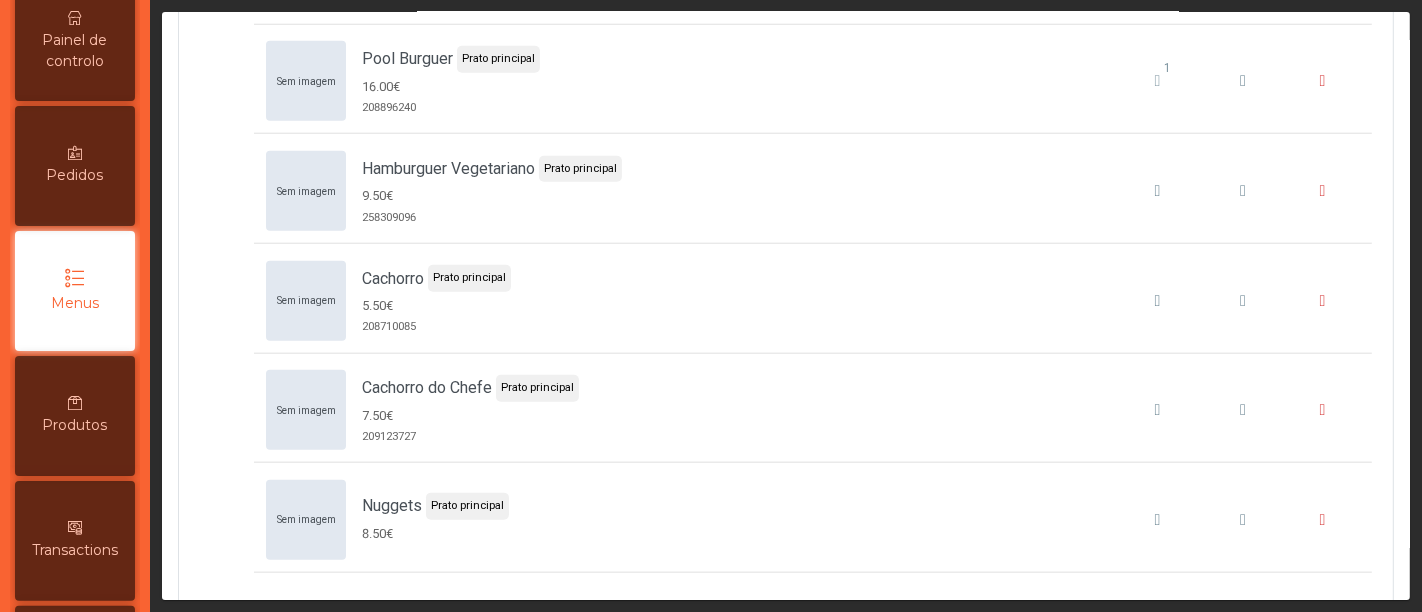 click 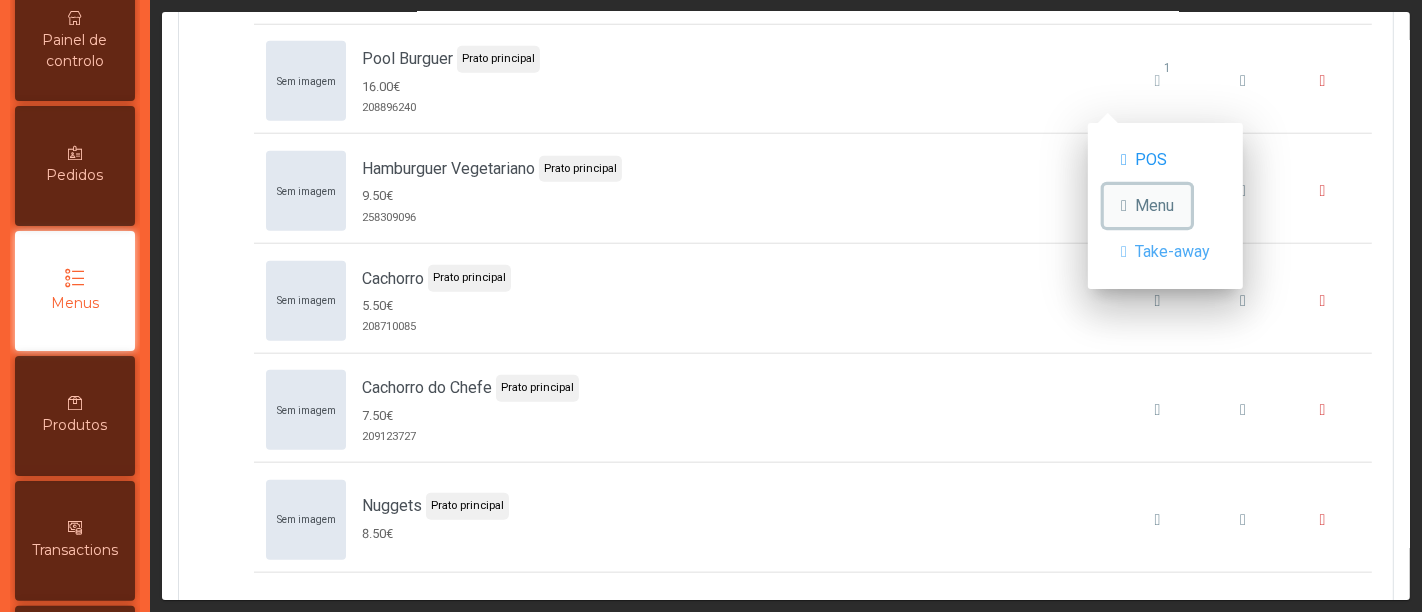 click on "Menu" at bounding box center (1154, 206) 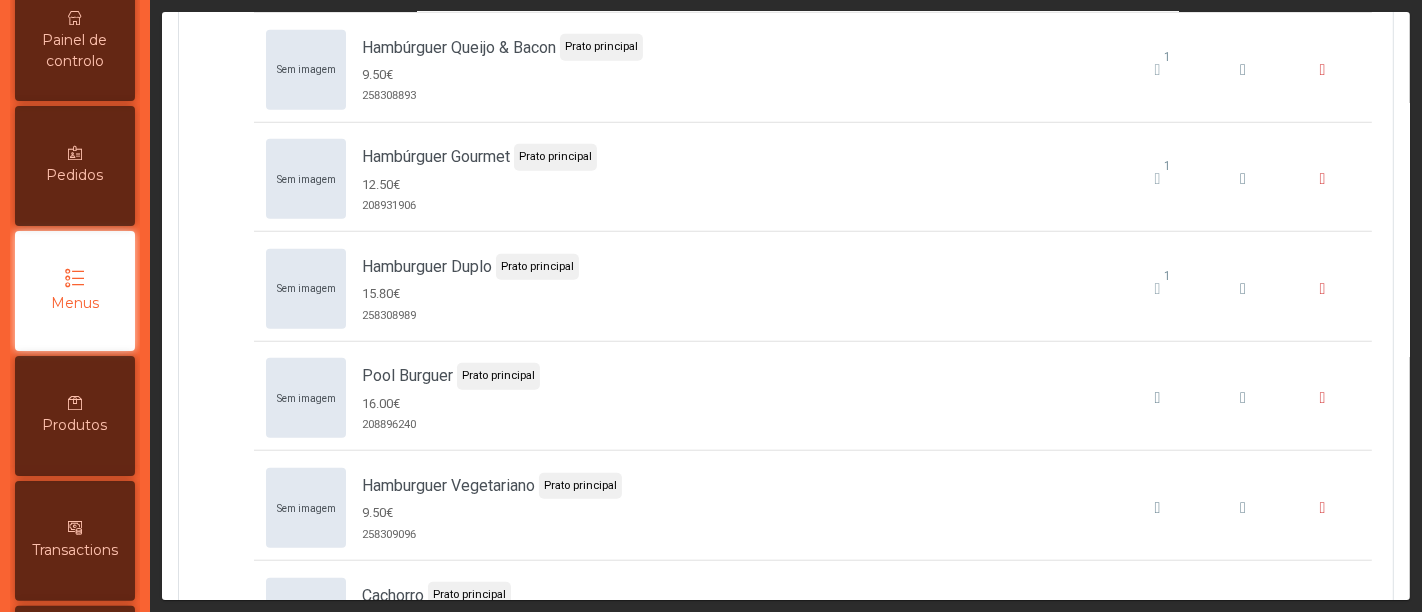 scroll, scrollTop: 1433, scrollLeft: 0, axis: vertical 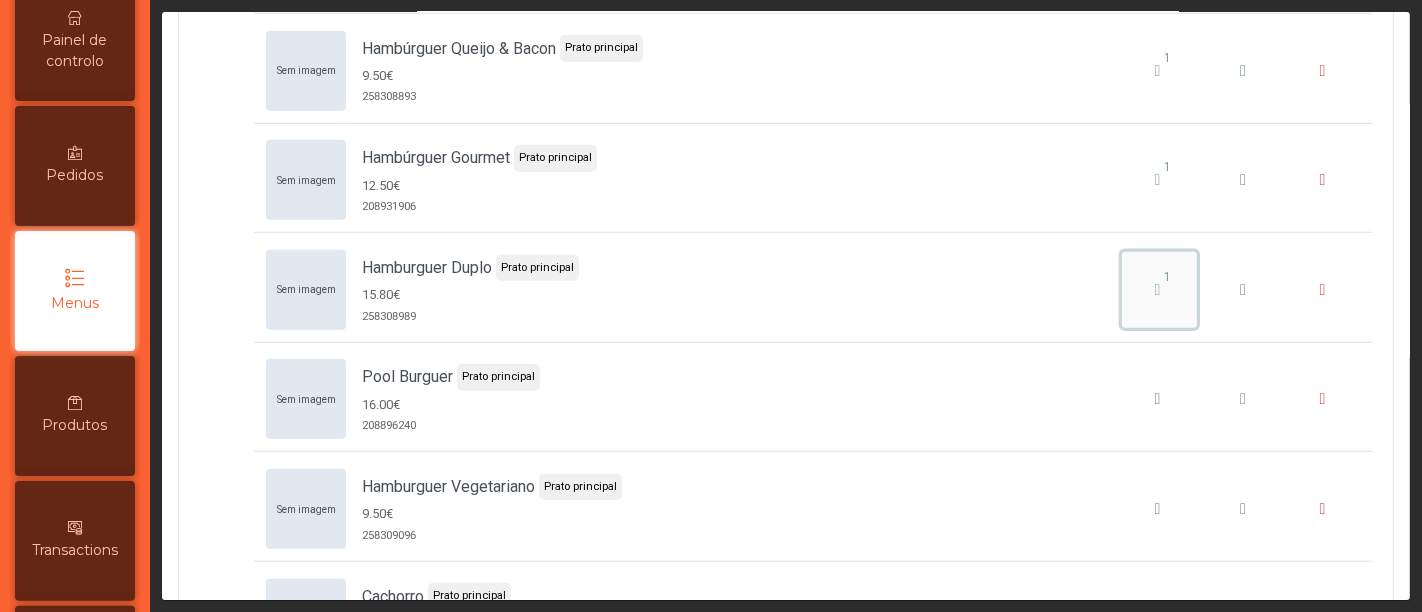 click 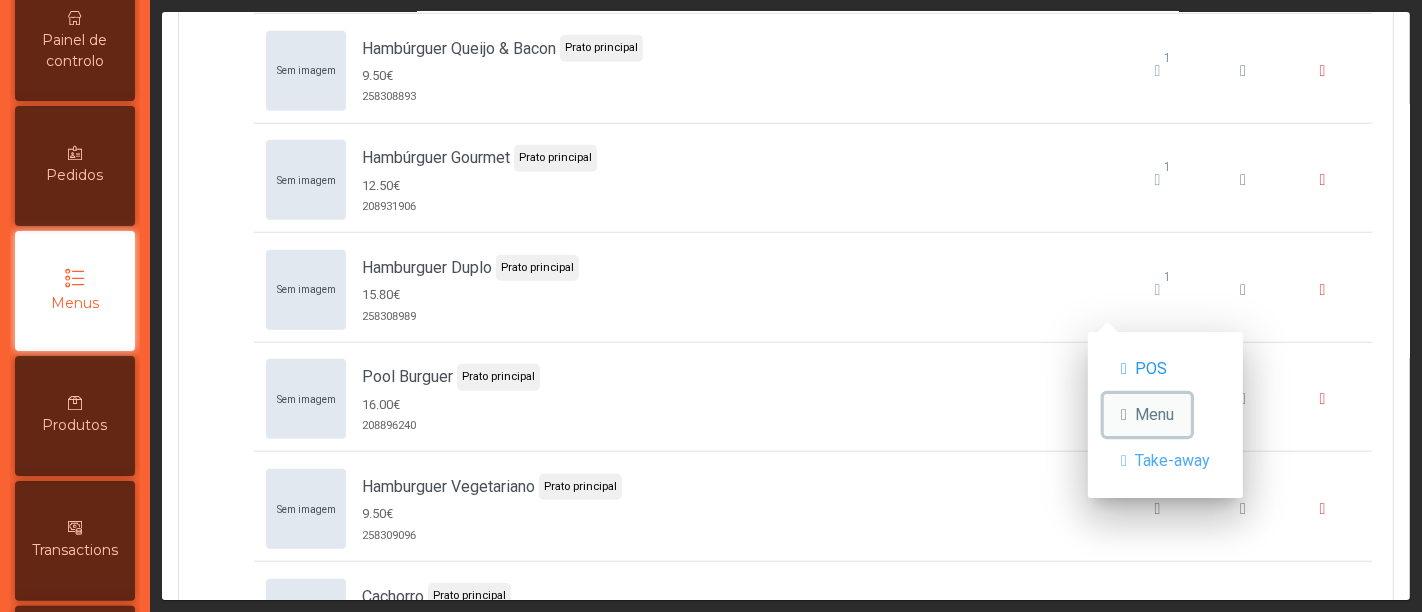 click on "Menu" at bounding box center [1154, 415] 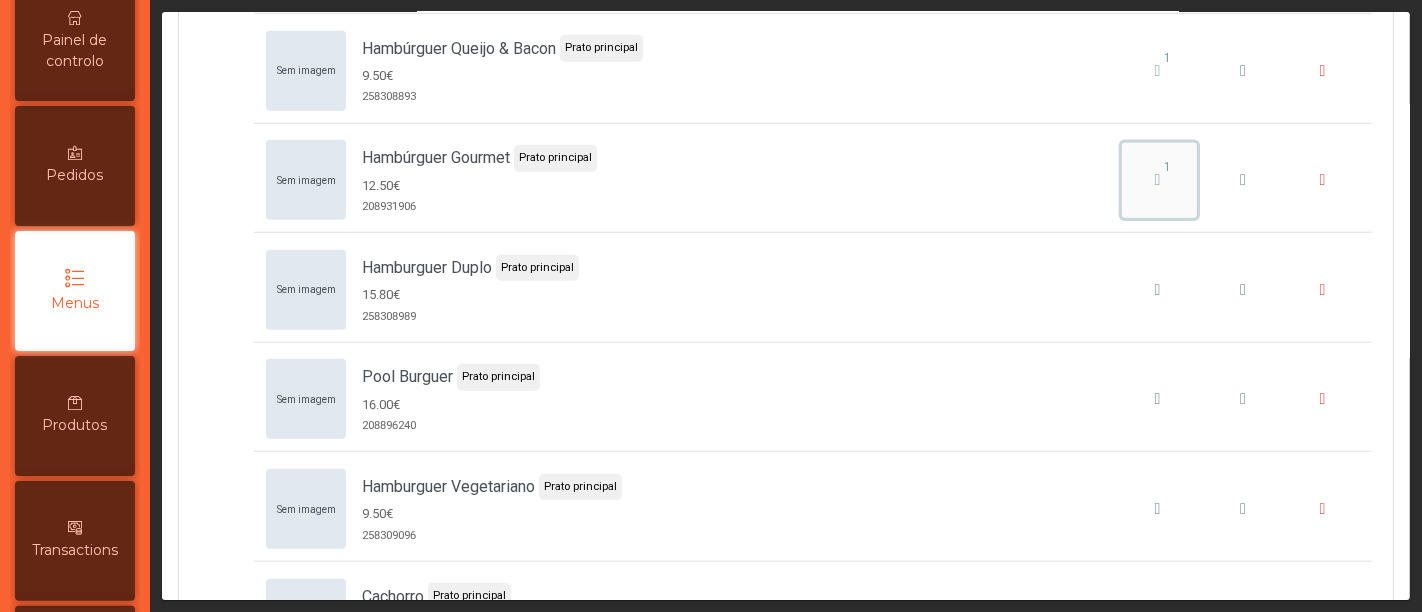 click 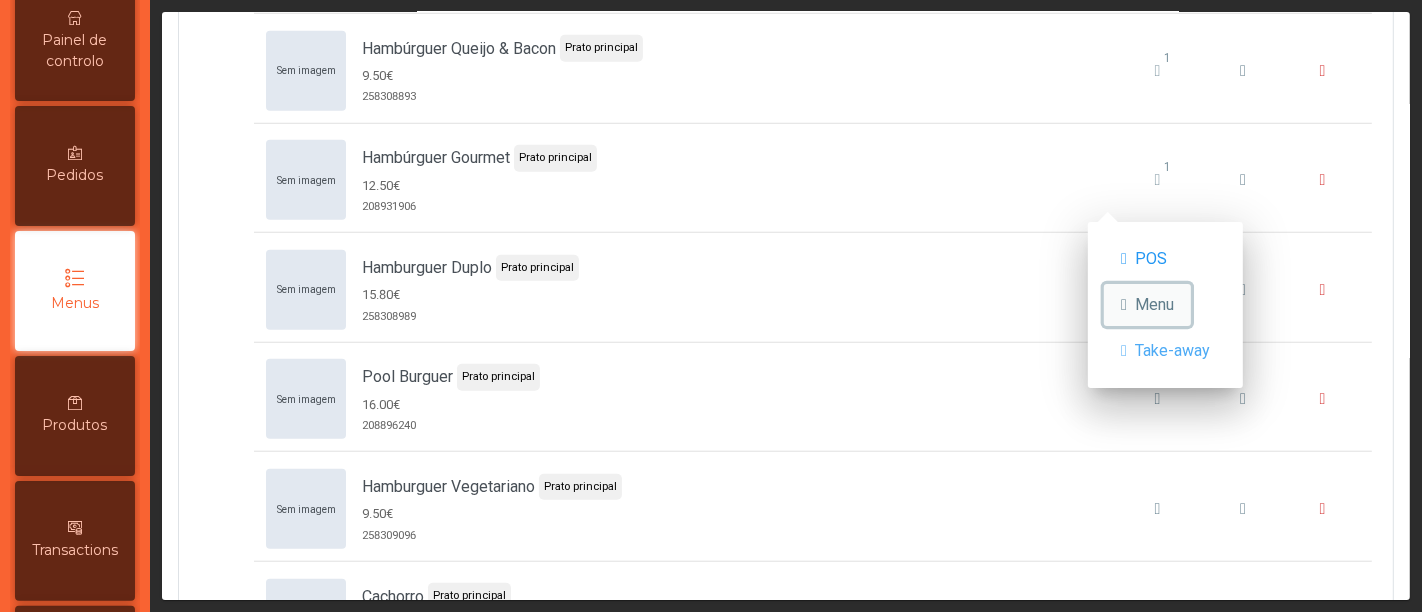 click on "Menu" at bounding box center [1154, 305] 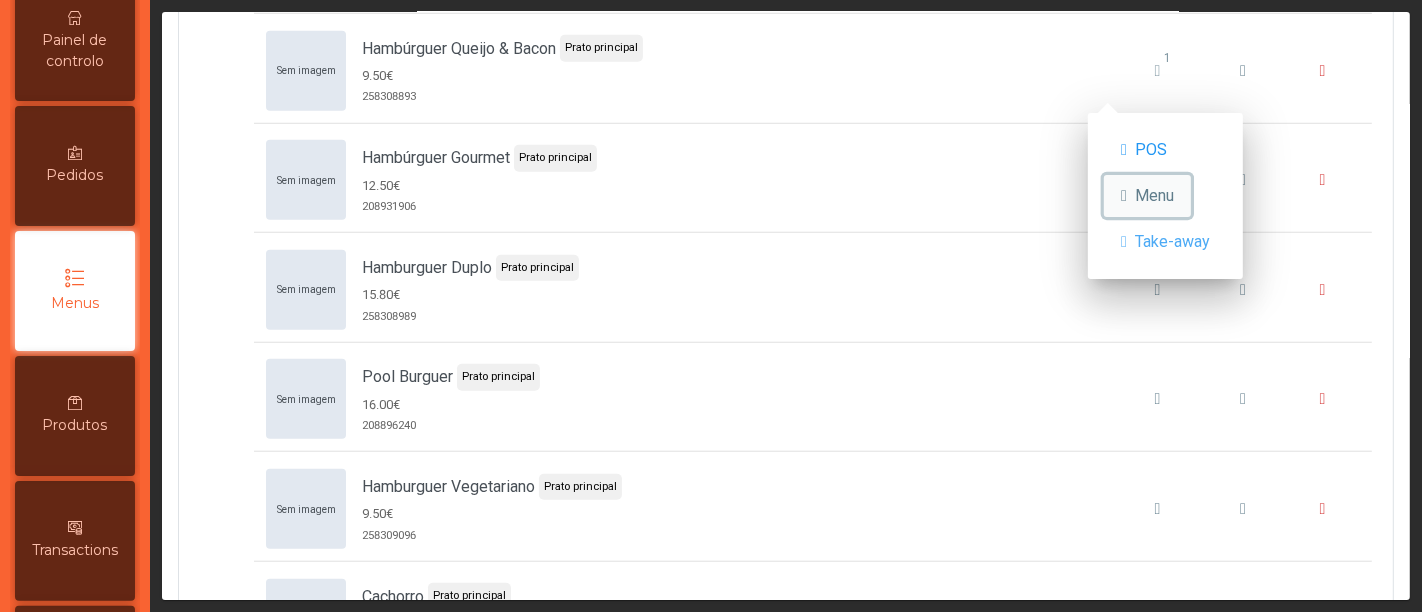 click on "Menu" at bounding box center [1147, 196] 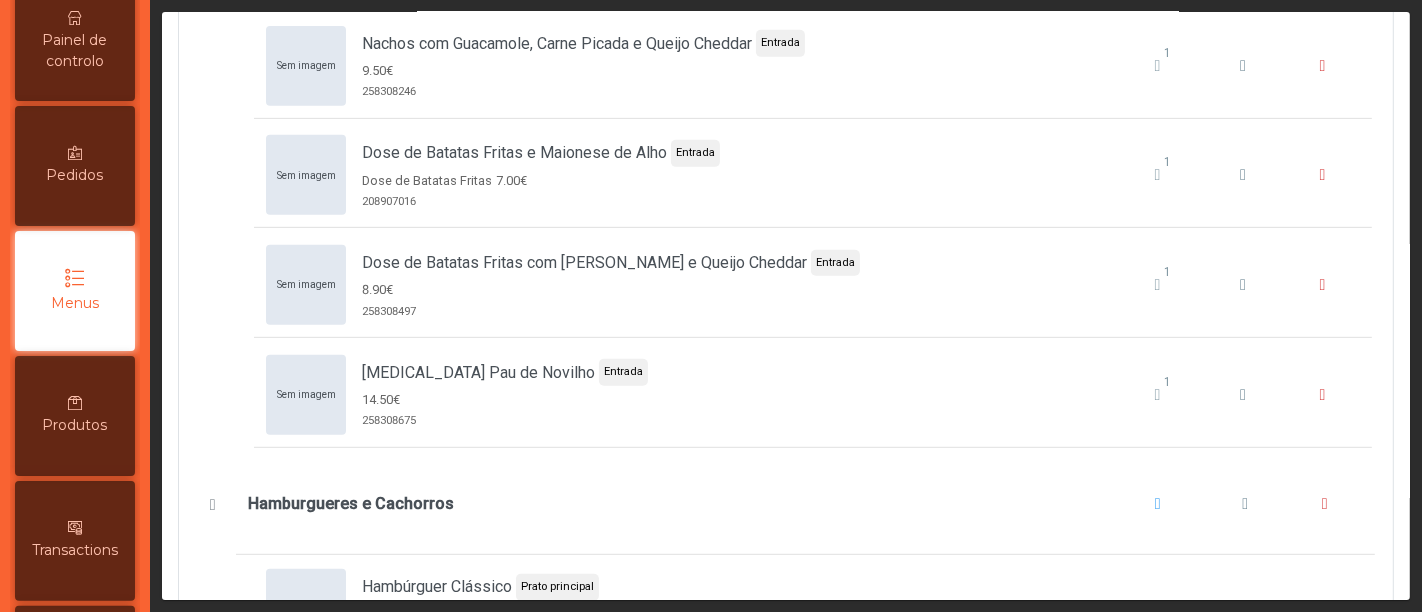 scroll, scrollTop: 775, scrollLeft: 0, axis: vertical 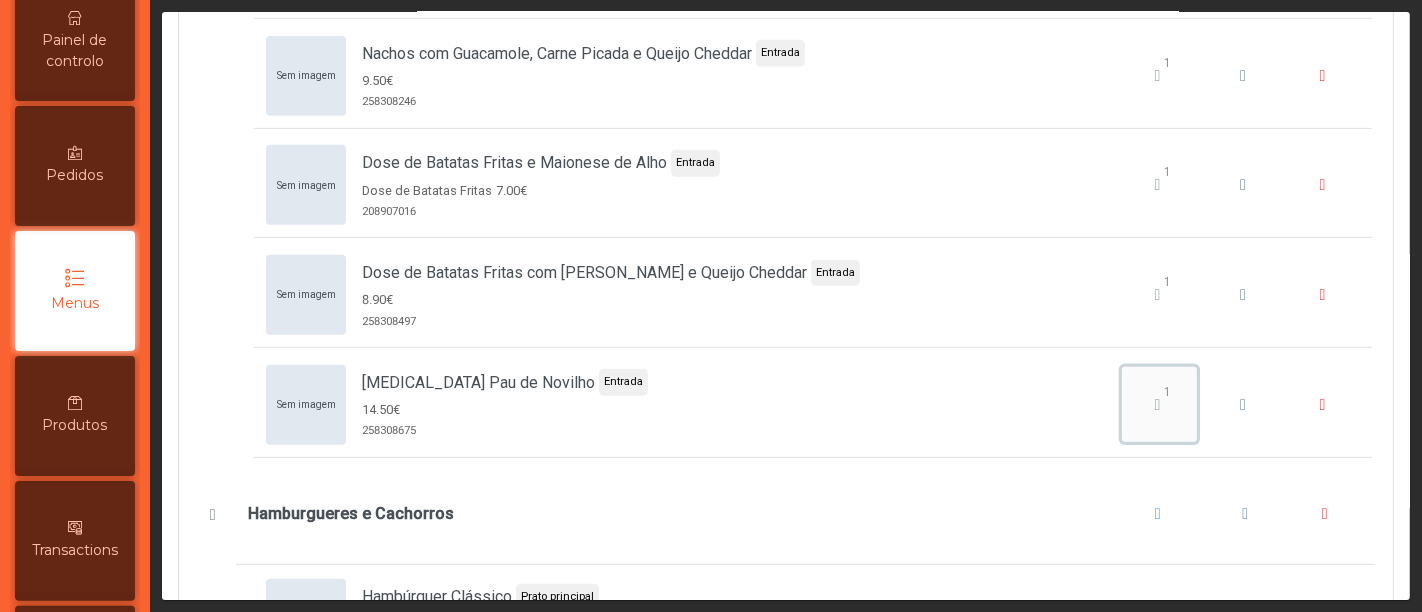 click on "1" 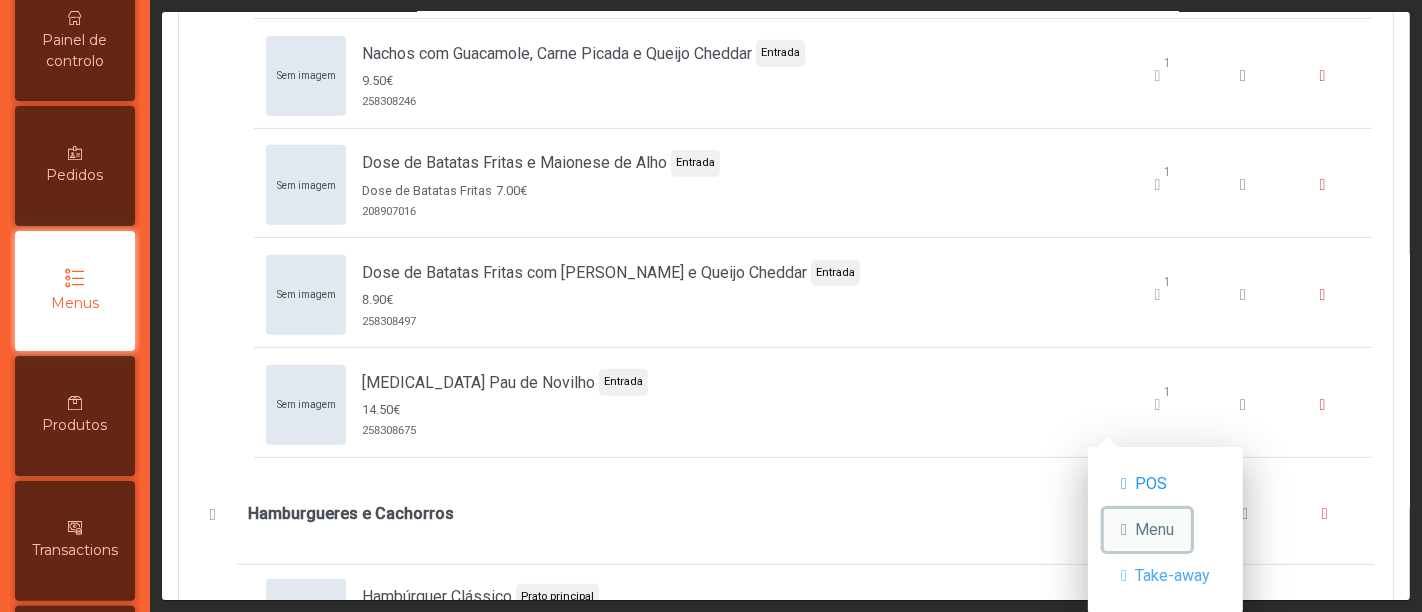 click on "Menu" at bounding box center (1154, 530) 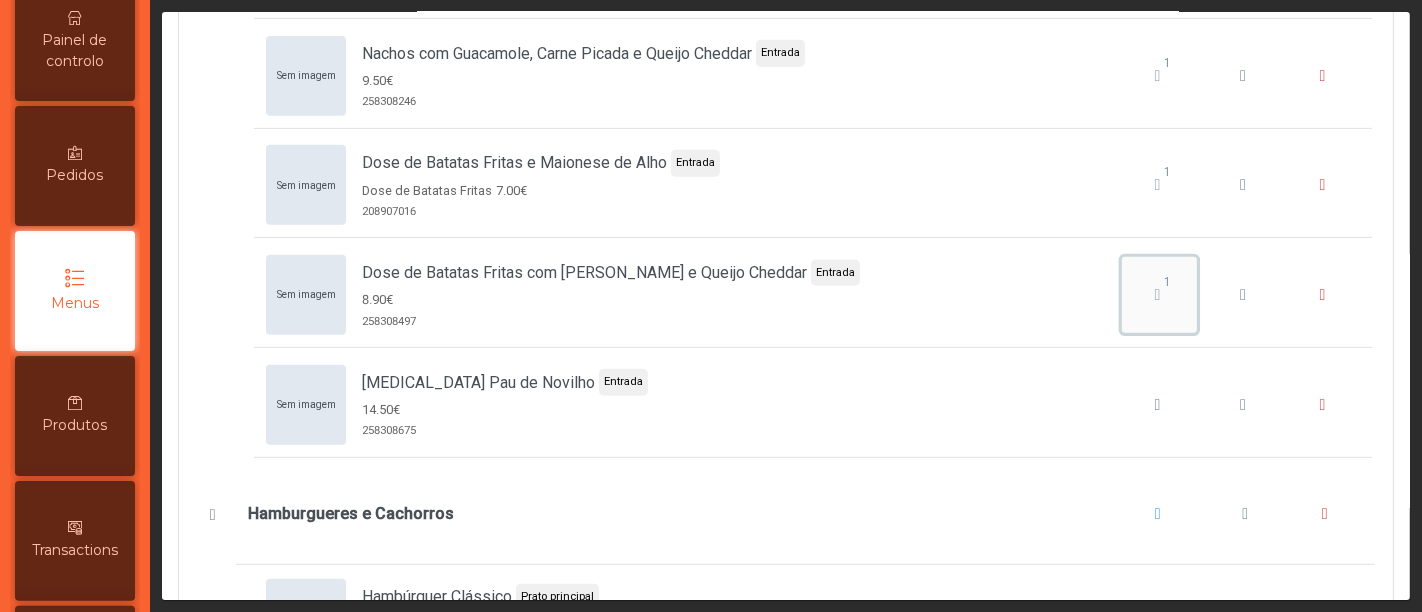 click on "1" 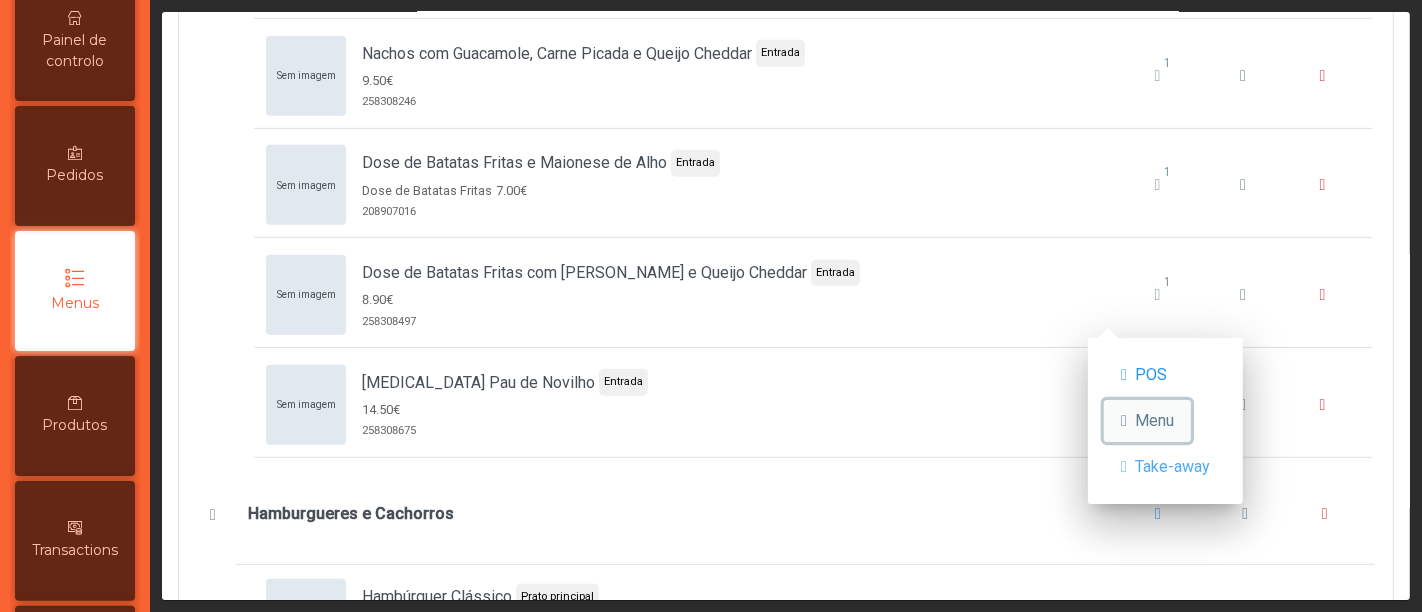 click on "Menu" at bounding box center [1154, 421] 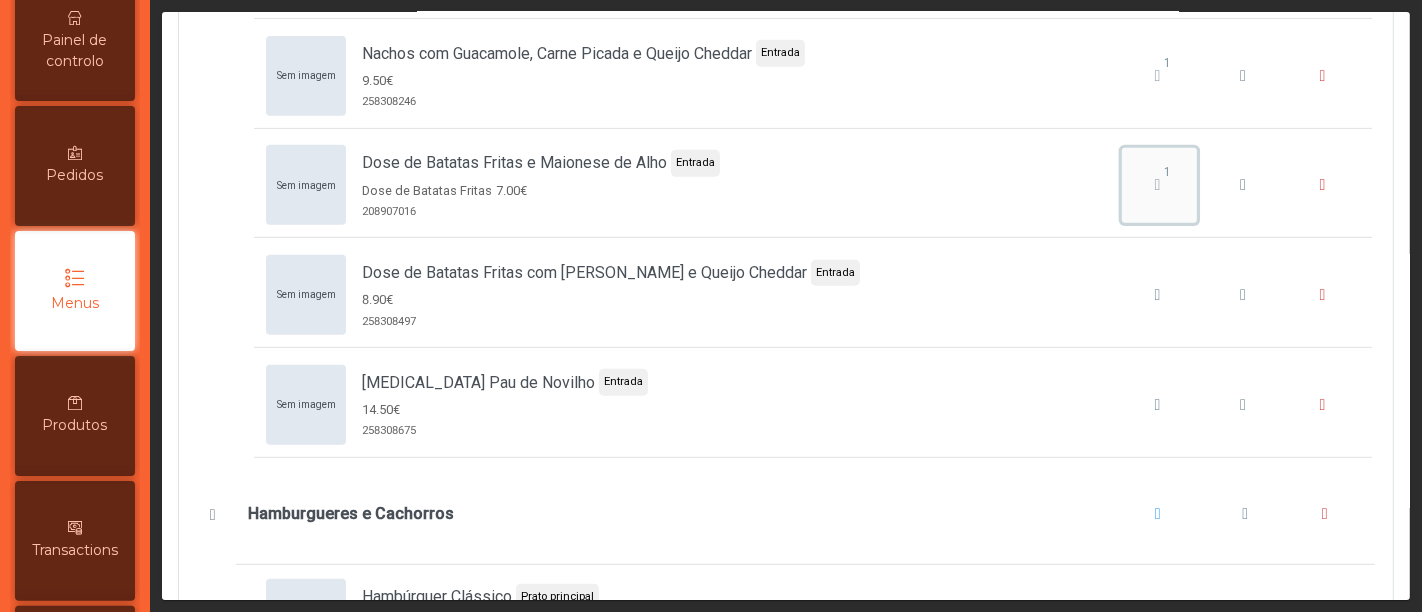 click on "1" 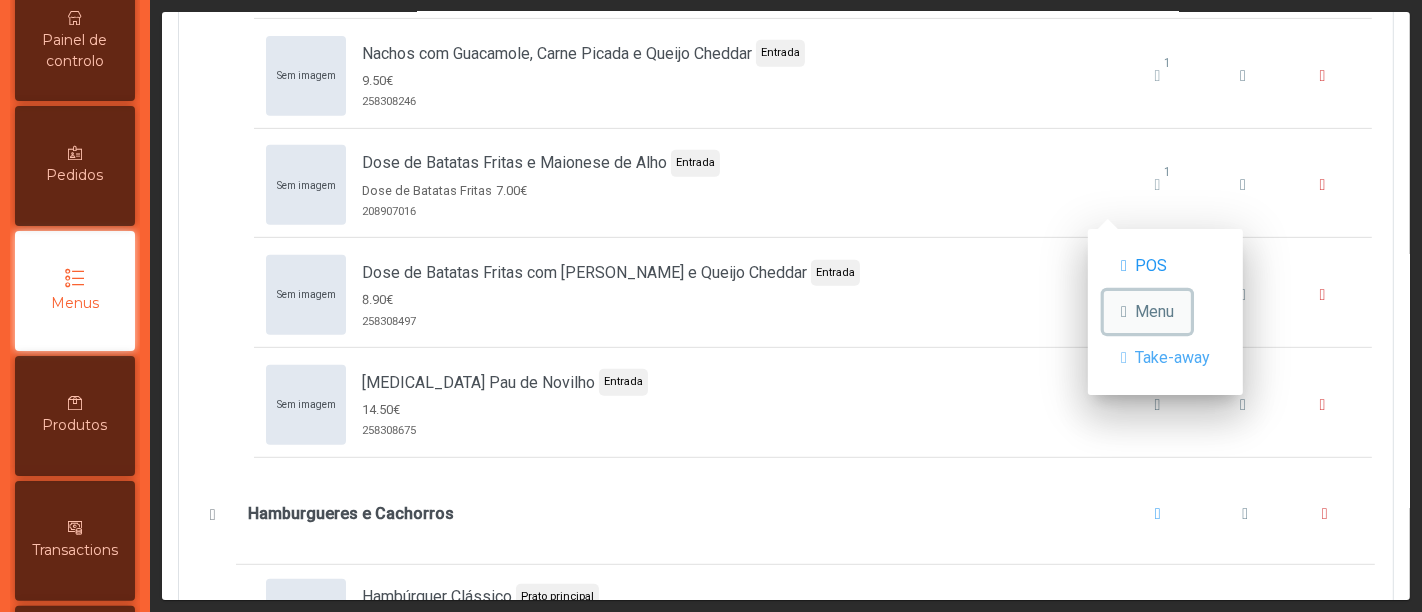 click on "Menu" at bounding box center [1154, 312] 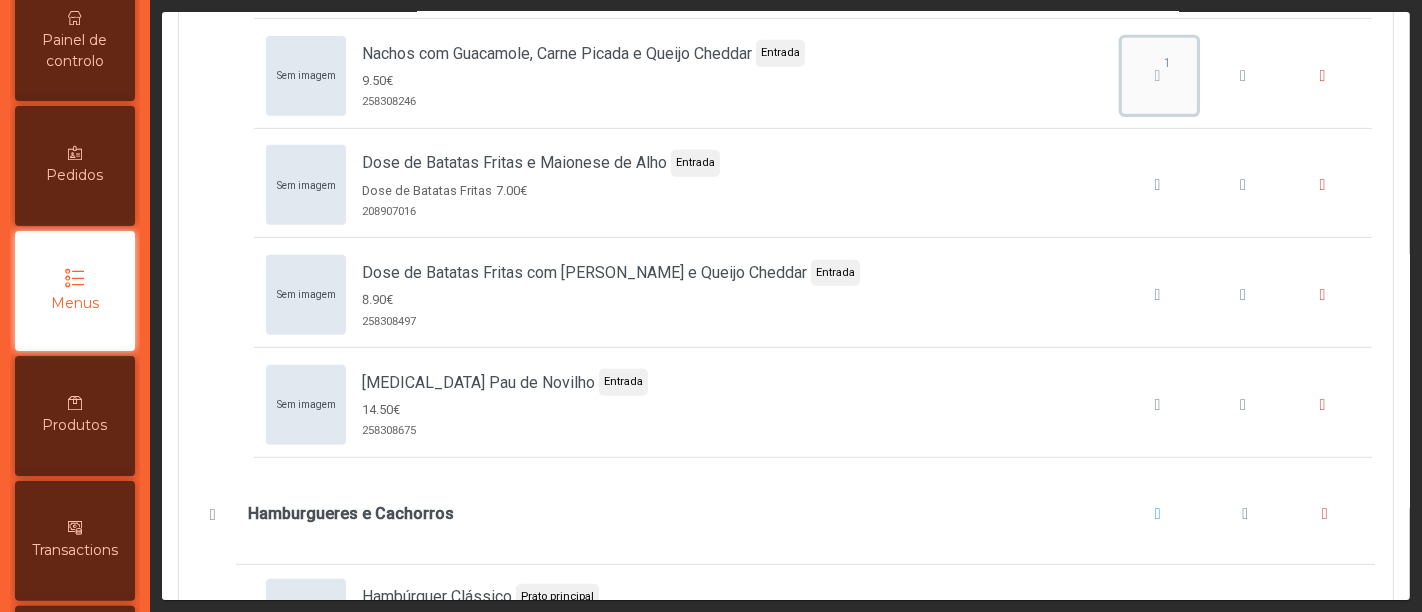 click 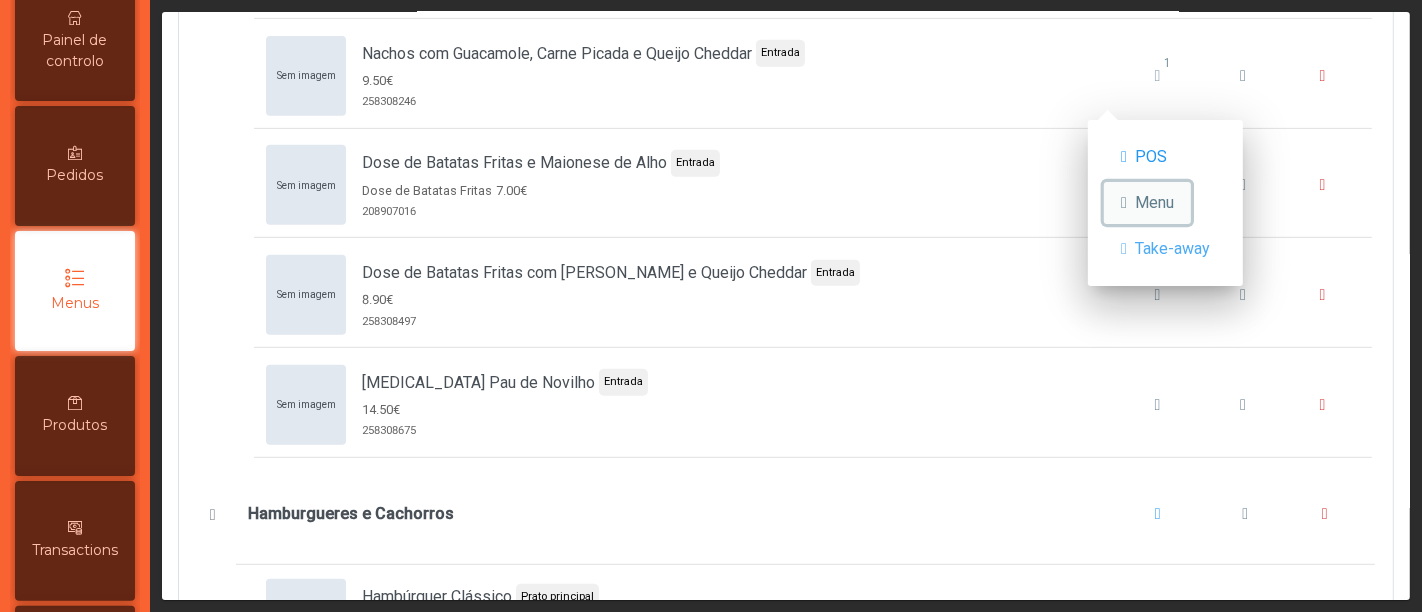 click on "Menu" at bounding box center [1154, 203] 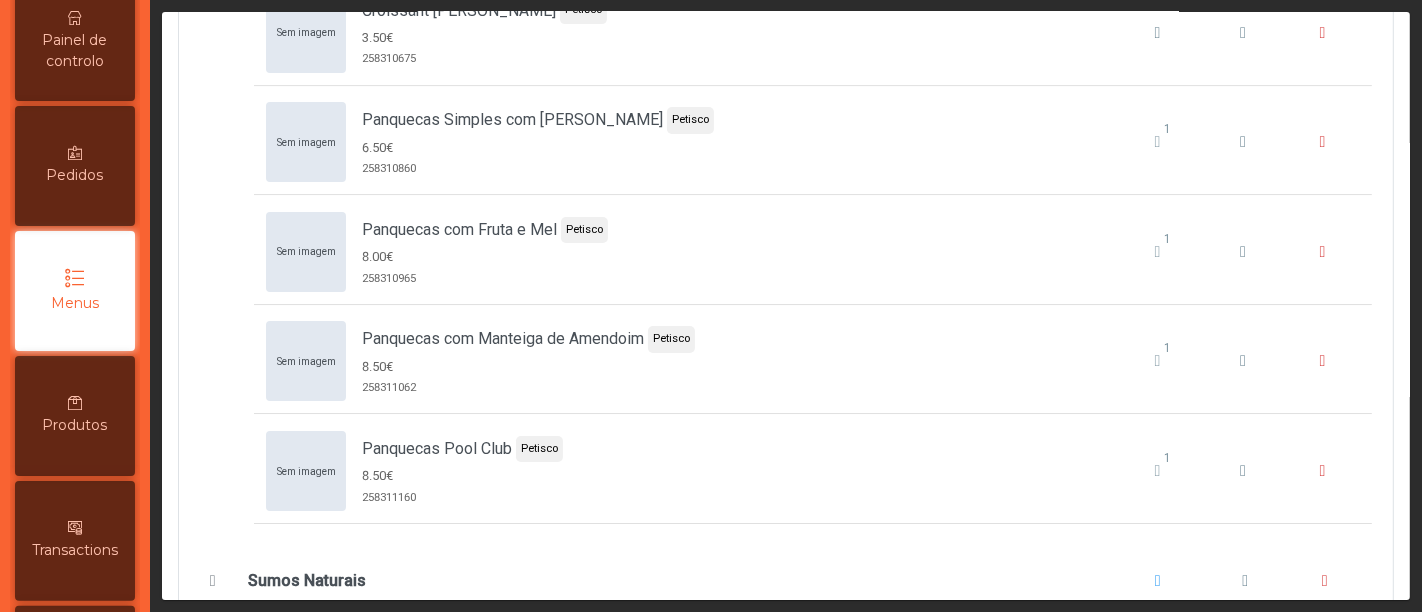 scroll, scrollTop: 5720, scrollLeft: 0, axis: vertical 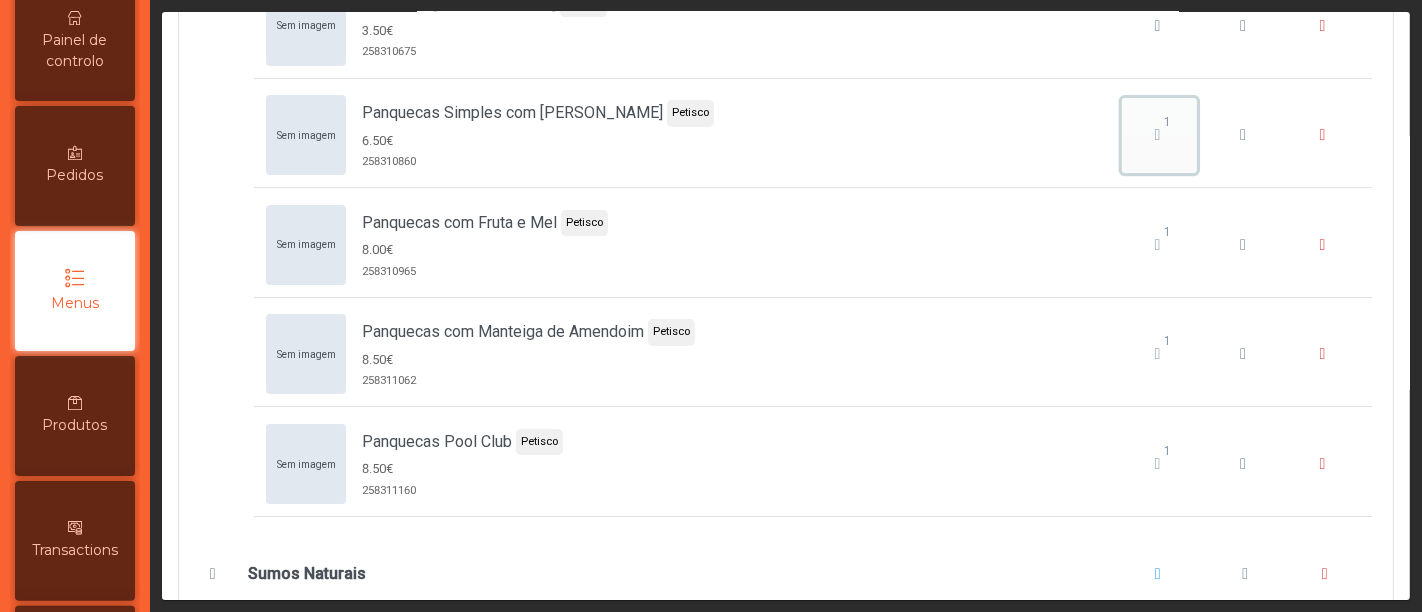 click on "1" 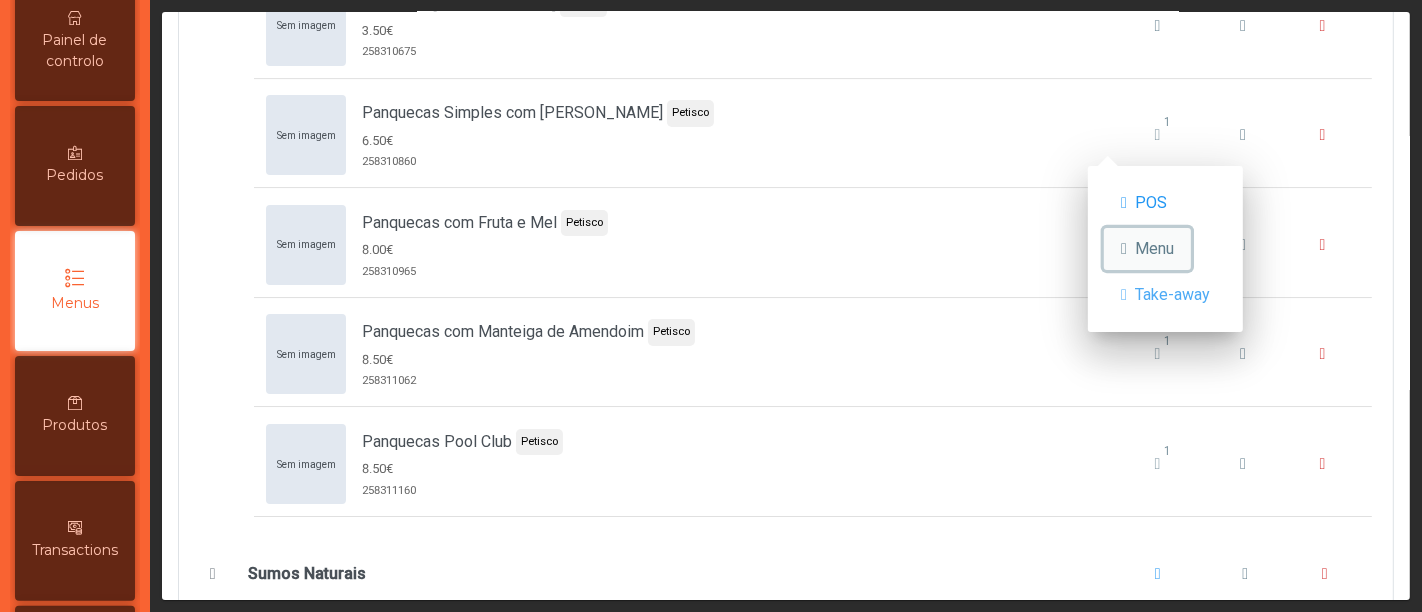 click on "Menu" at bounding box center [1154, 249] 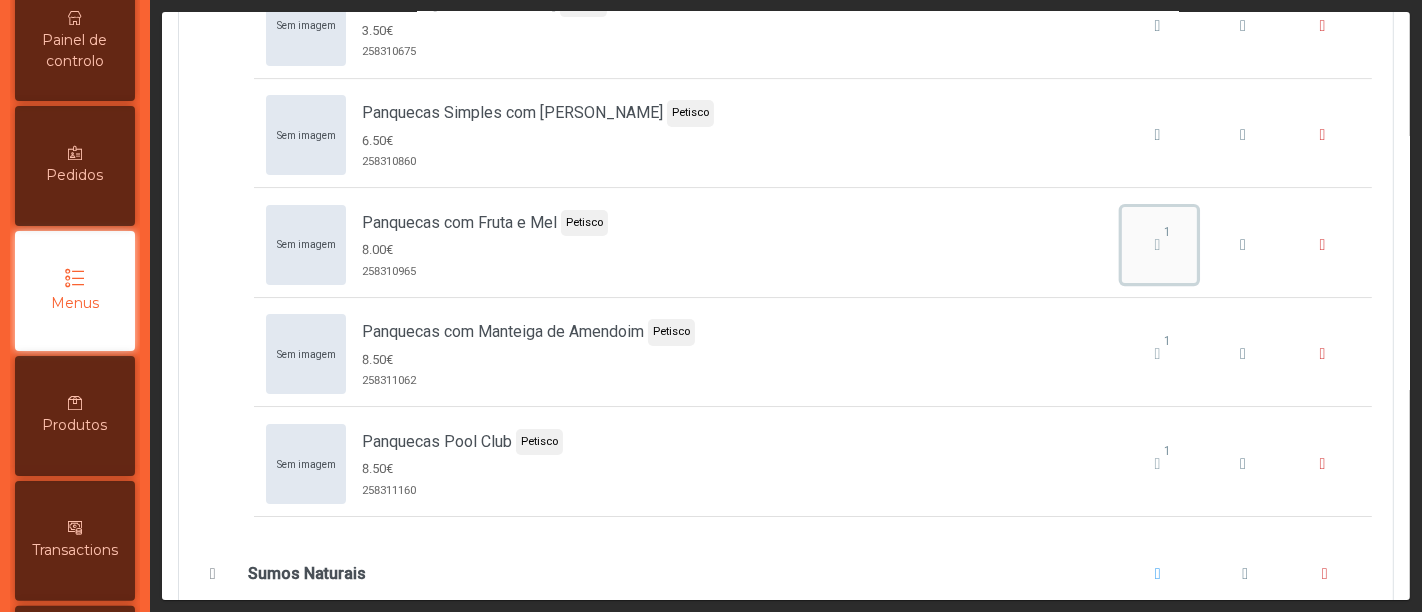 click 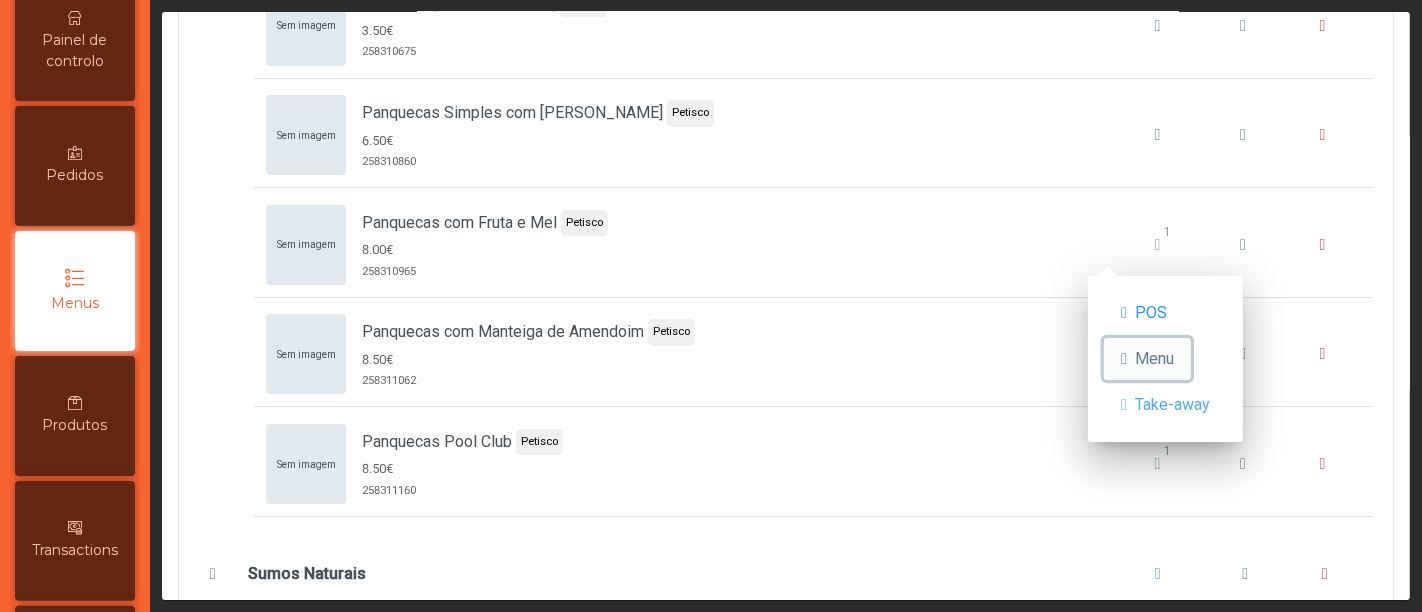 click on "Menu" at bounding box center [1154, 359] 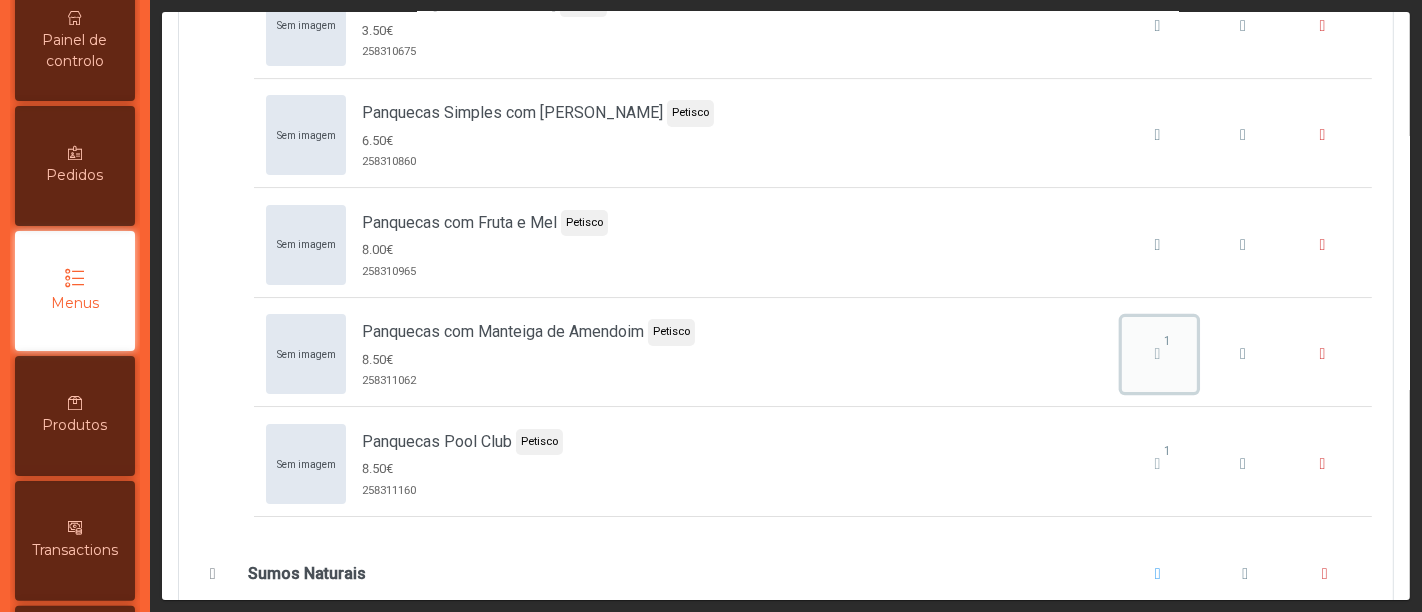 click 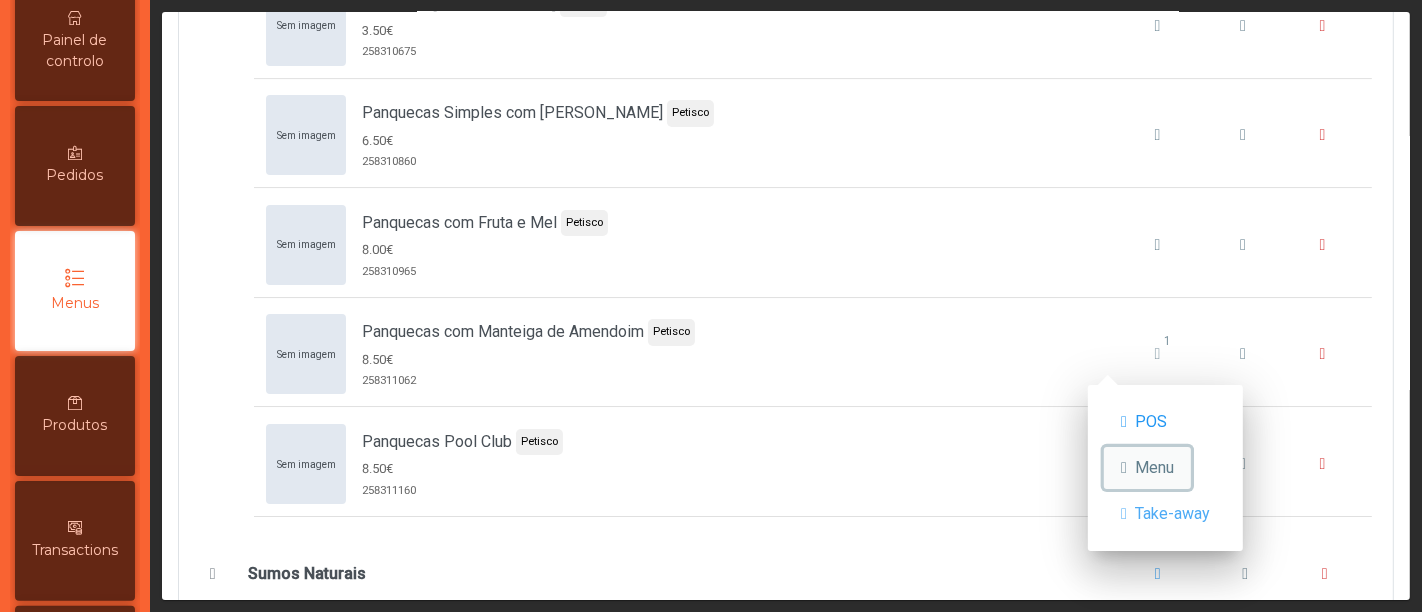click on "Menu" at bounding box center [1154, 468] 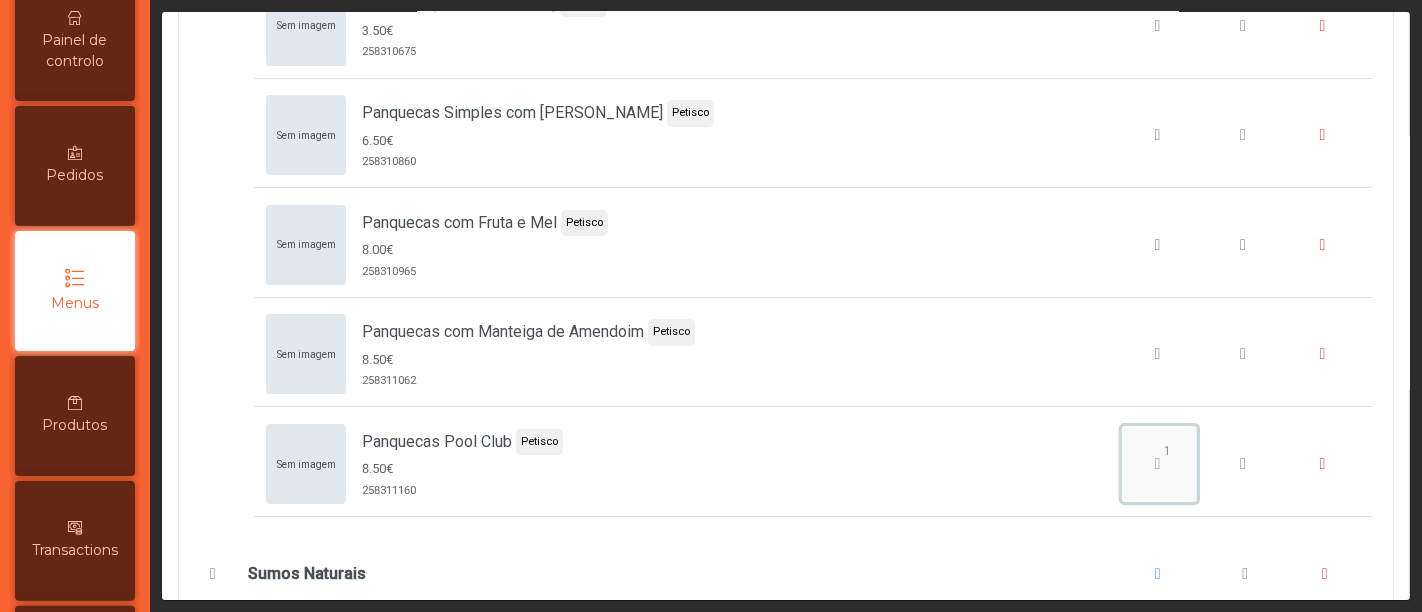 click 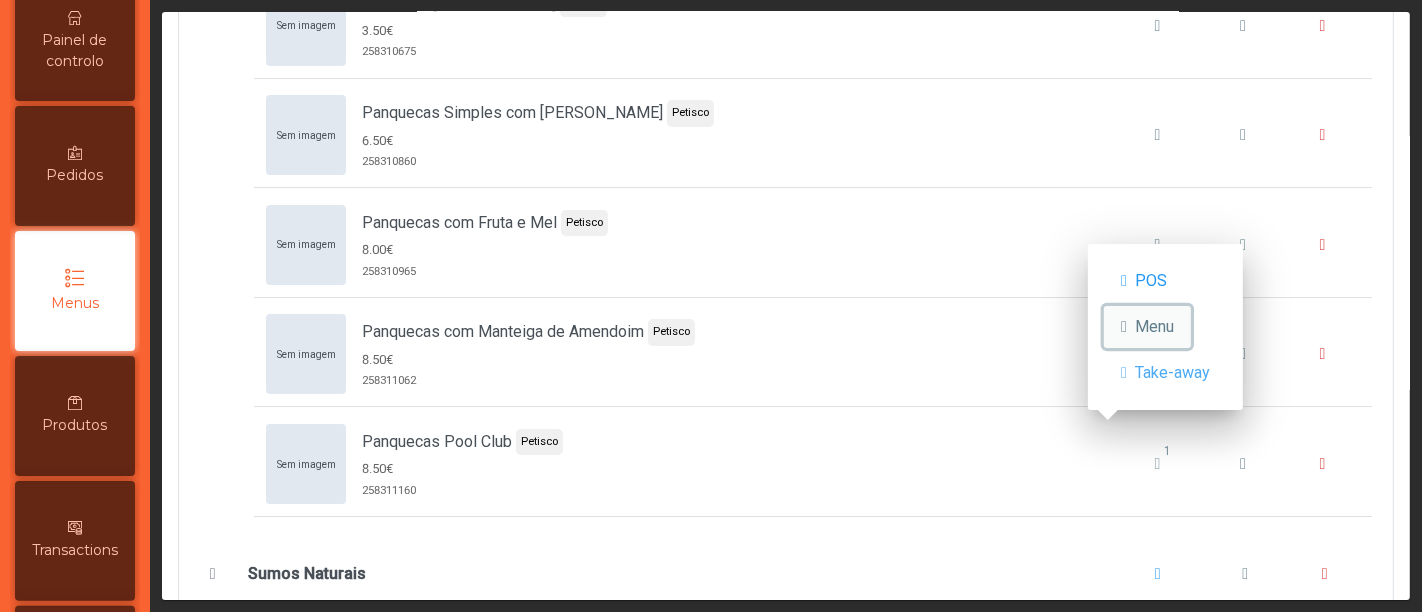click on "Menu" at bounding box center [1154, 327] 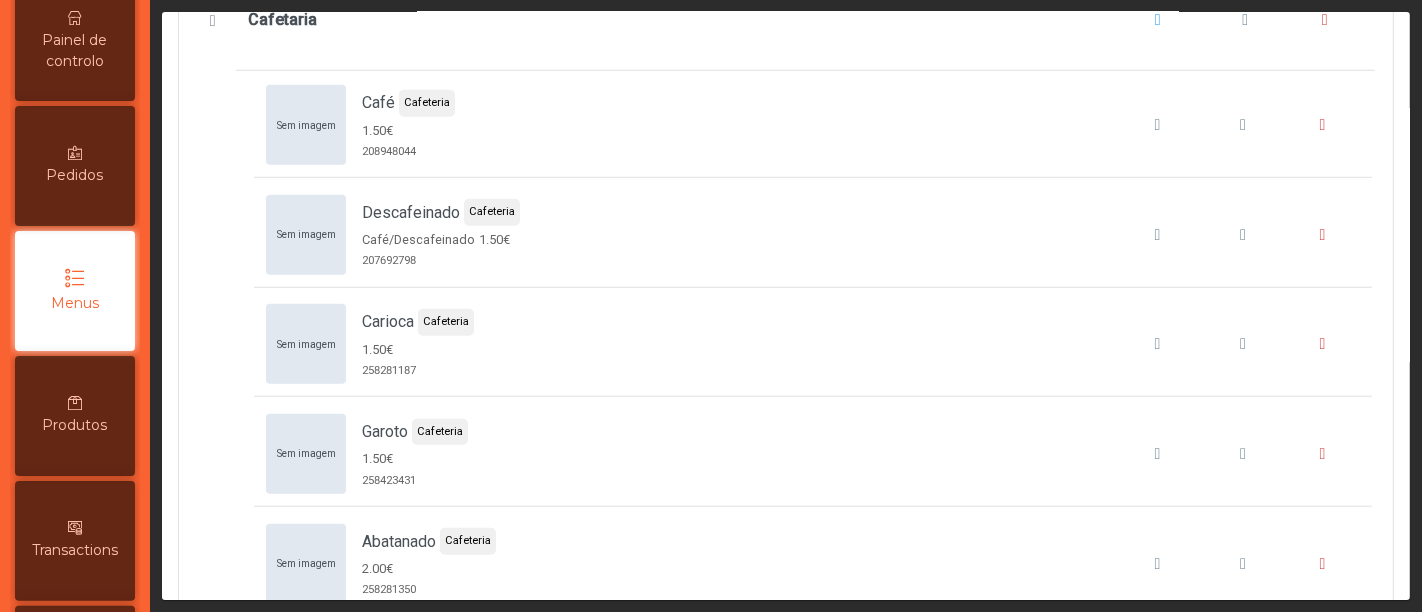 scroll, scrollTop: 14940, scrollLeft: 0, axis: vertical 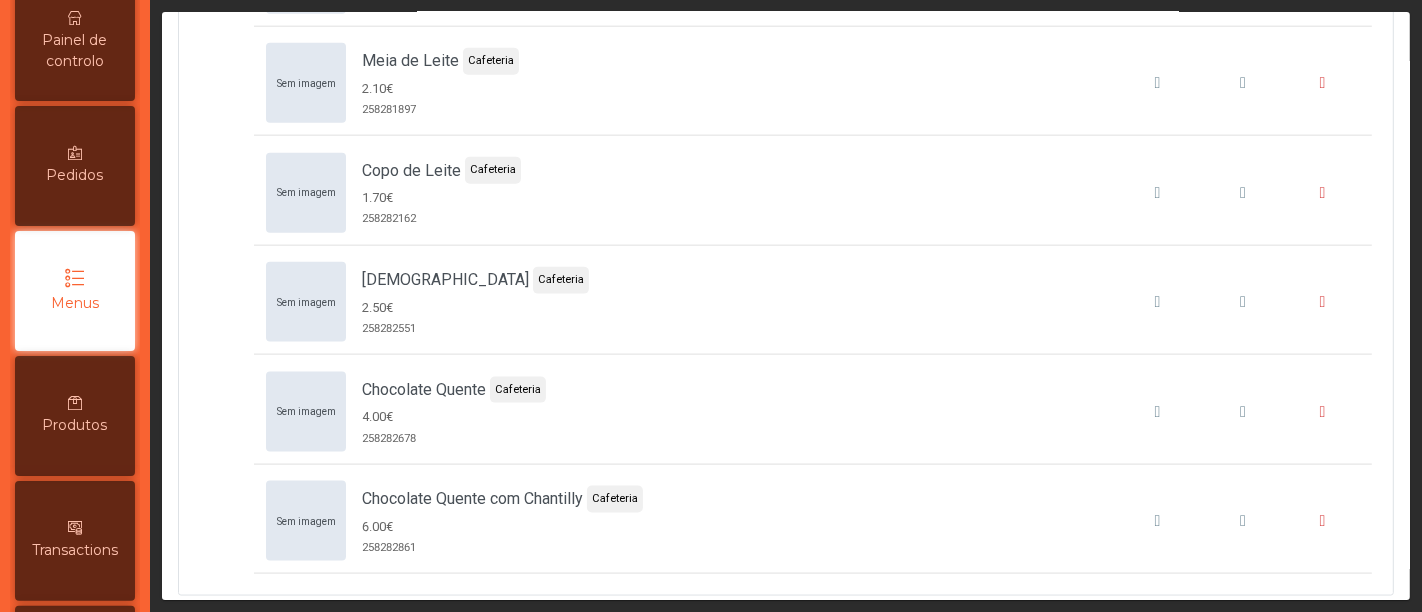 click on "Menus" at bounding box center (75, 303) 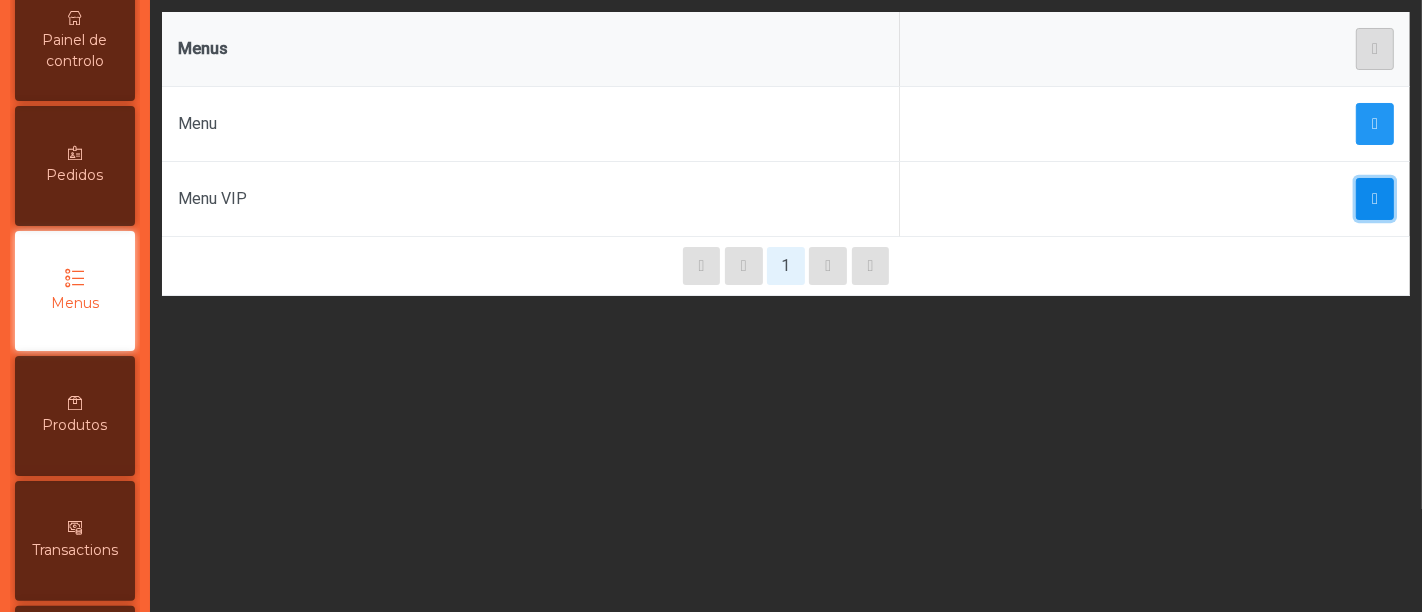 click 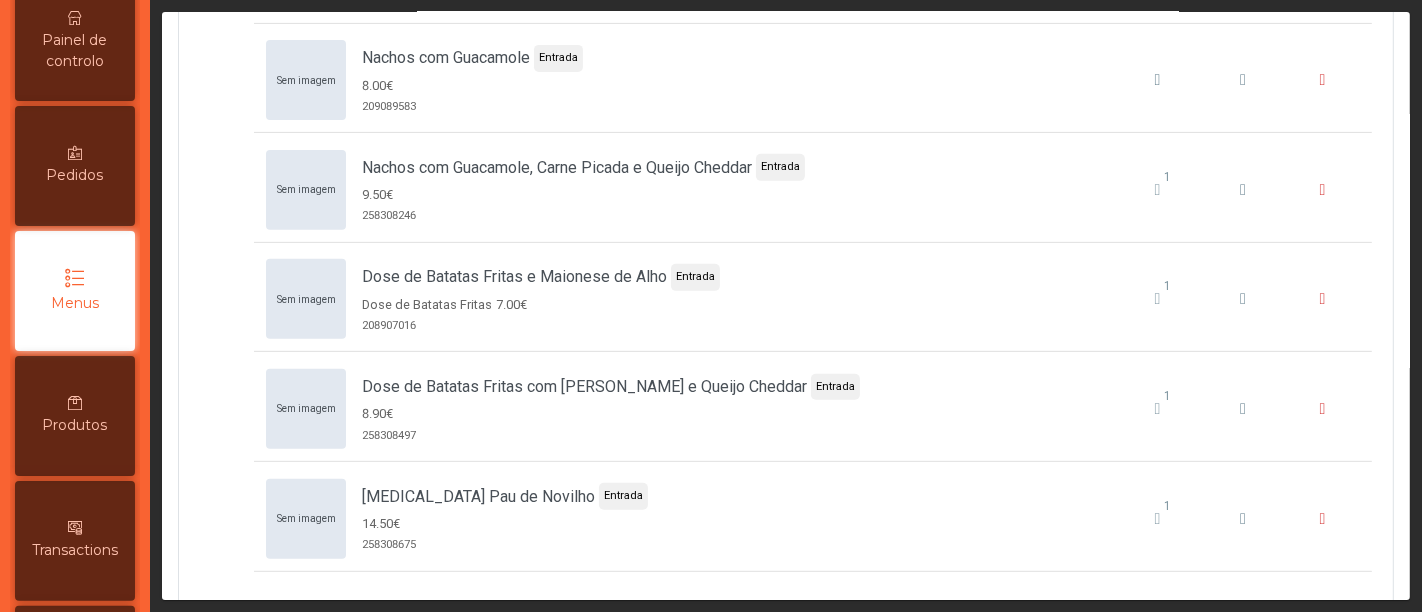scroll, scrollTop: 642, scrollLeft: 0, axis: vertical 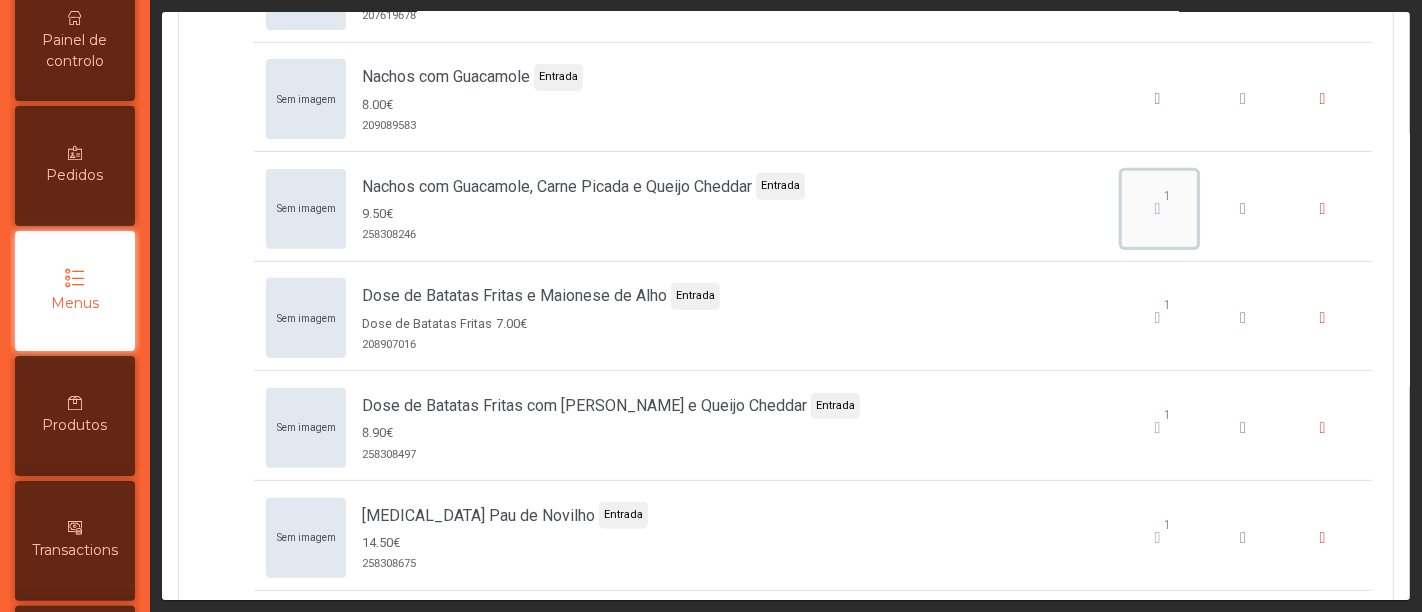 click on "1" 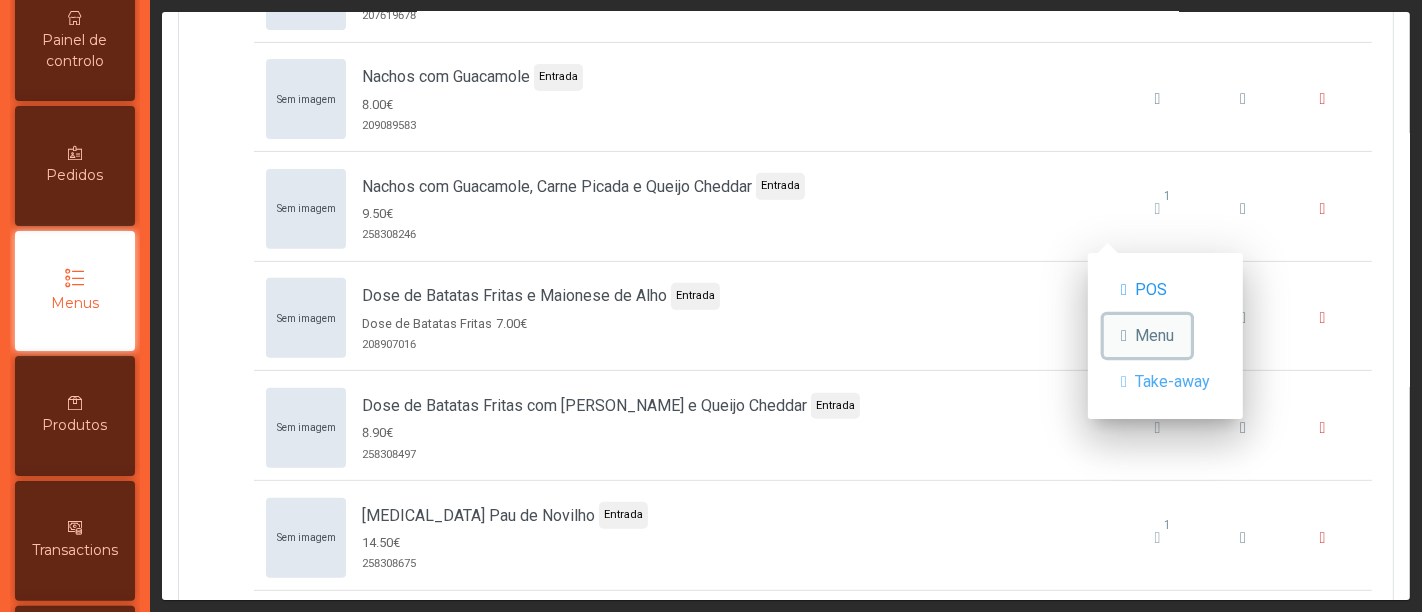 click on "Menu" at bounding box center (1147, 336) 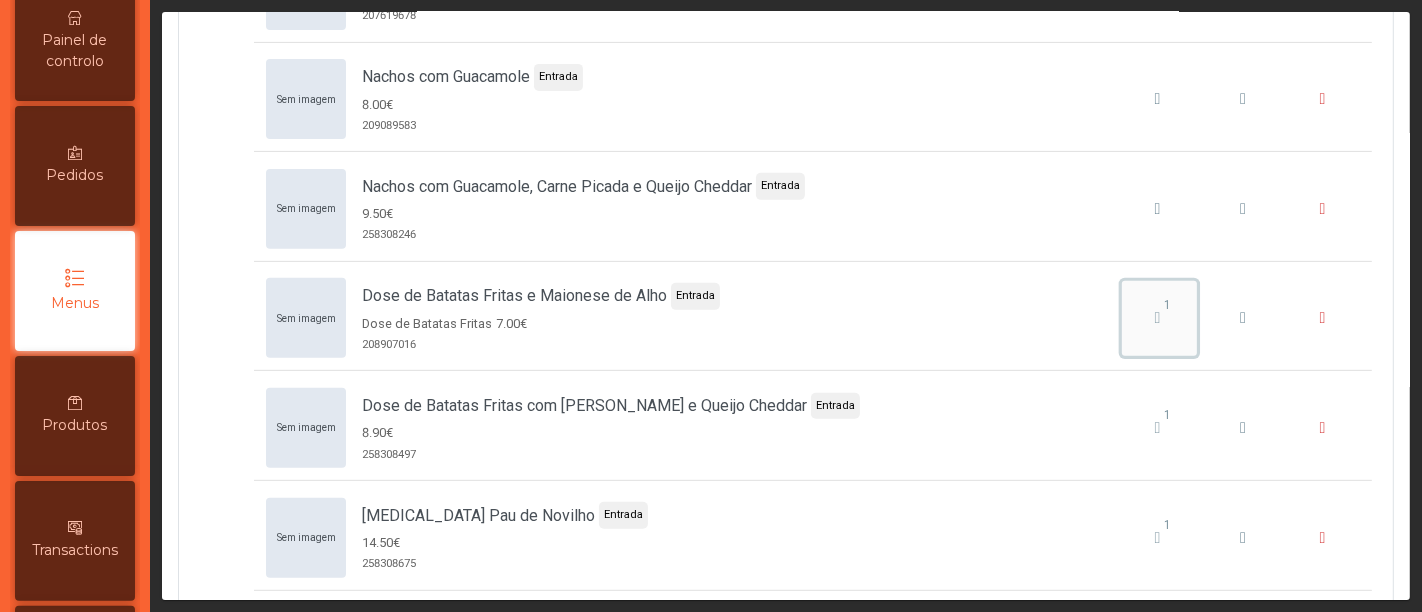 click 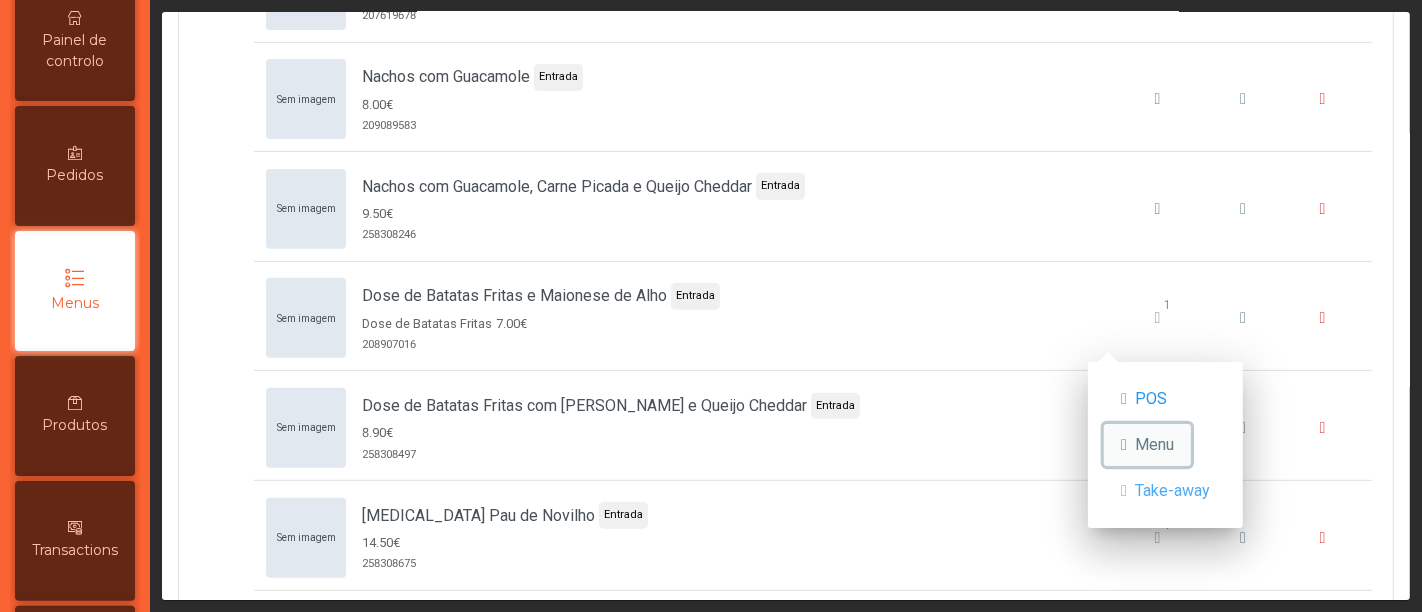 click on "Menu" at bounding box center (1147, 445) 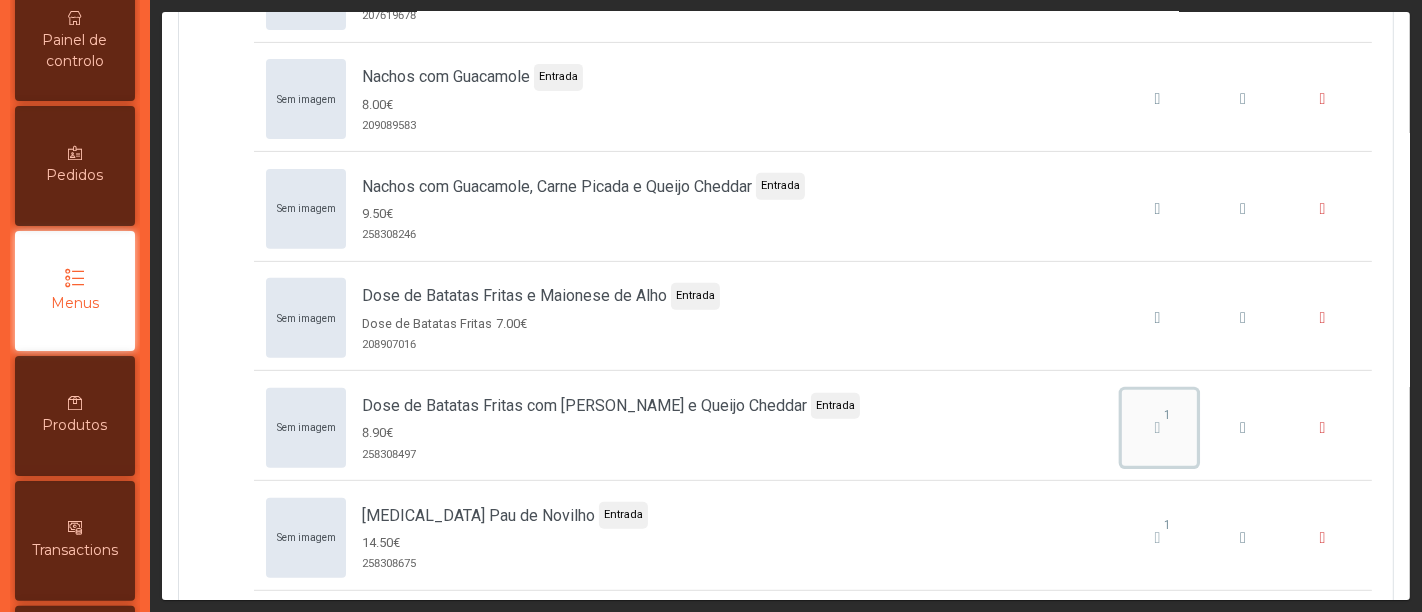 click on "1" 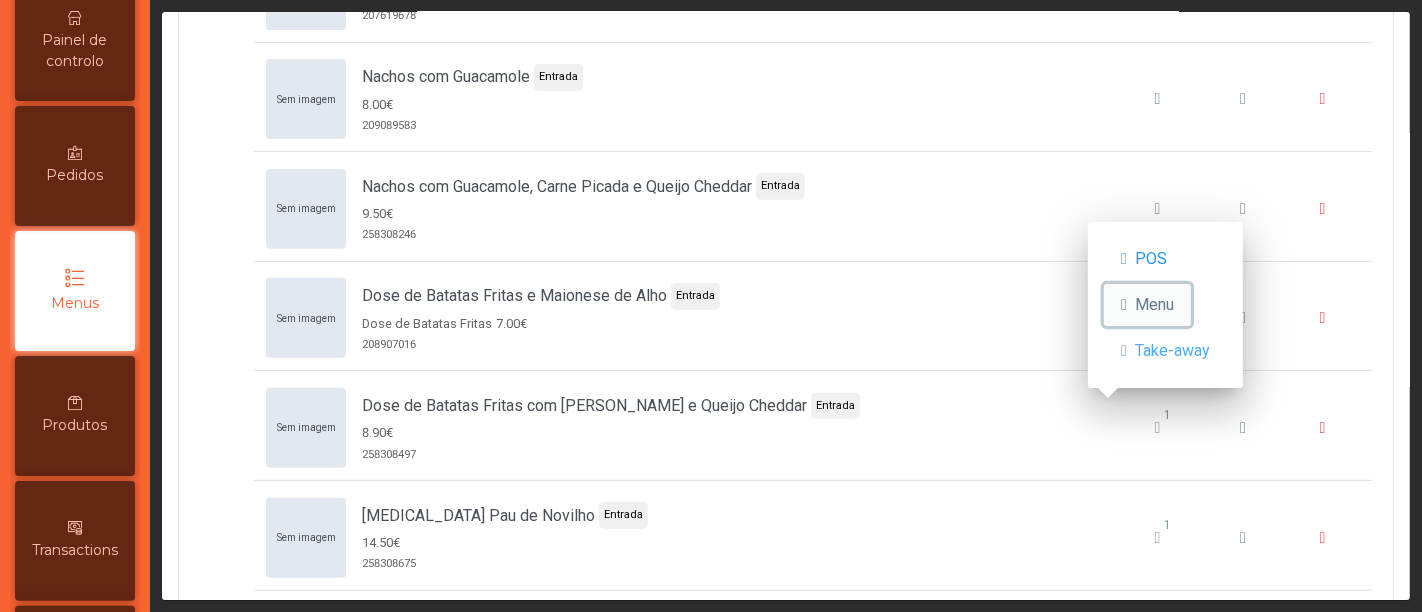 click on "Menu" at bounding box center (1154, 305) 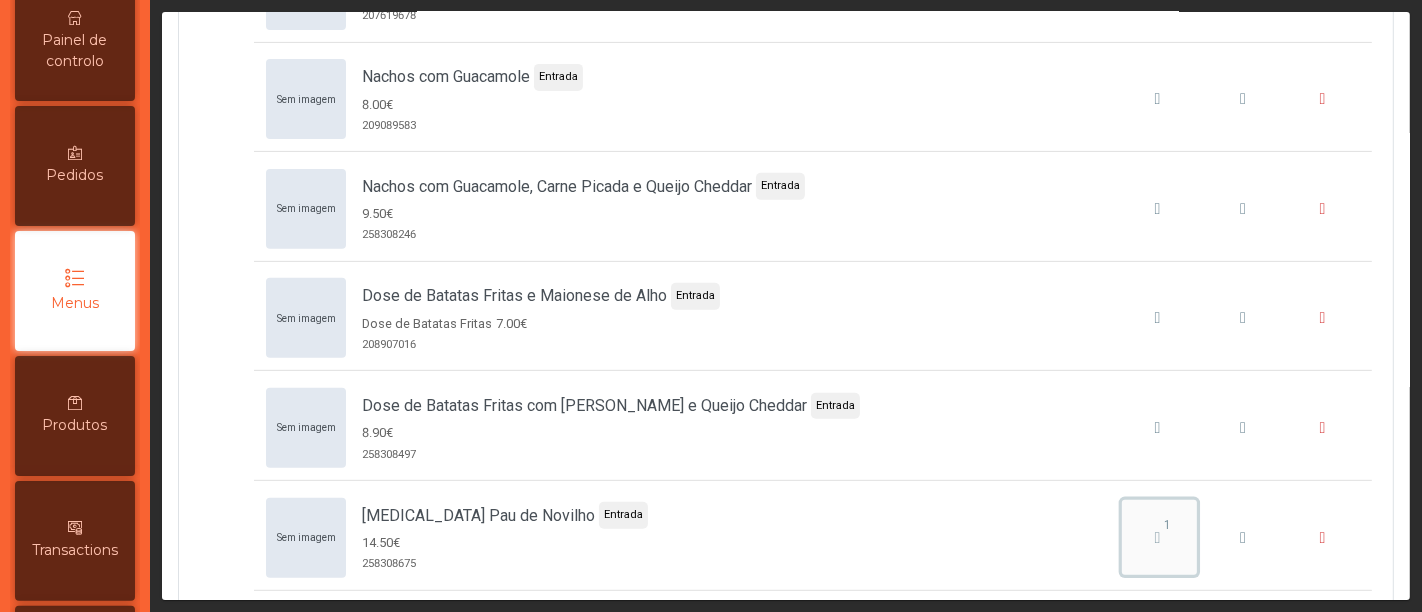 click on "1" 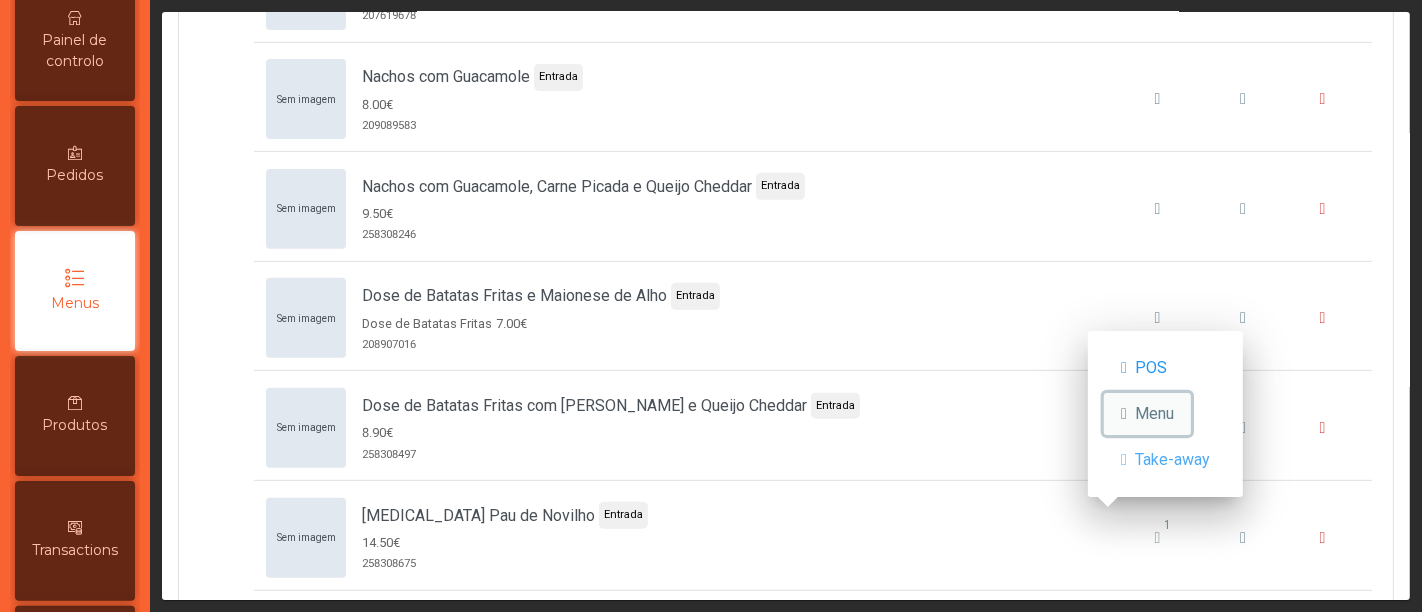 click on "Menu" at bounding box center [1154, 414] 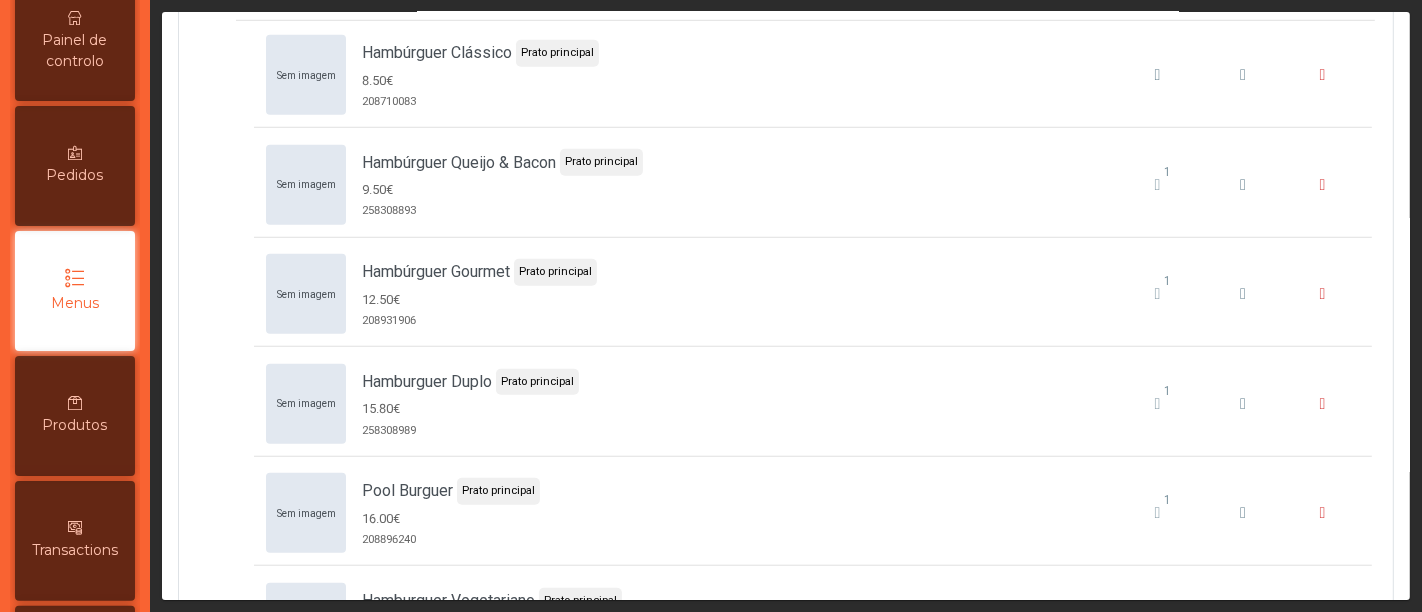 scroll, scrollTop: 1317, scrollLeft: 0, axis: vertical 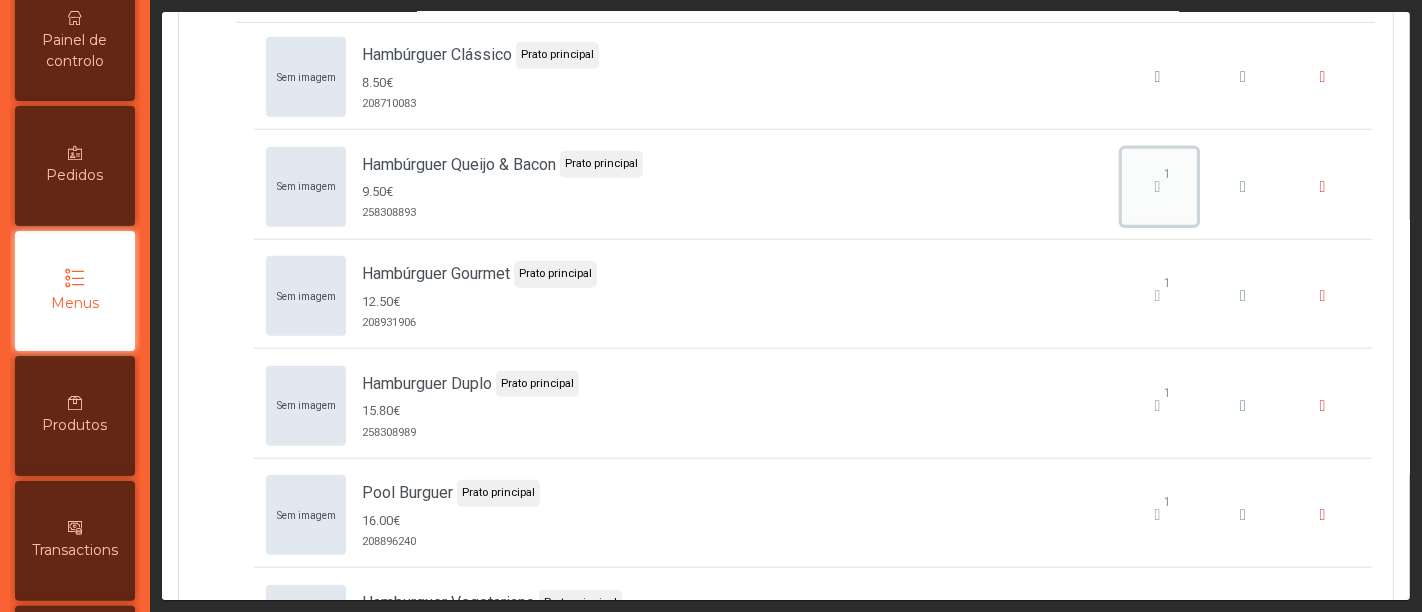 click on "1" 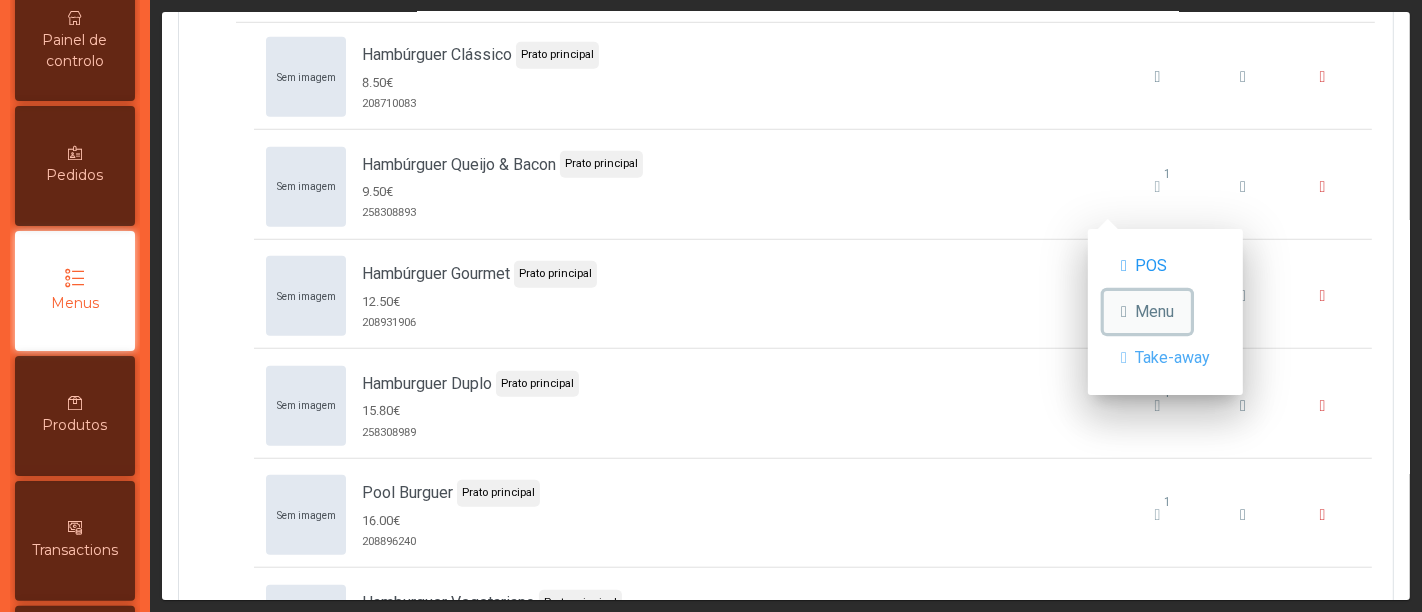 click on "Menu" at bounding box center (1154, 312) 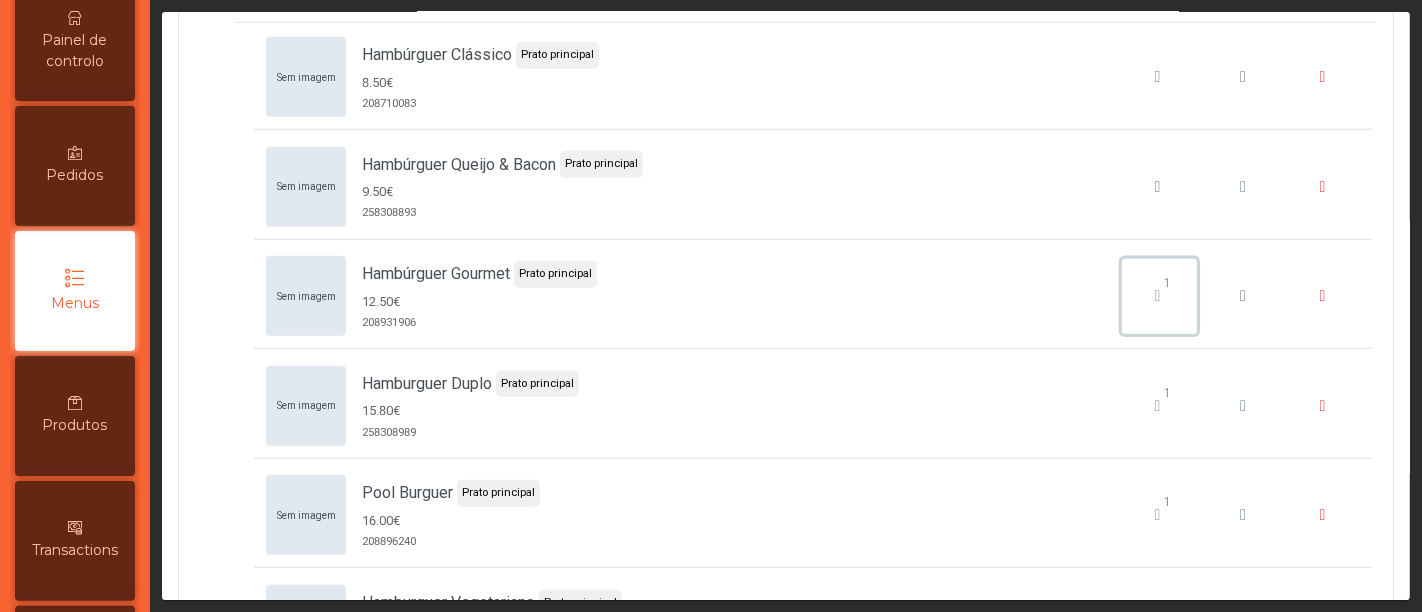 click 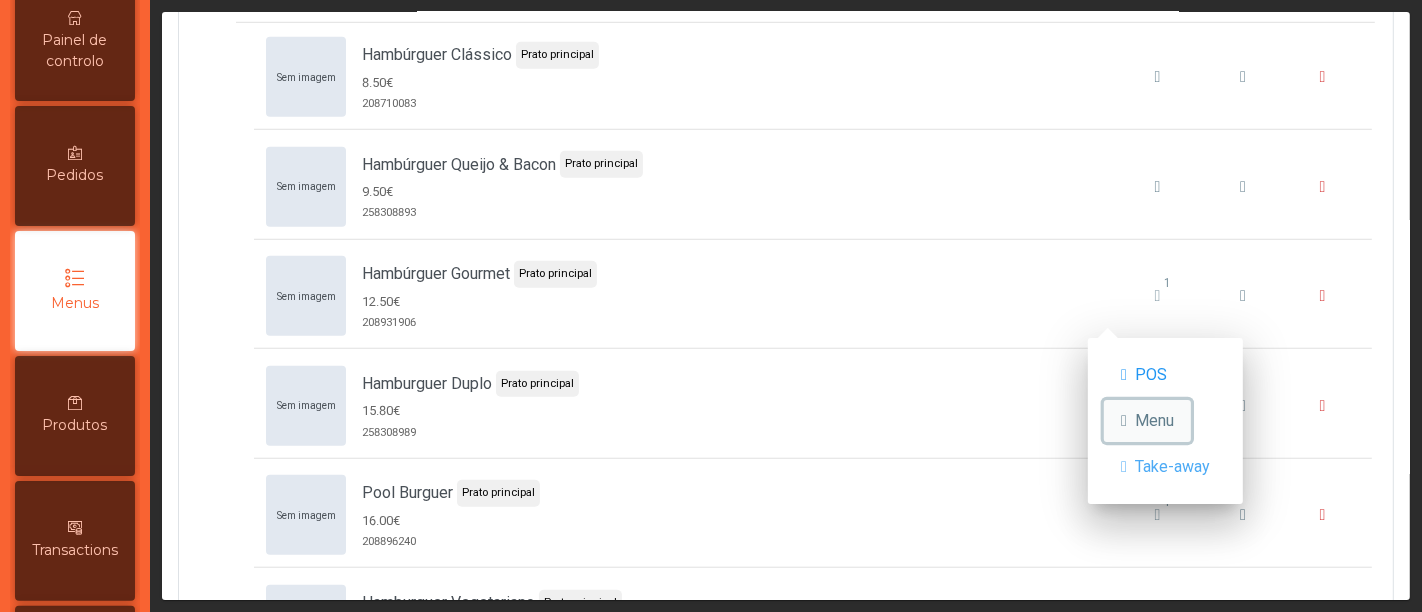 click on "Menu" at bounding box center [1147, 421] 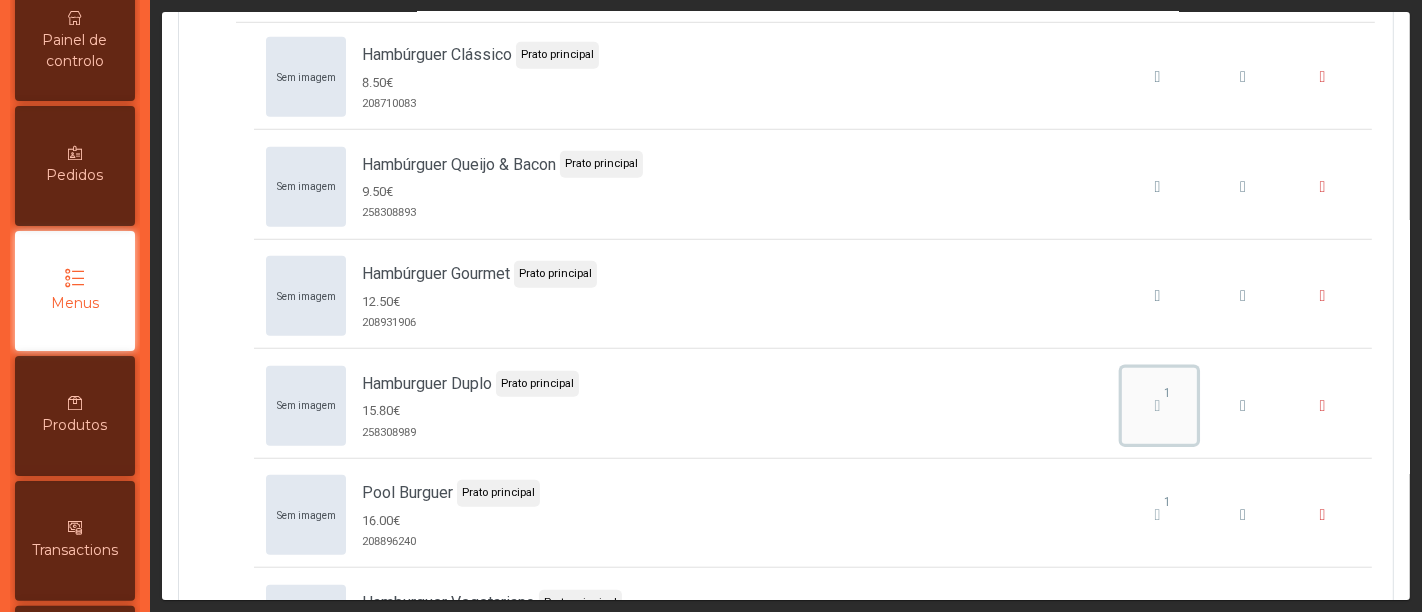 click 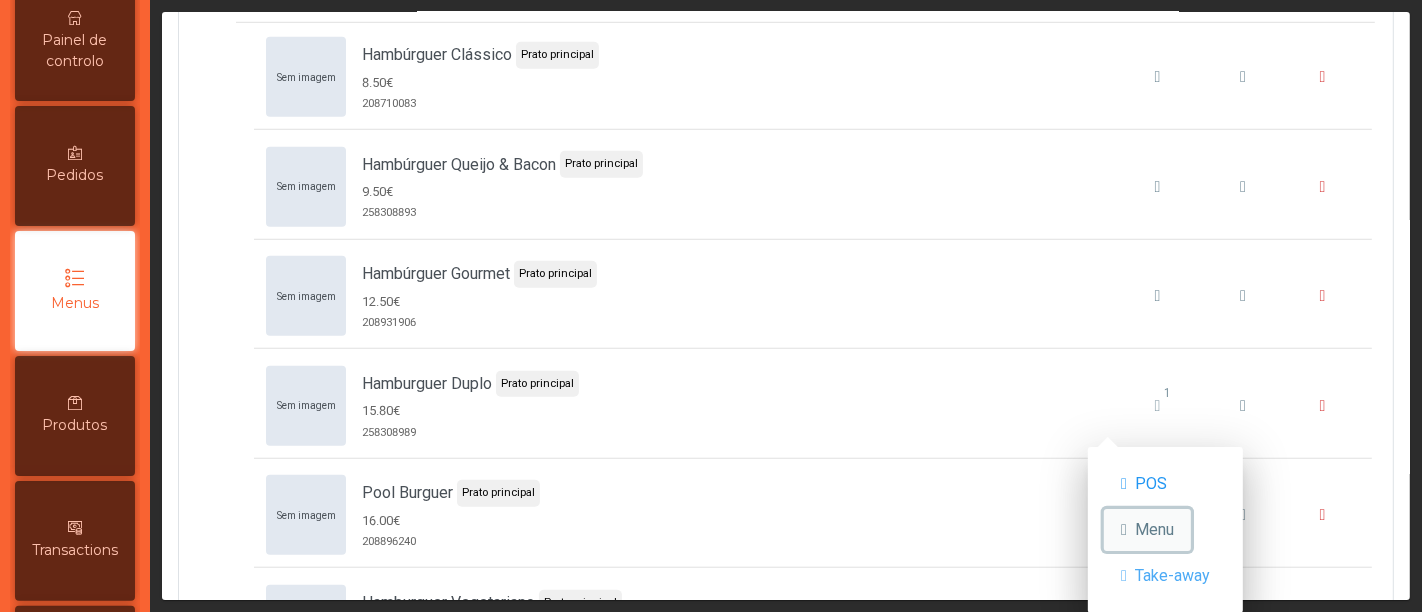 click on "Menu" at bounding box center (1154, 530) 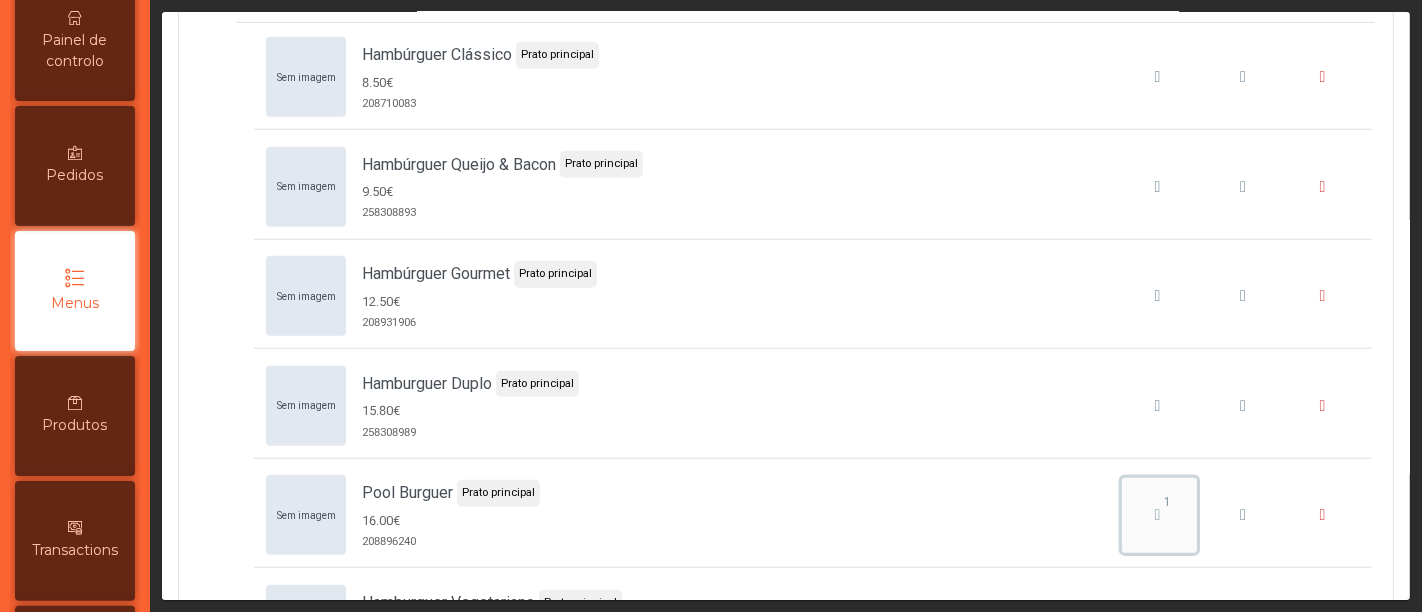 click on "1" 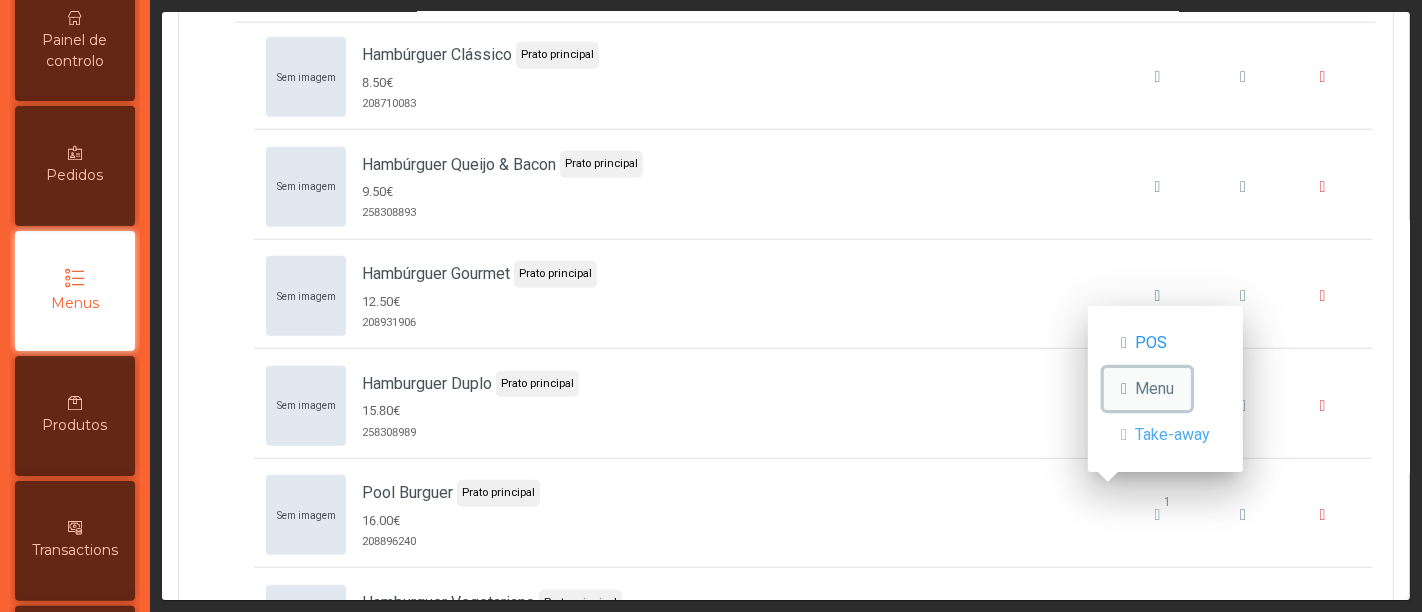 click on "Menu" at bounding box center [1147, 389] 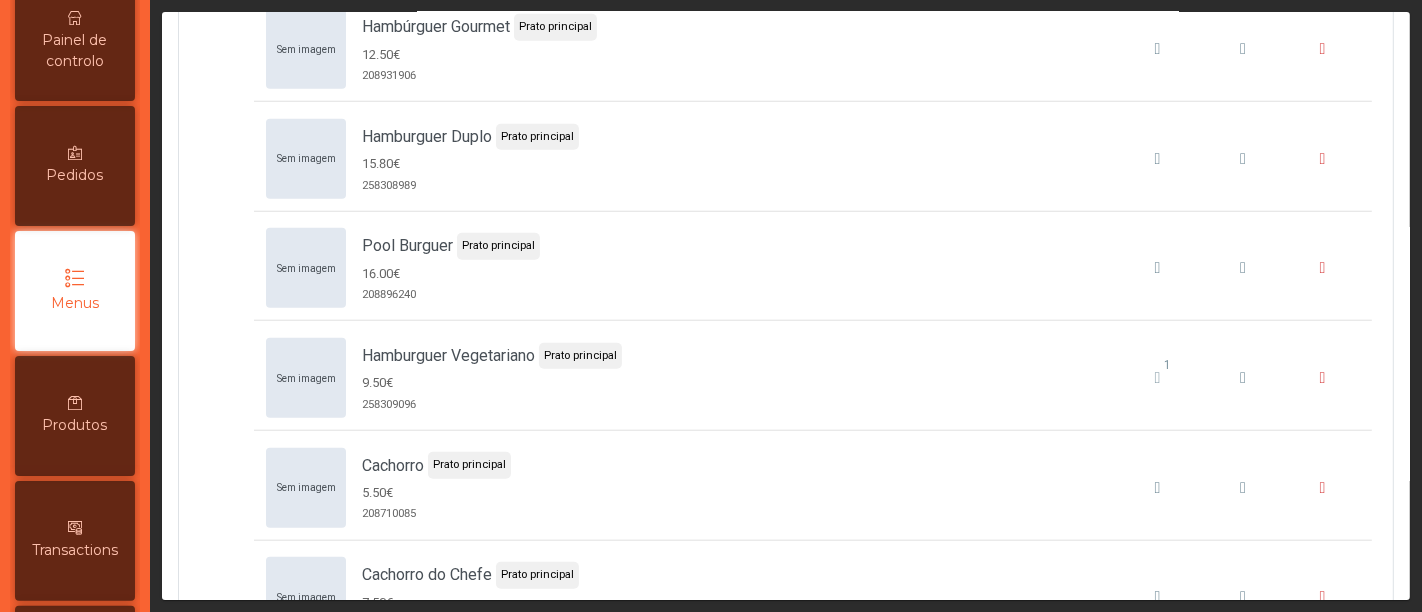 scroll, scrollTop: 1597, scrollLeft: 0, axis: vertical 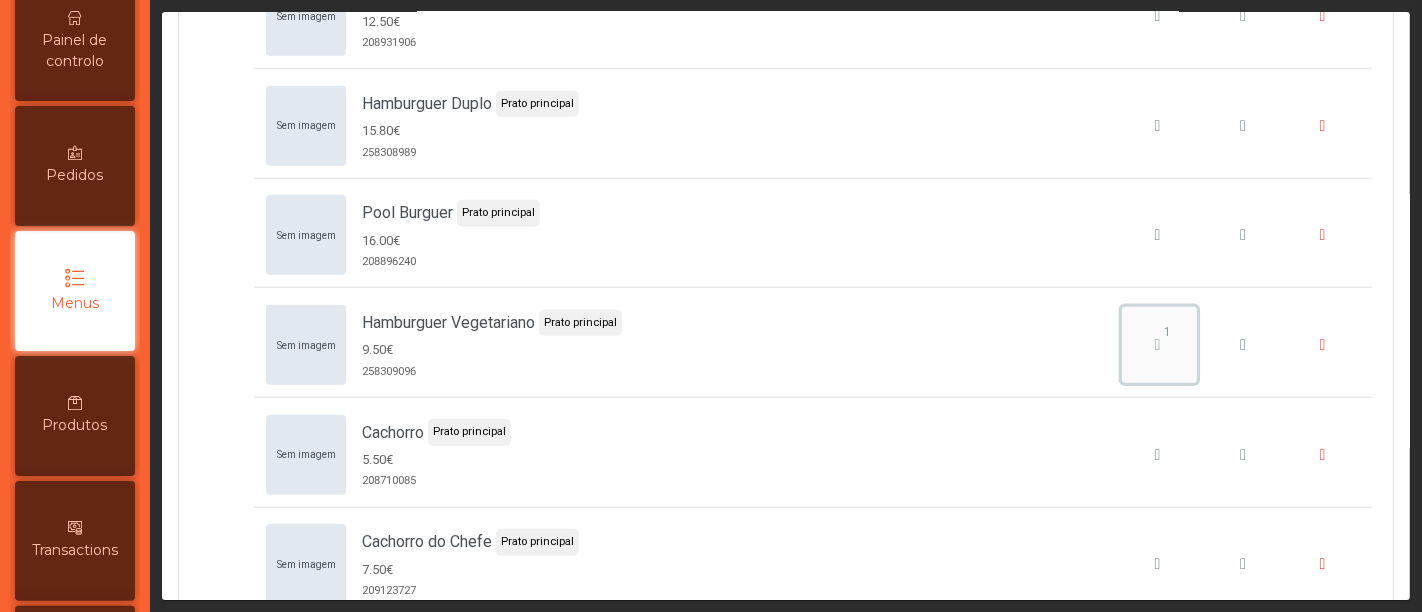click on "1" 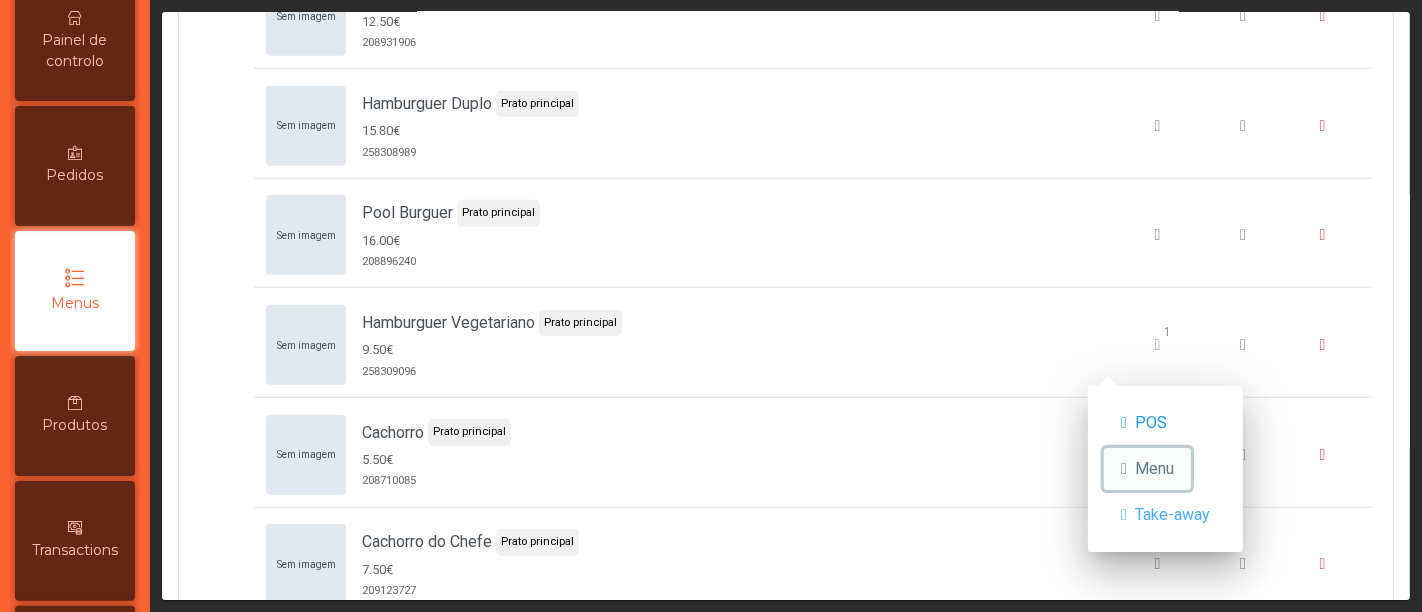 click on "Menu" at bounding box center [1154, 469] 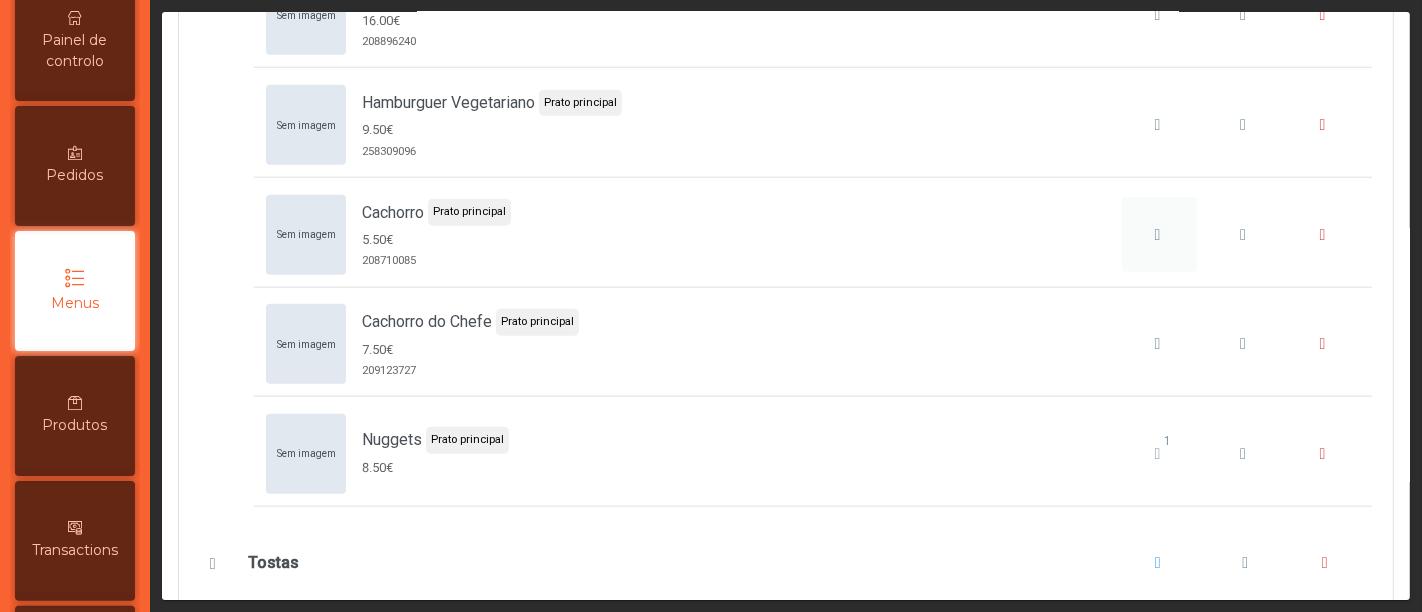 scroll, scrollTop: 1928, scrollLeft: 0, axis: vertical 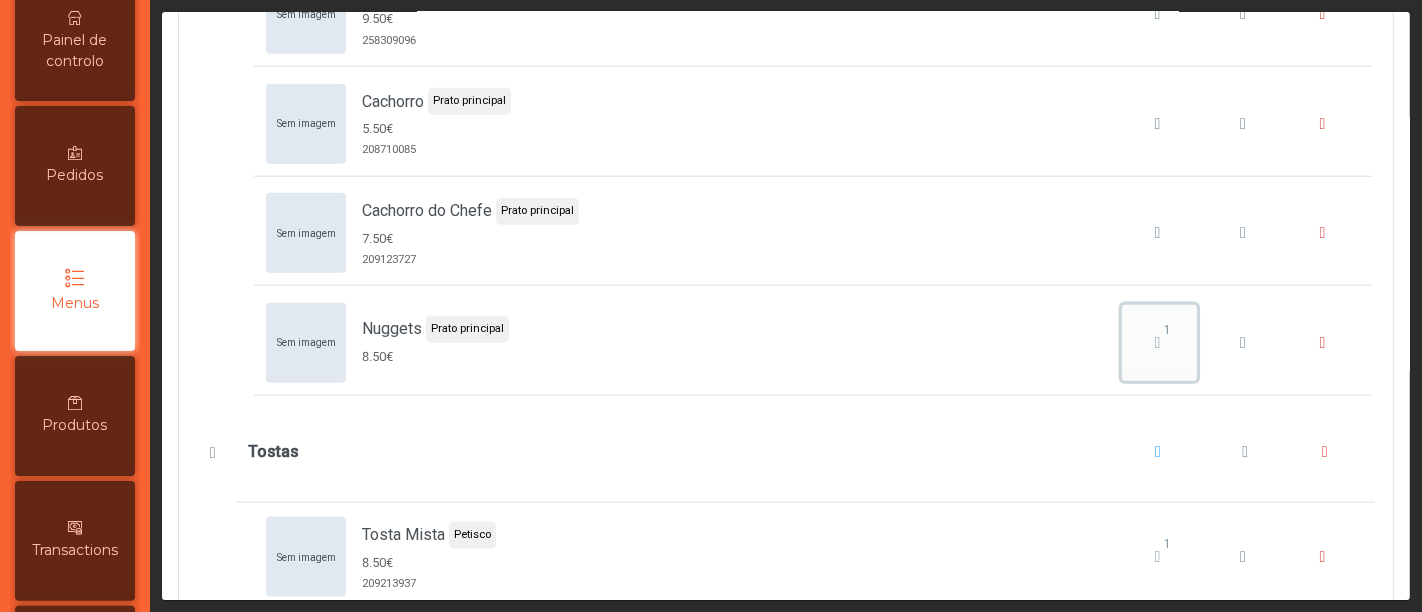 click on "1" 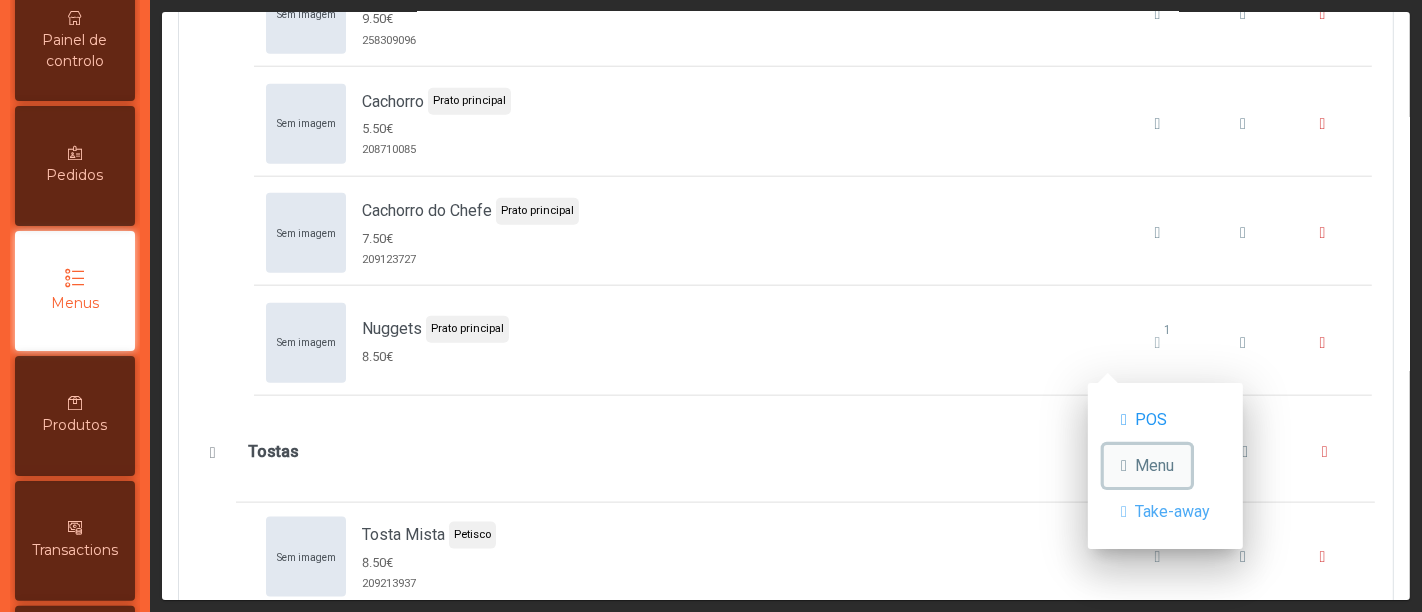 click on "Menu" at bounding box center (1147, 466) 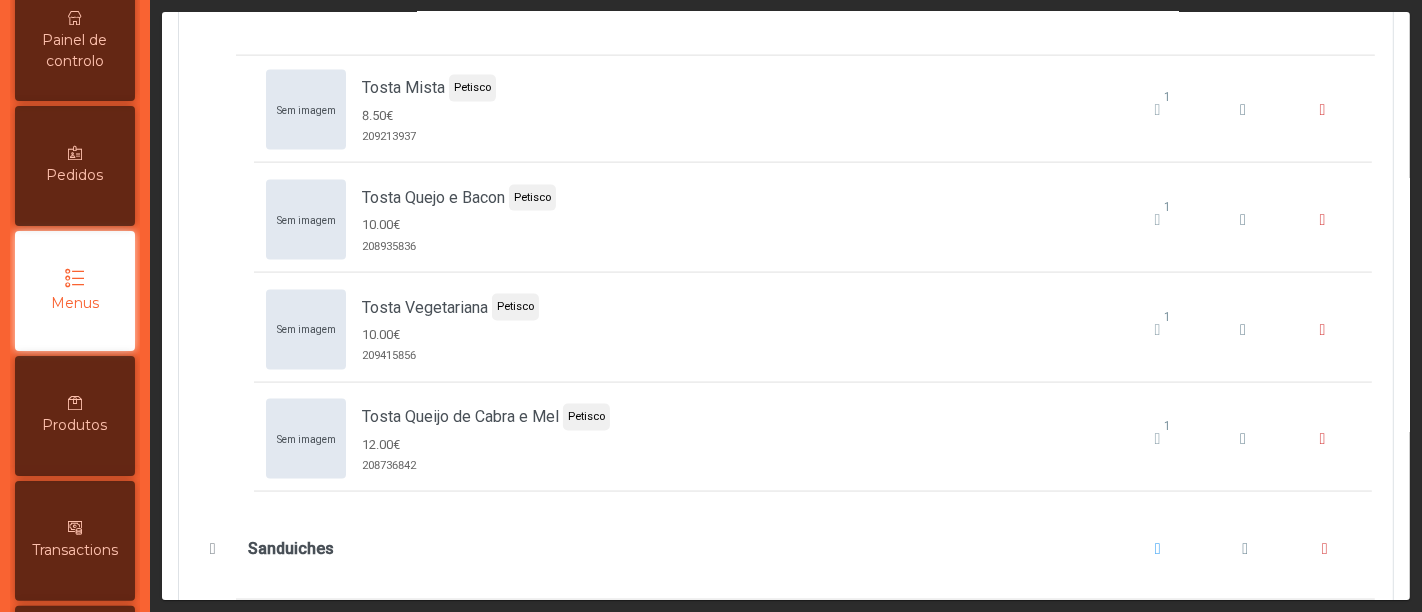 scroll, scrollTop: 2377, scrollLeft: 0, axis: vertical 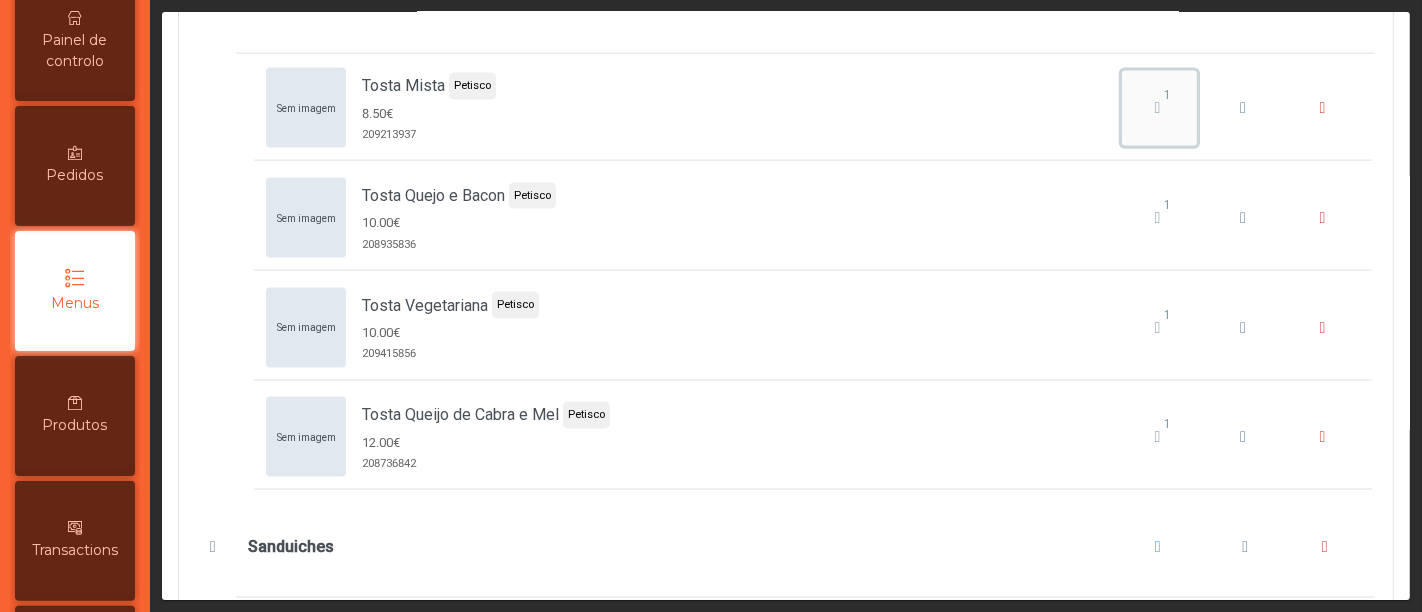click on "1" 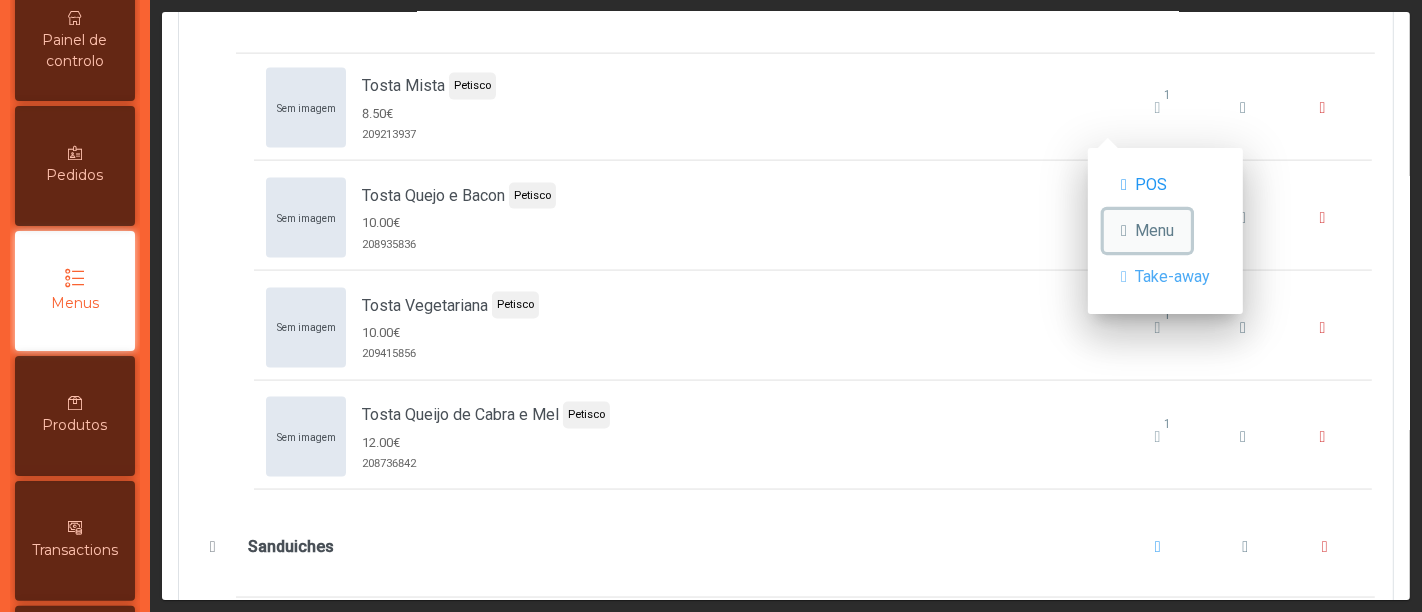 click on "Menu" at bounding box center [1147, 231] 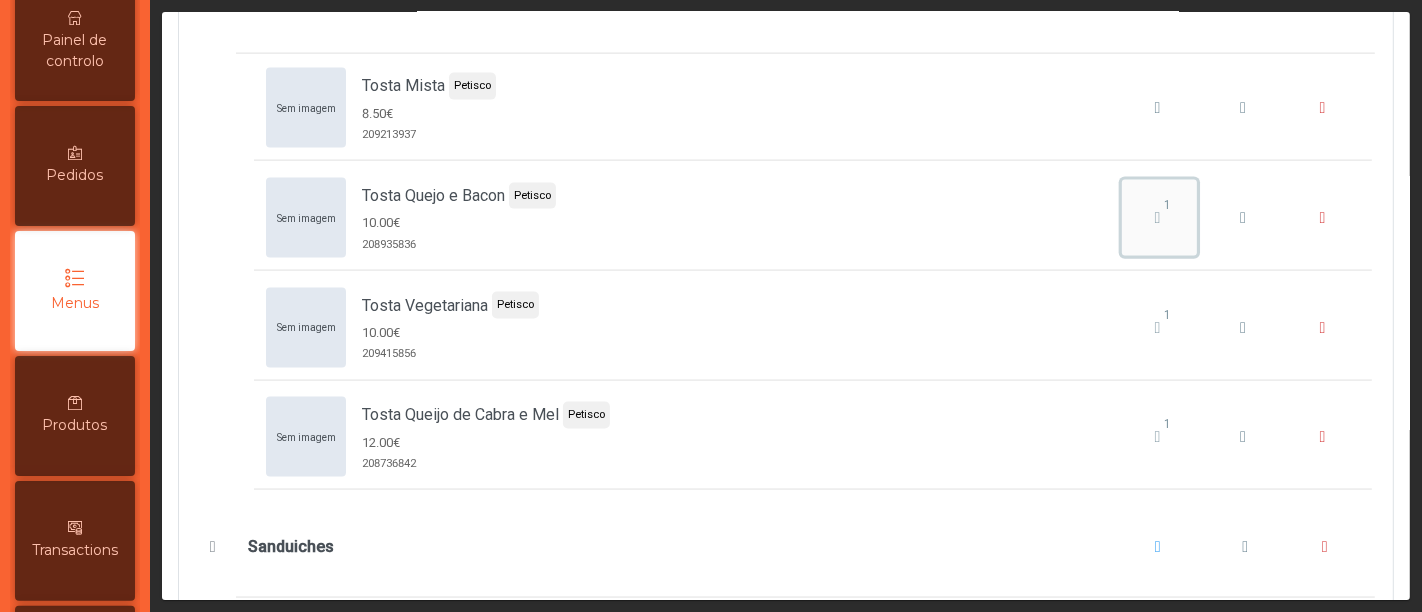 click 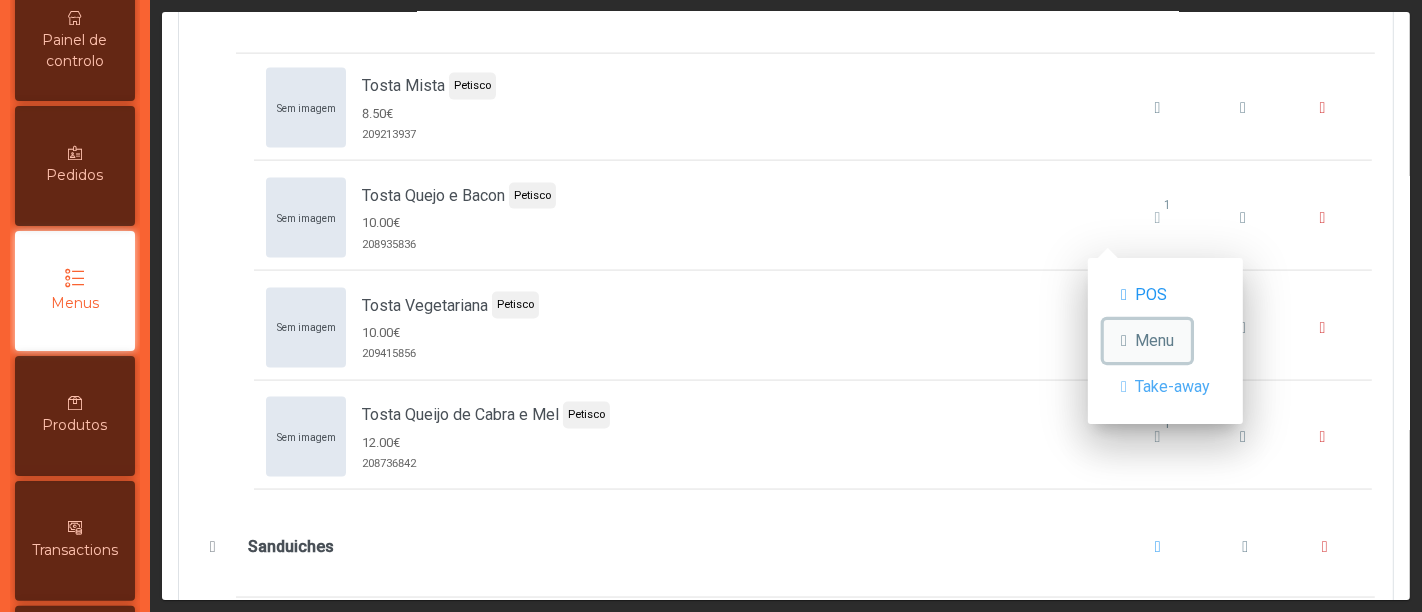 click on "Menu" at bounding box center (1154, 341) 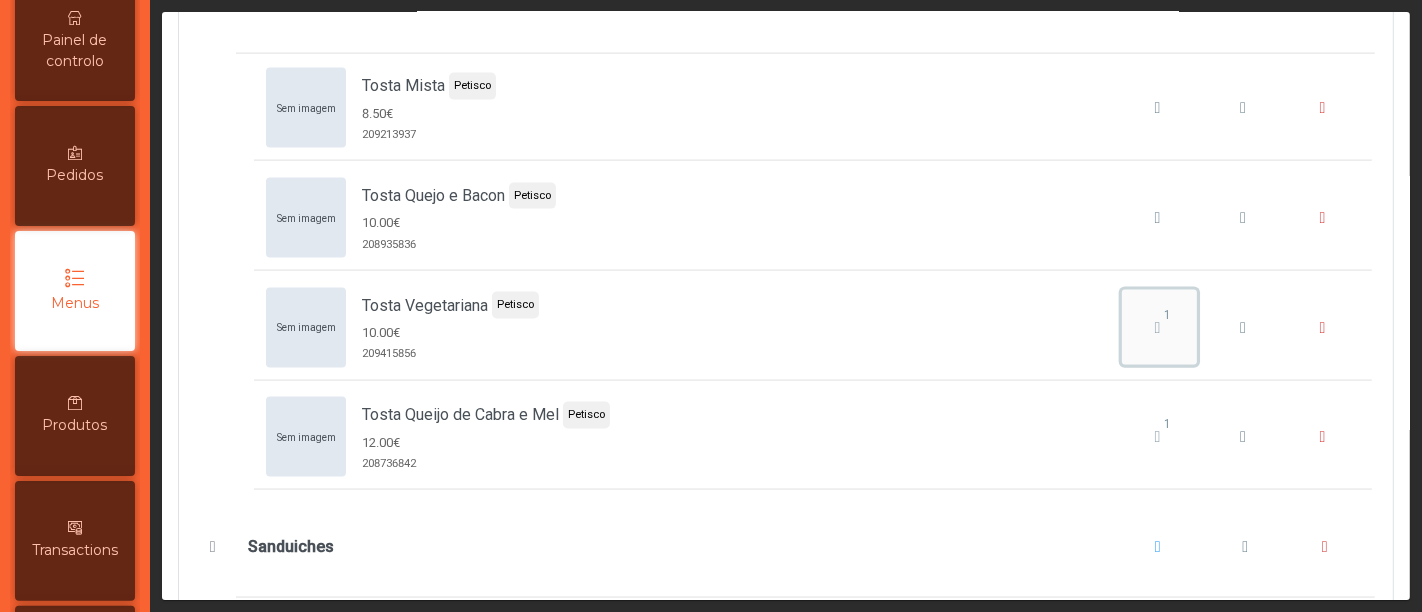 click on "1" 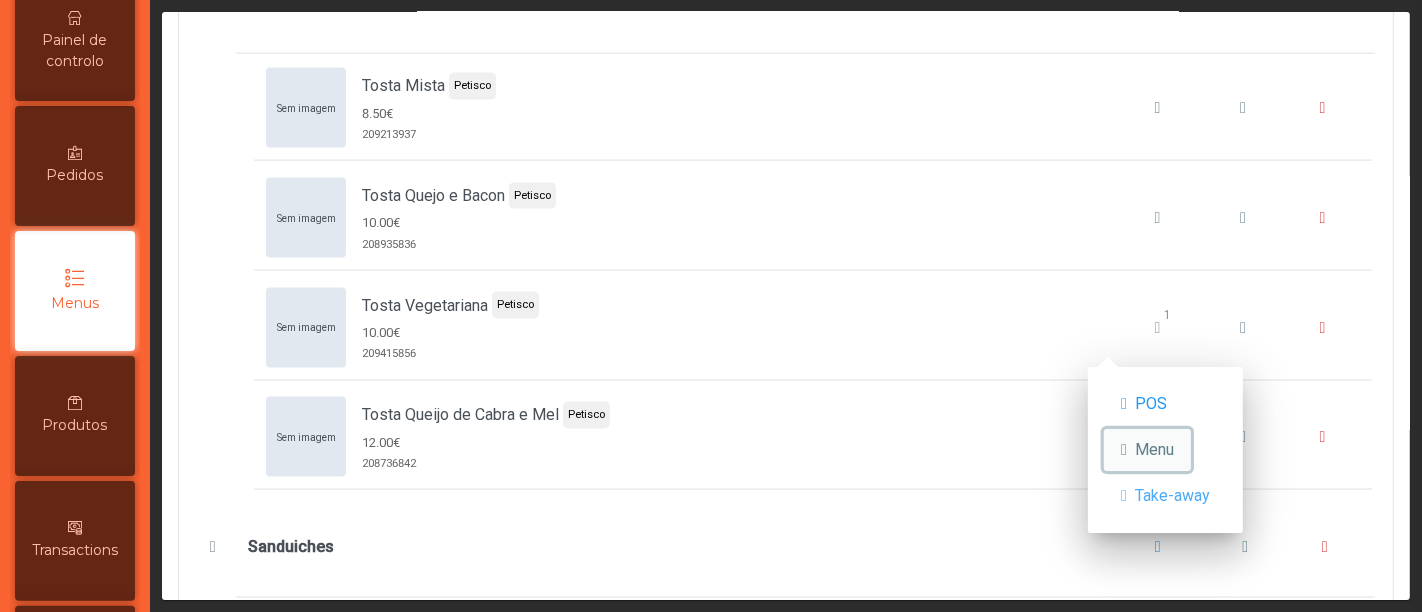 click on "Menu" at bounding box center (1154, 450) 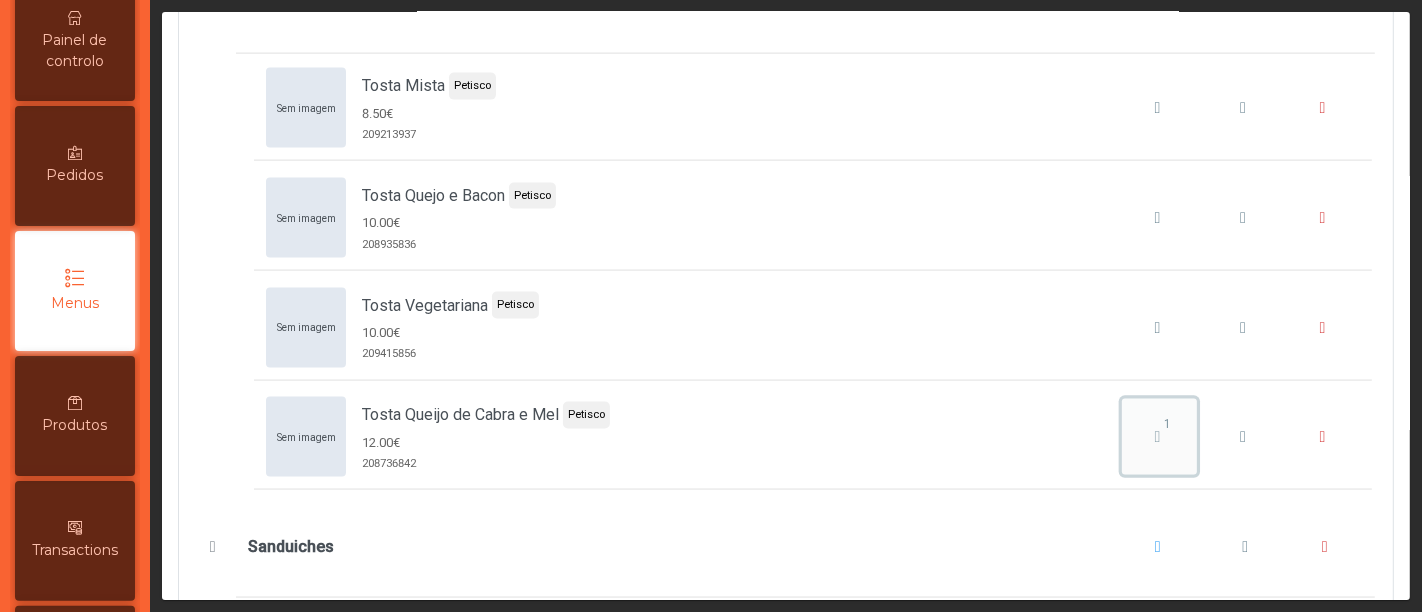 click 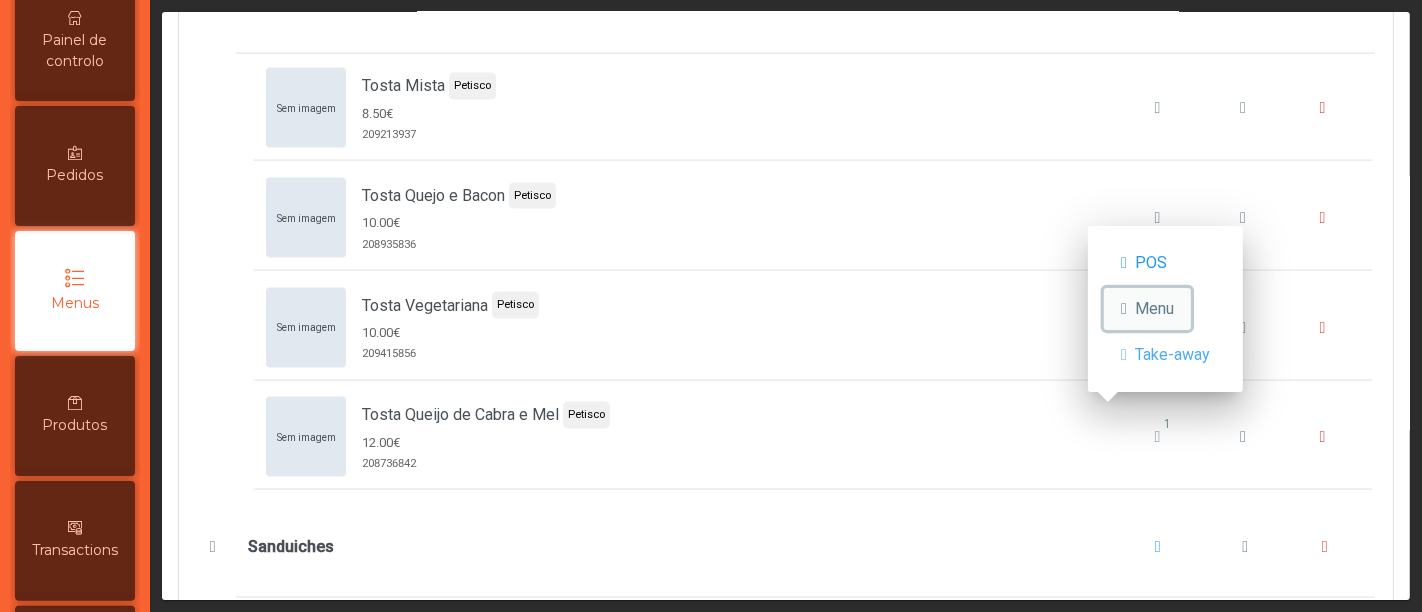 click on "Menu" at bounding box center [1154, 309] 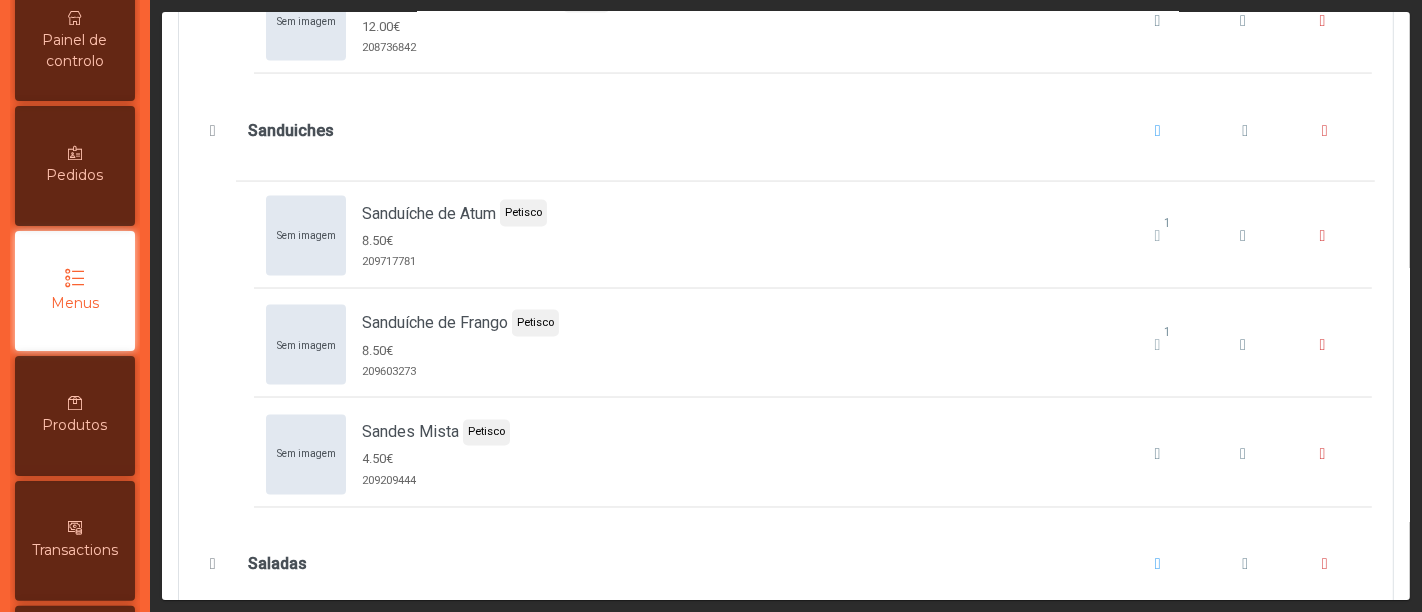 scroll, scrollTop: 2812, scrollLeft: 0, axis: vertical 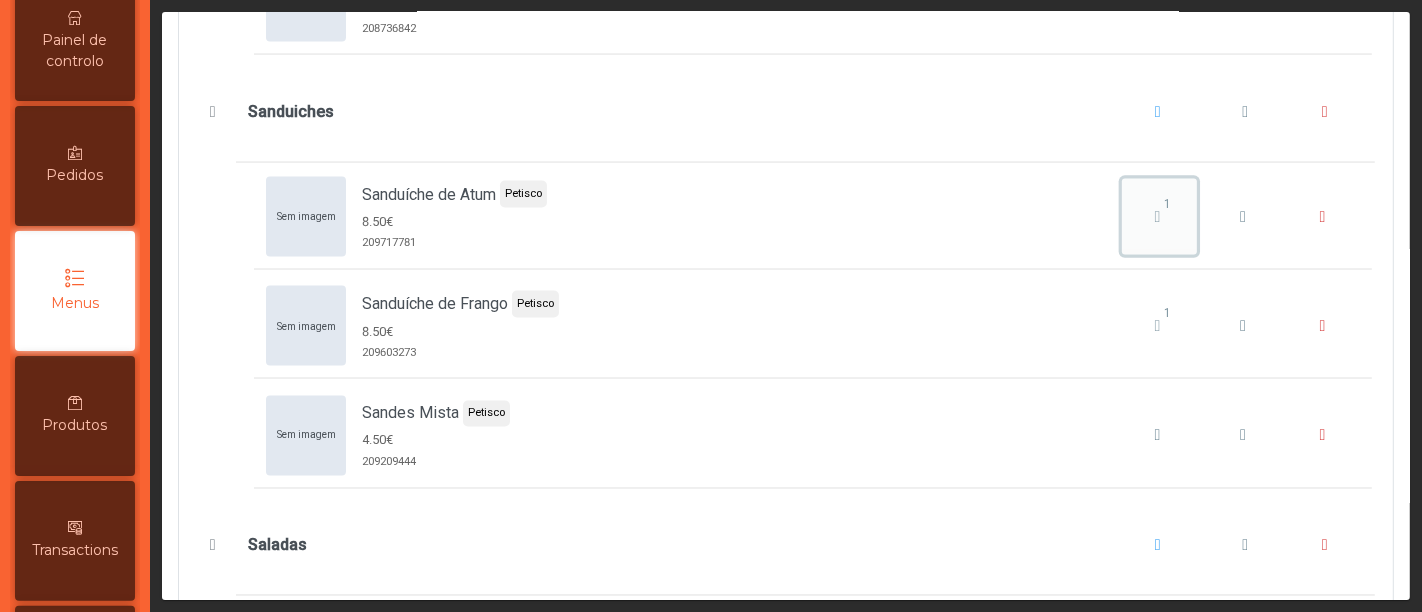 drag, startPoint x: 1114, startPoint y: 207, endPoint x: 1118, endPoint y: 241, distance: 34.234486 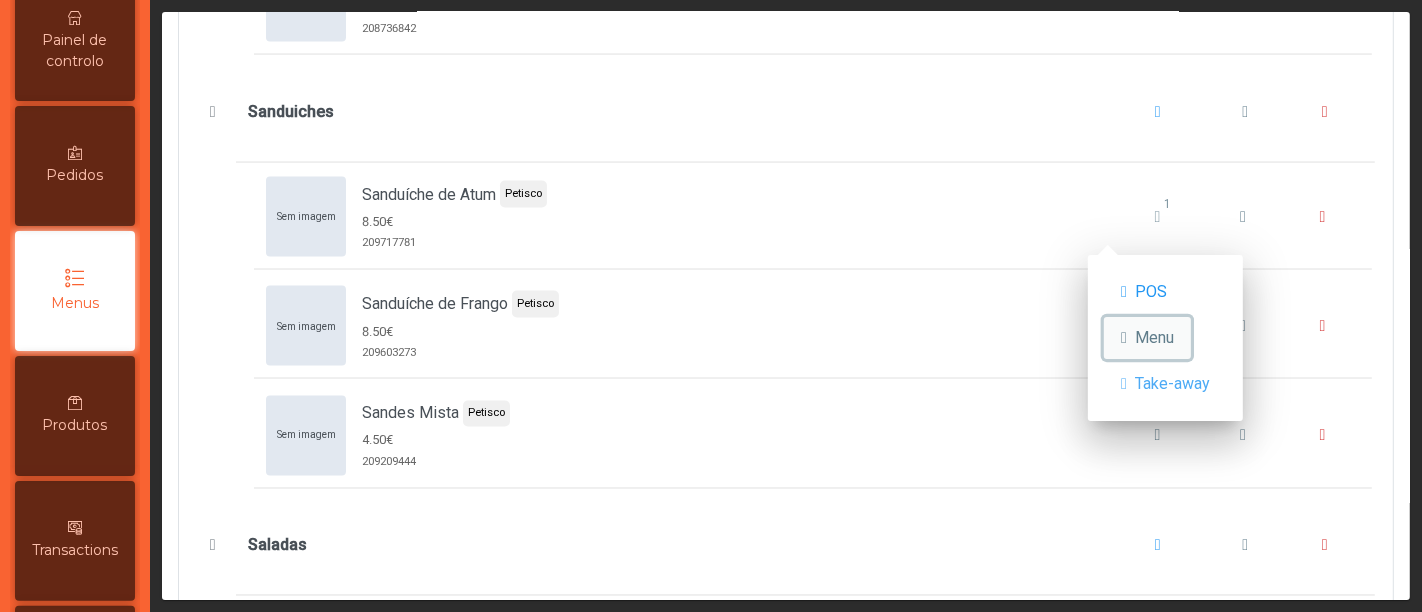 click on "Menu" at bounding box center (1154, 338) 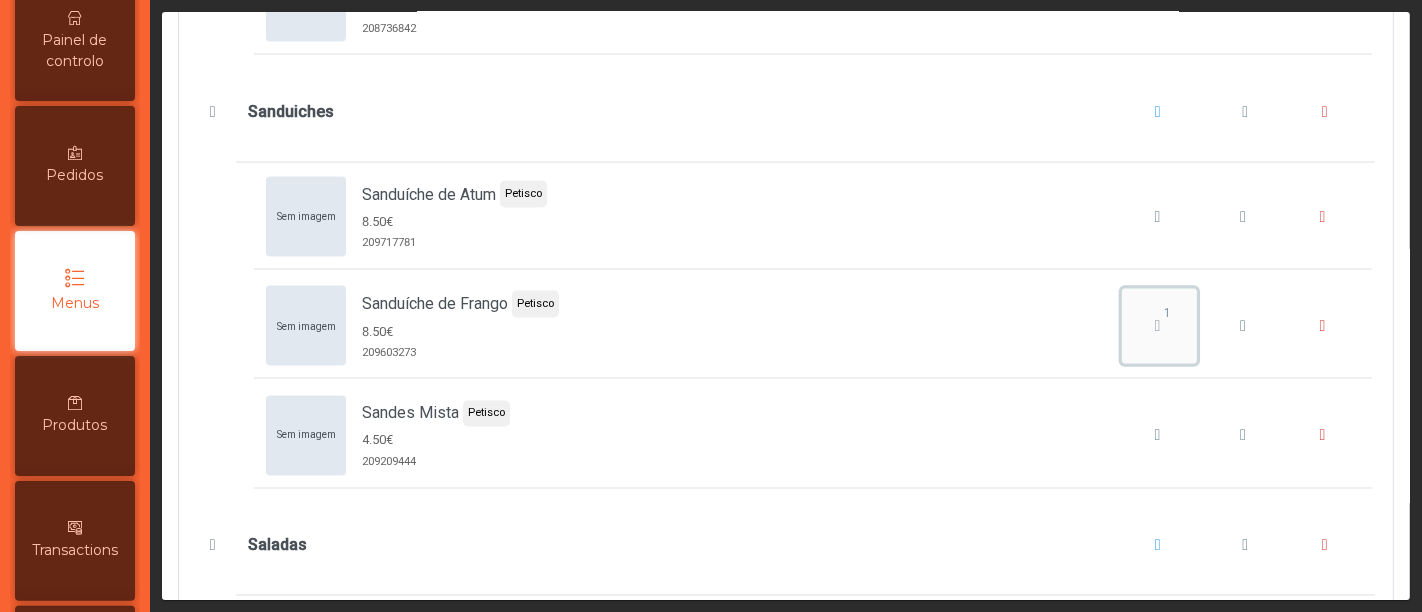 drag, startPoint x: 1125, startPoint y: 313, endPoint x: 1125, endPoint y: 343, distance: 30 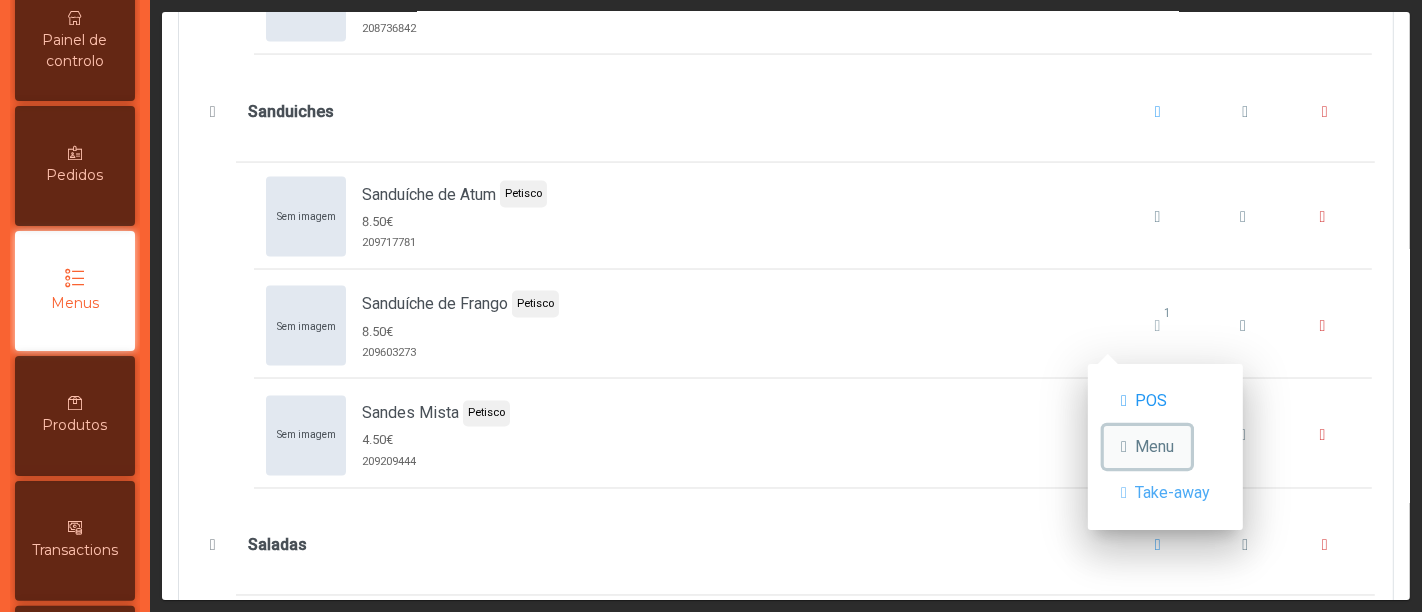 click on "Menu" at bounding box center (1154, 447) 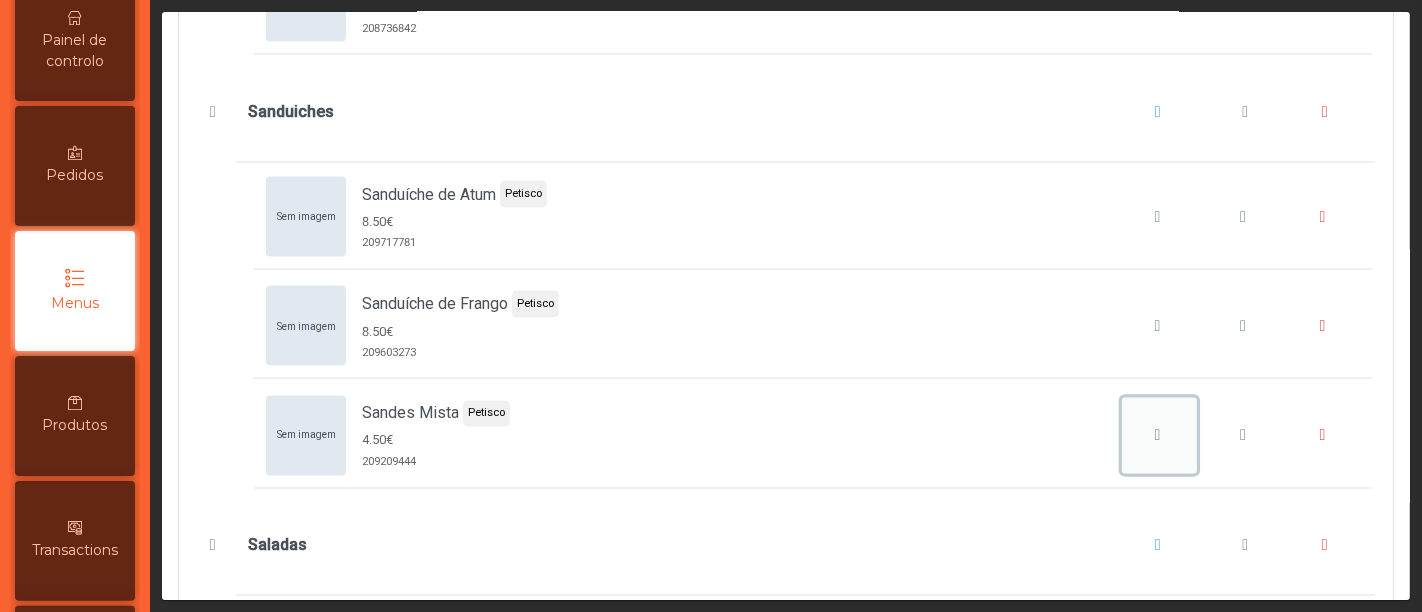 click 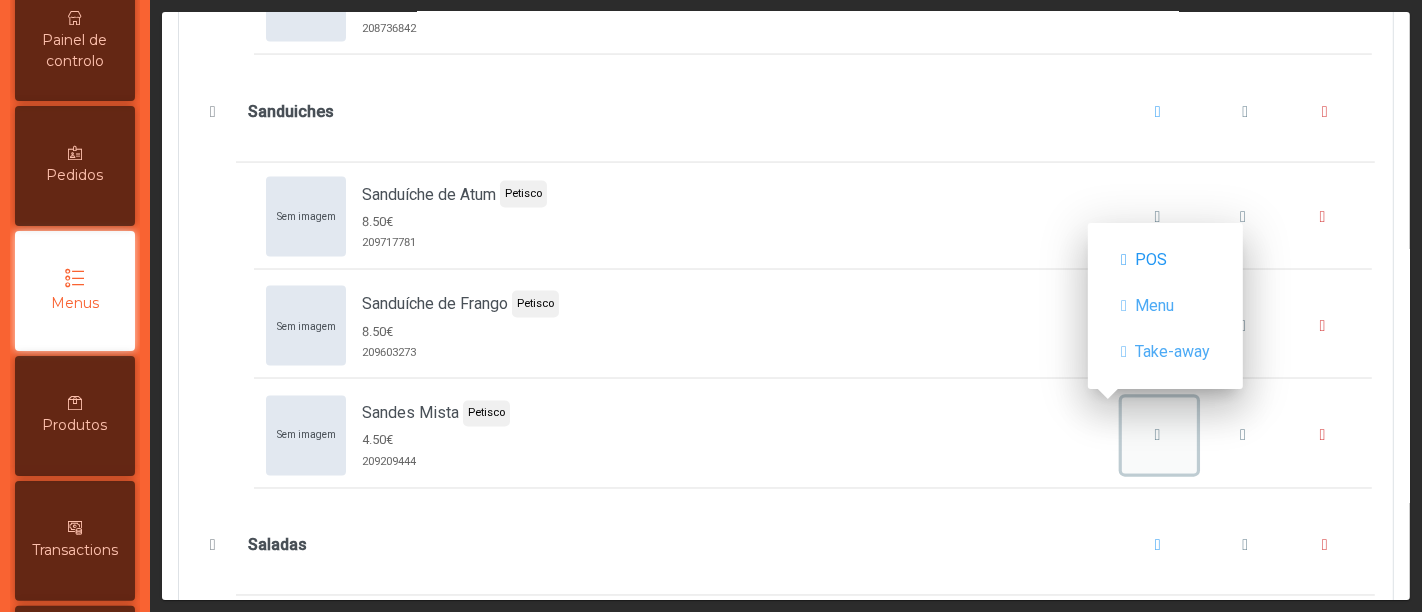 click 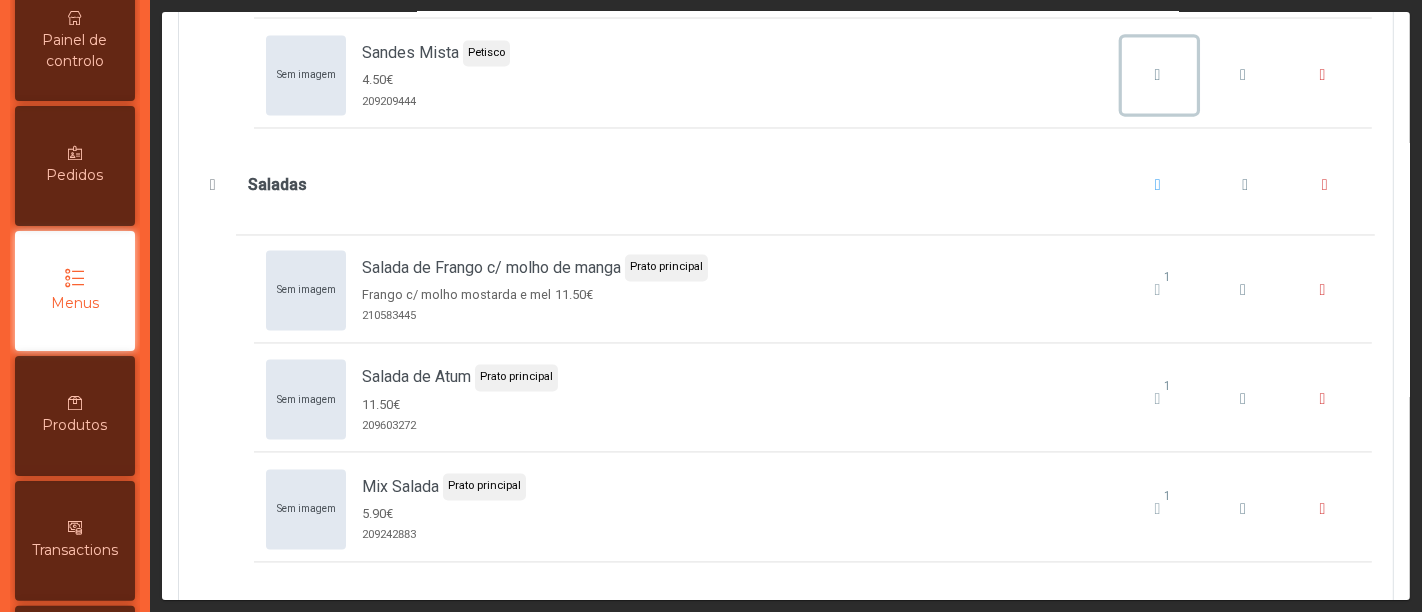 scroll, scrollTop: 3280, scrollLeft: 0, axis: vertical 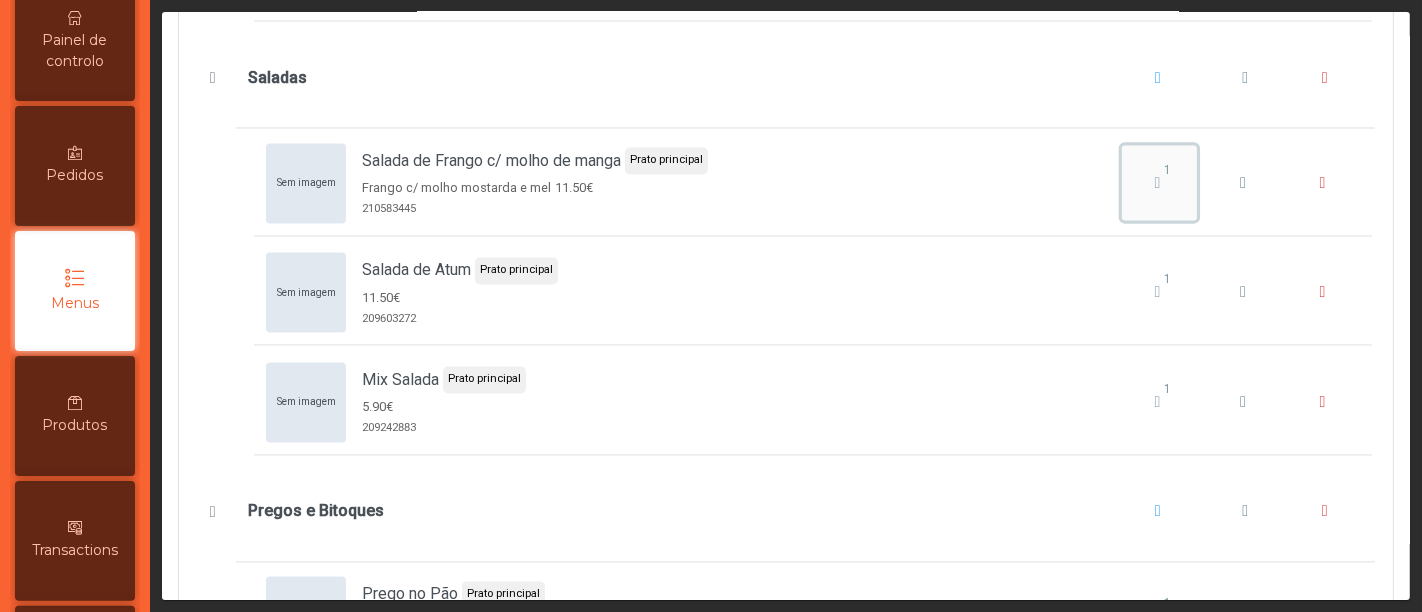 click 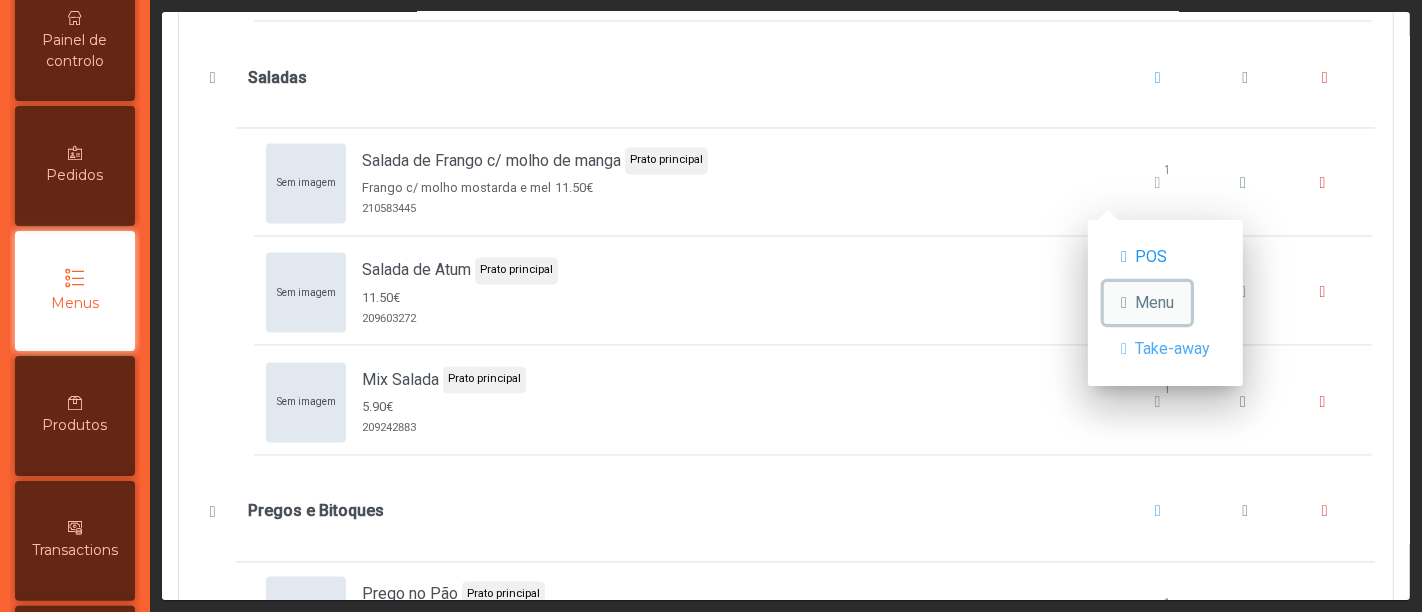 click on "Menu" at bounding box center (1154, 303) 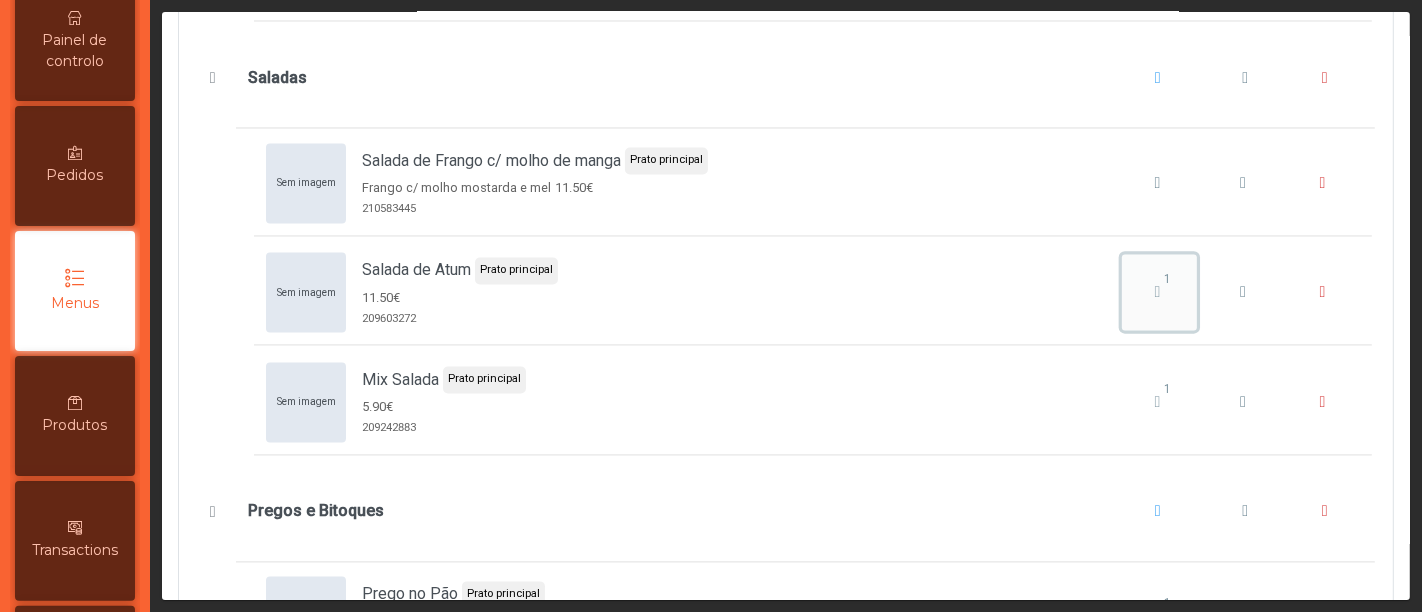 click on "1" 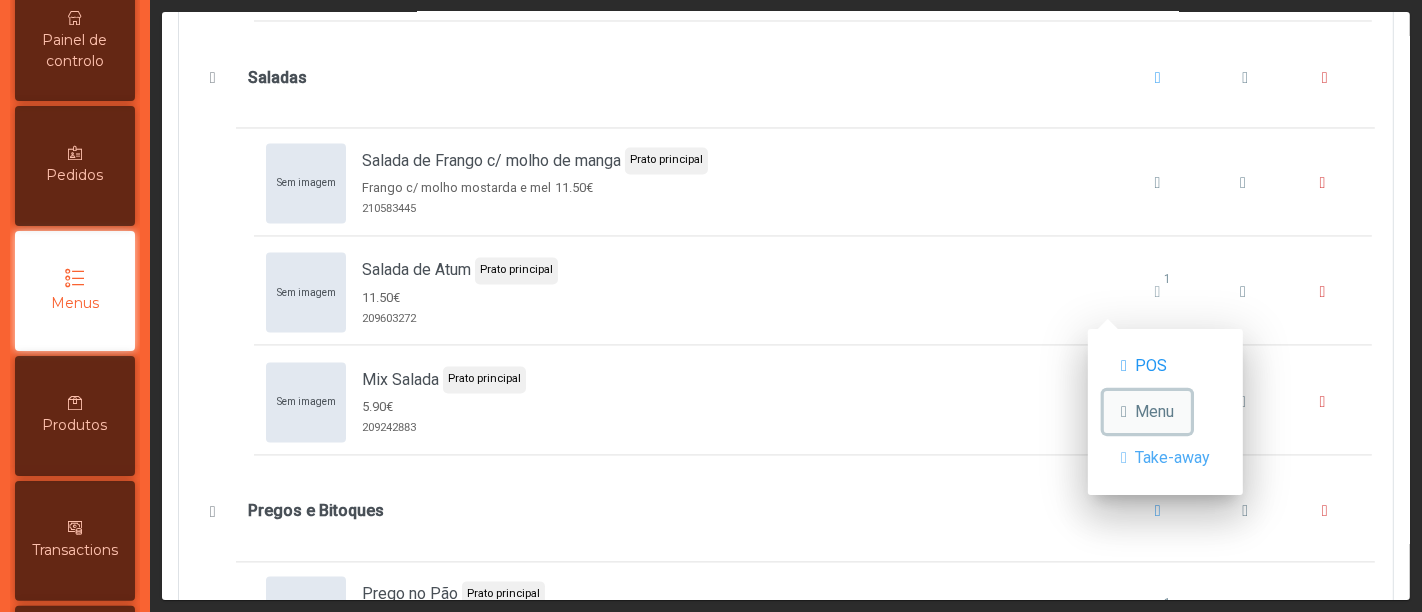 click on "Menu" at bounding box center (1154, 412) 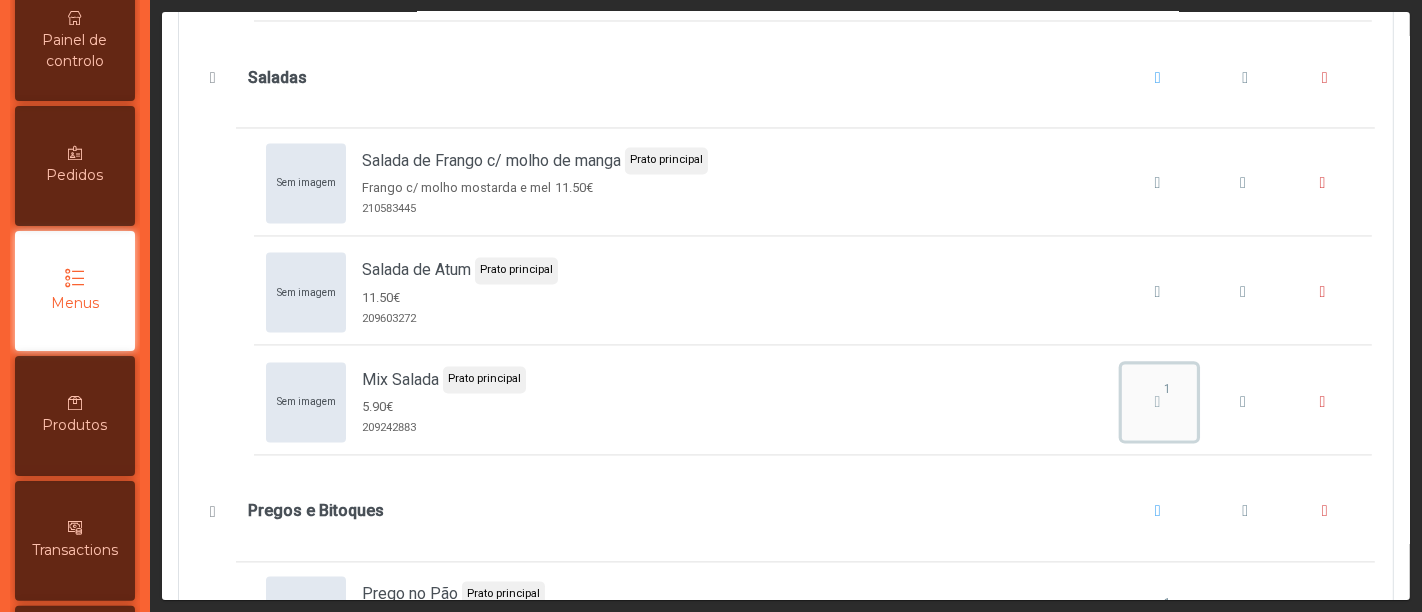 click 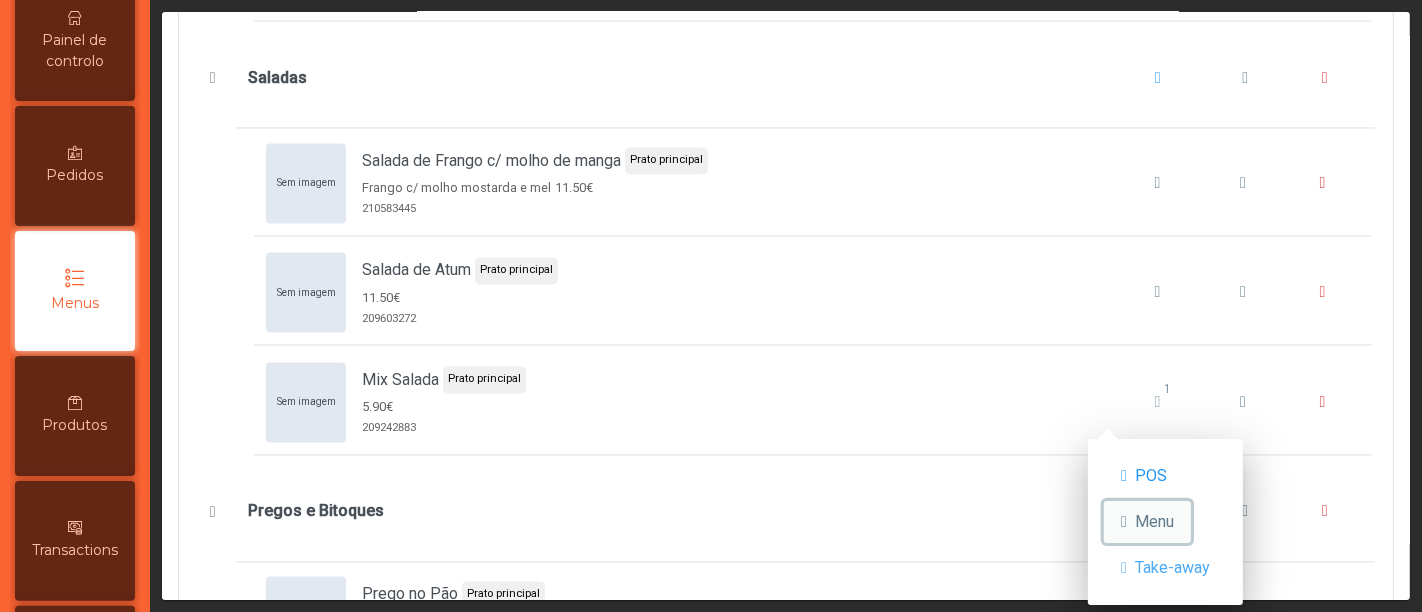 click on "Menu" at bounding box center (1154, 522) 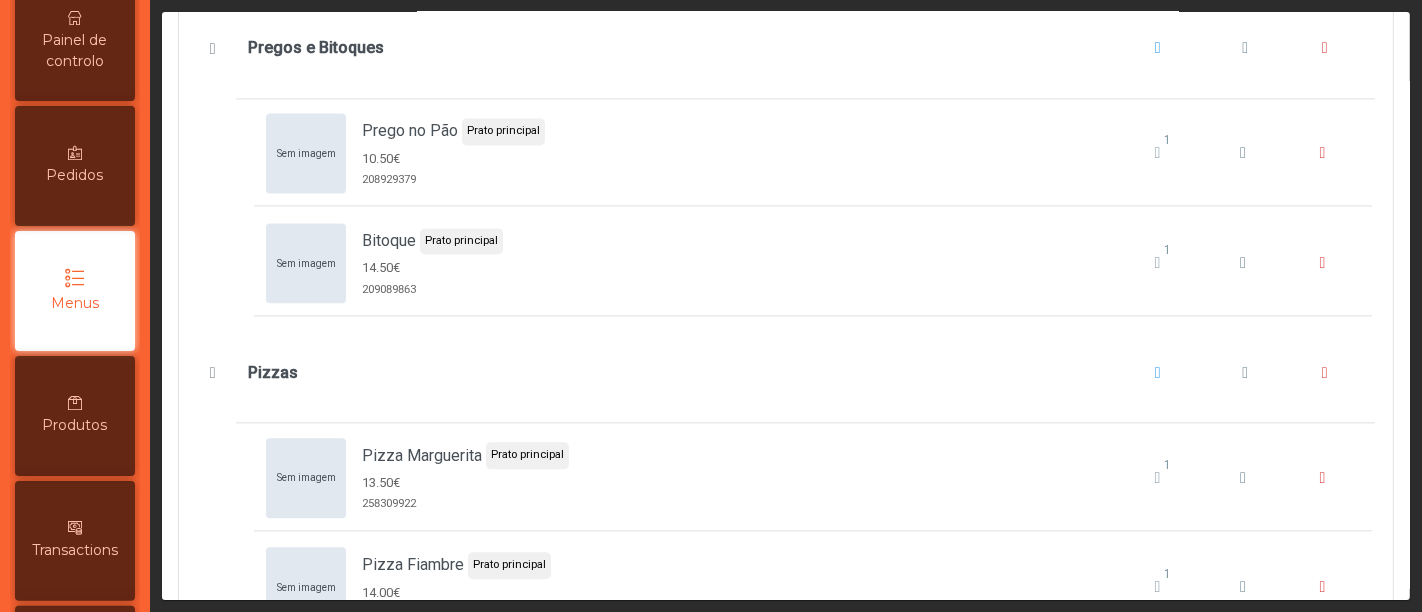 scroll, scrollTop: 3744, scrollLeft: 0, axis: vertical 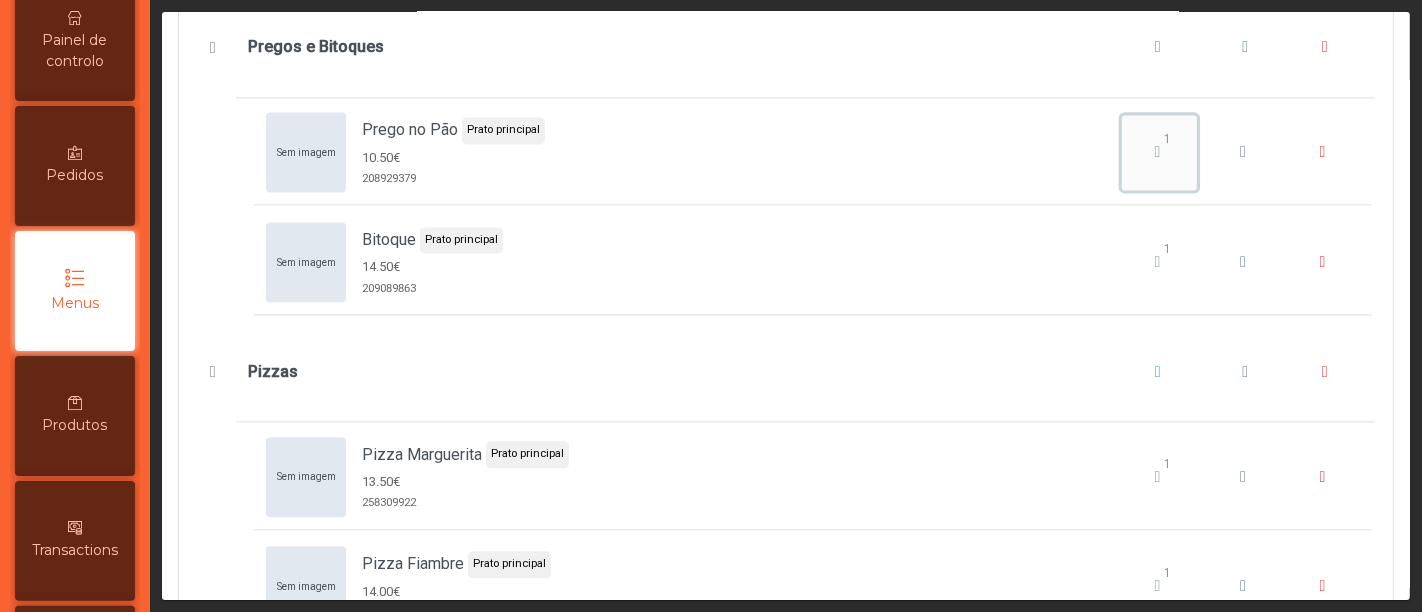 click on "1" 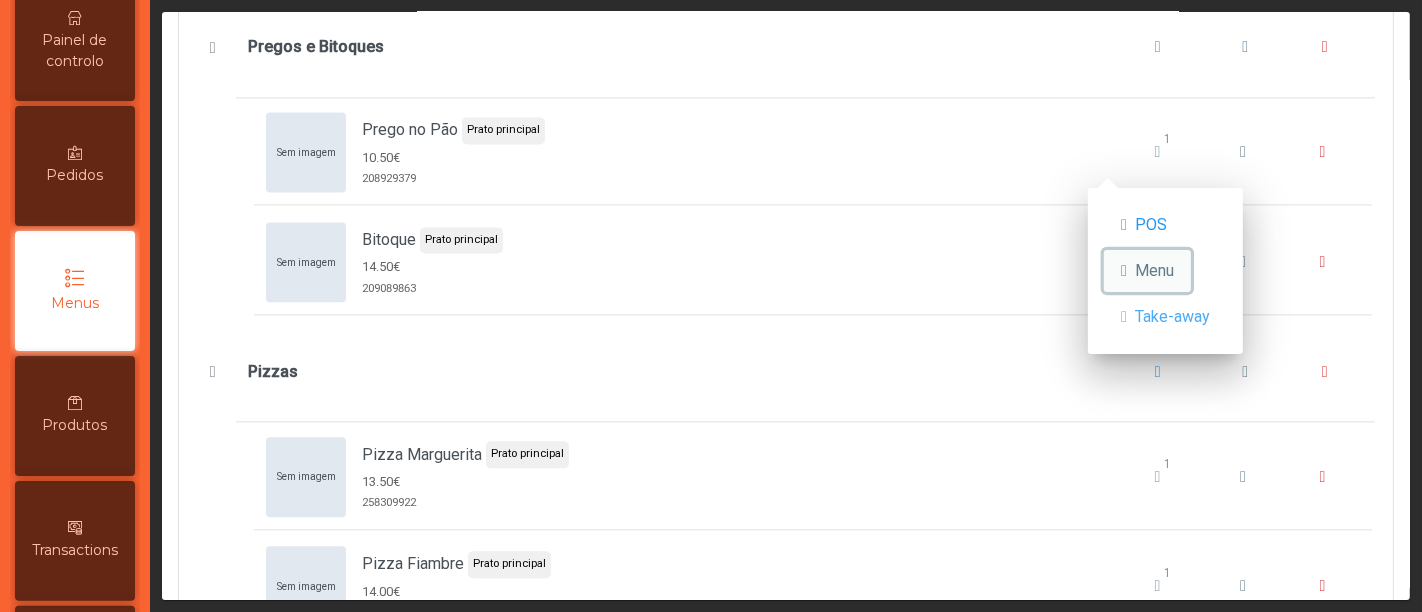 click on "Menu" at bounding box center [1154, 271] 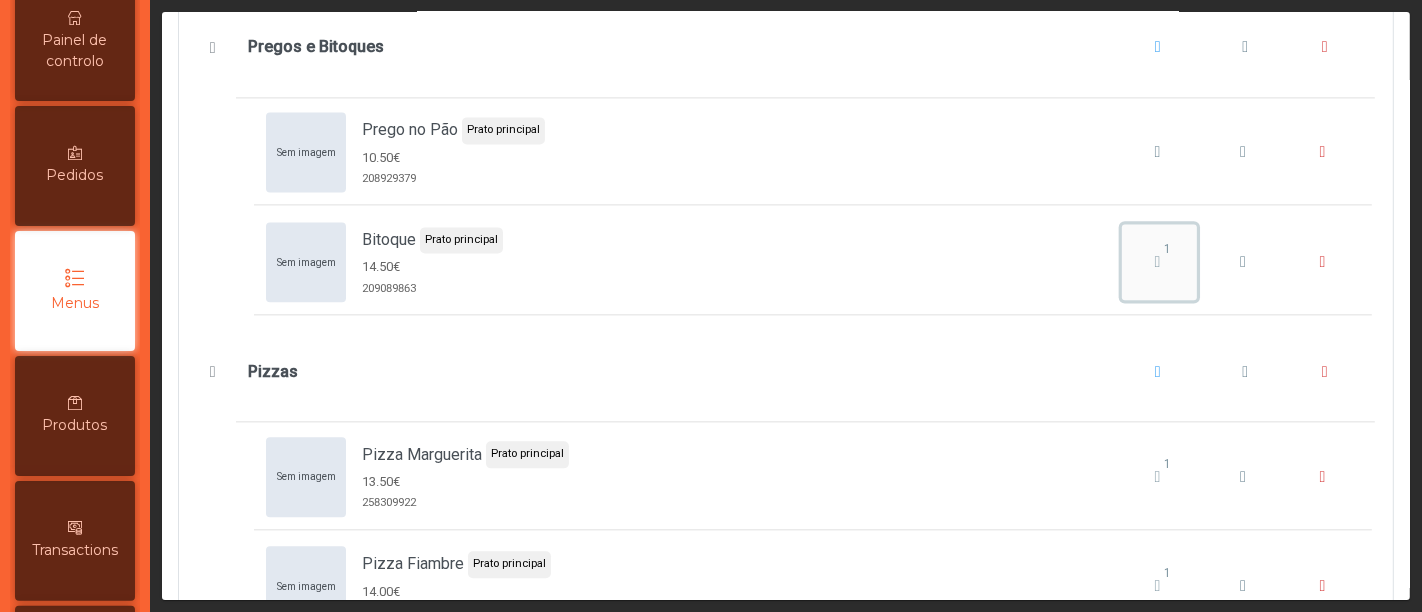 click 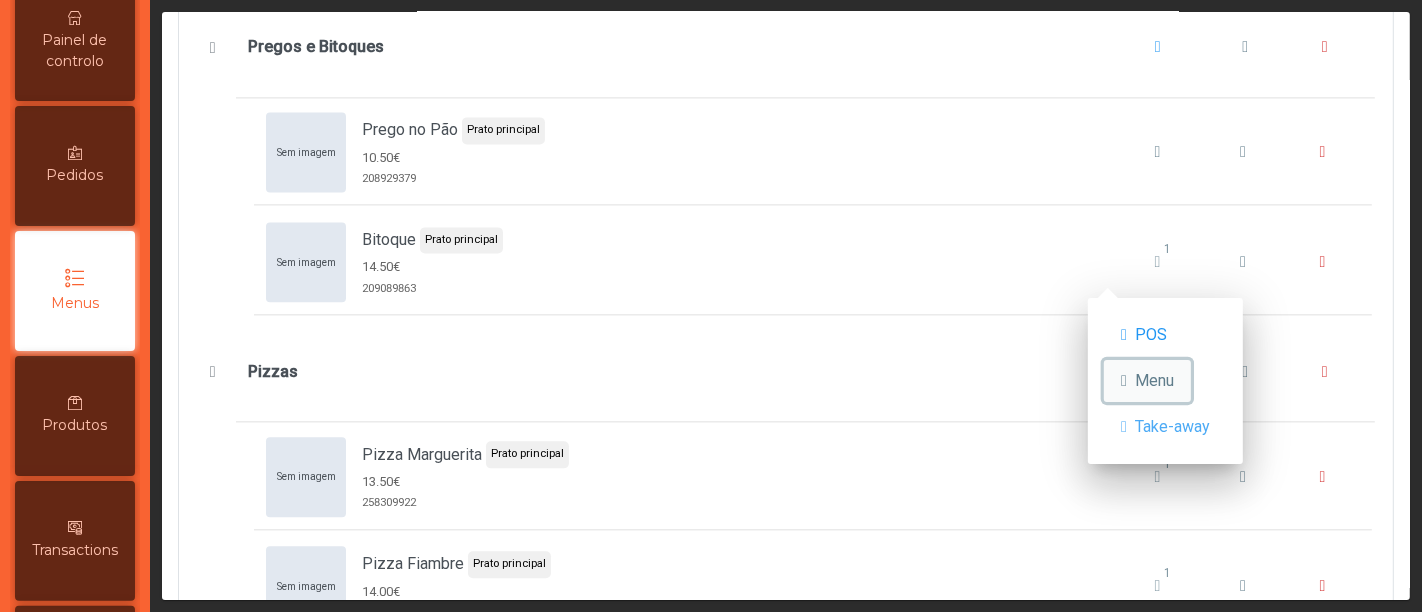 click on "Menu" at bounding box center (1154, 381) 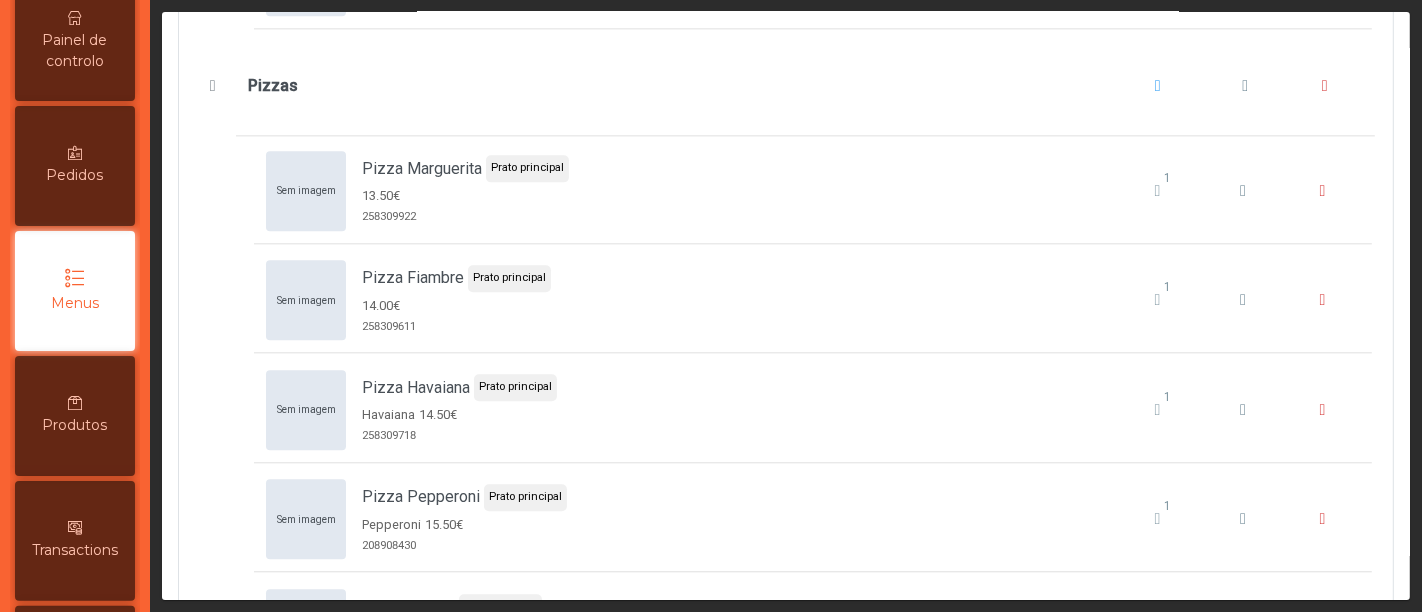 scroll, scrollTop: 4031, scrollLeft: 0, axis: vertical 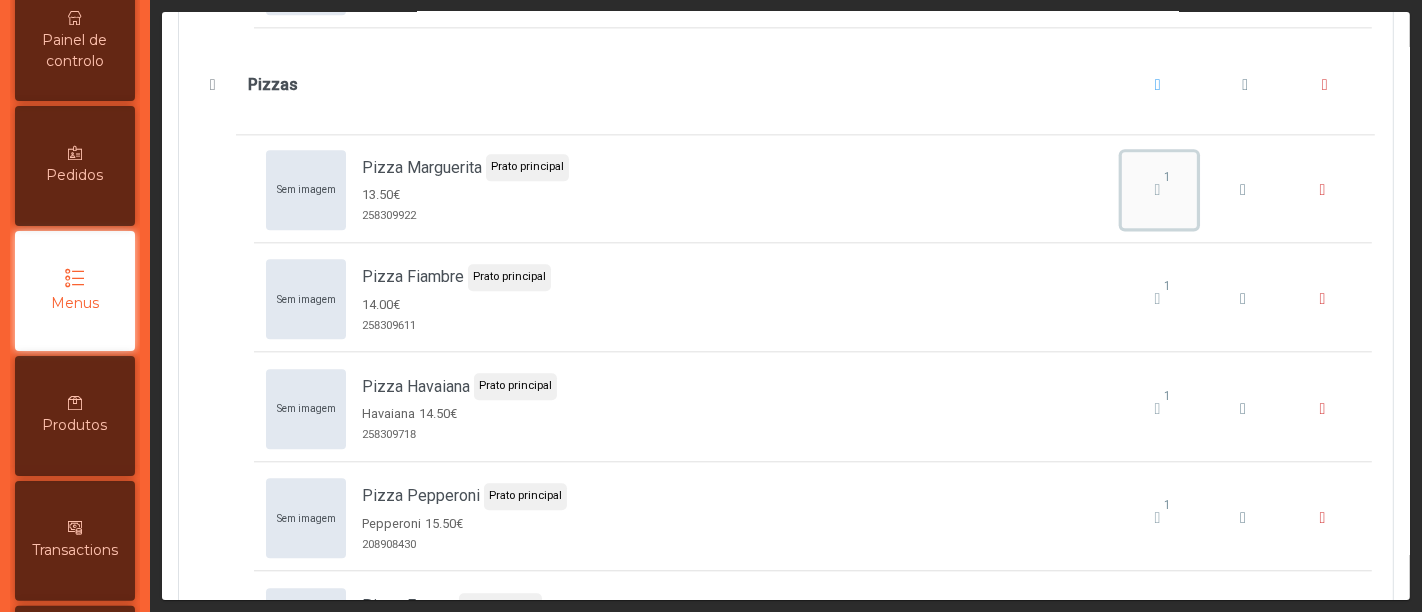 click on "1" 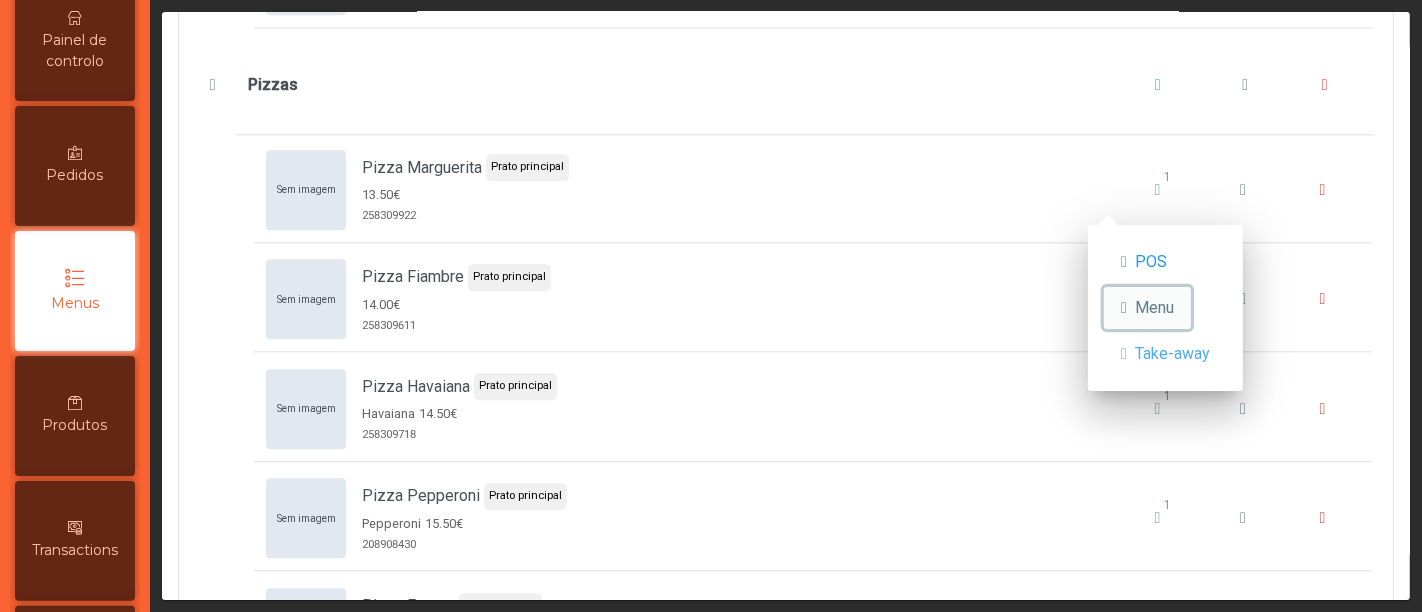click on "Menu" at bounding box center [1154, 308] 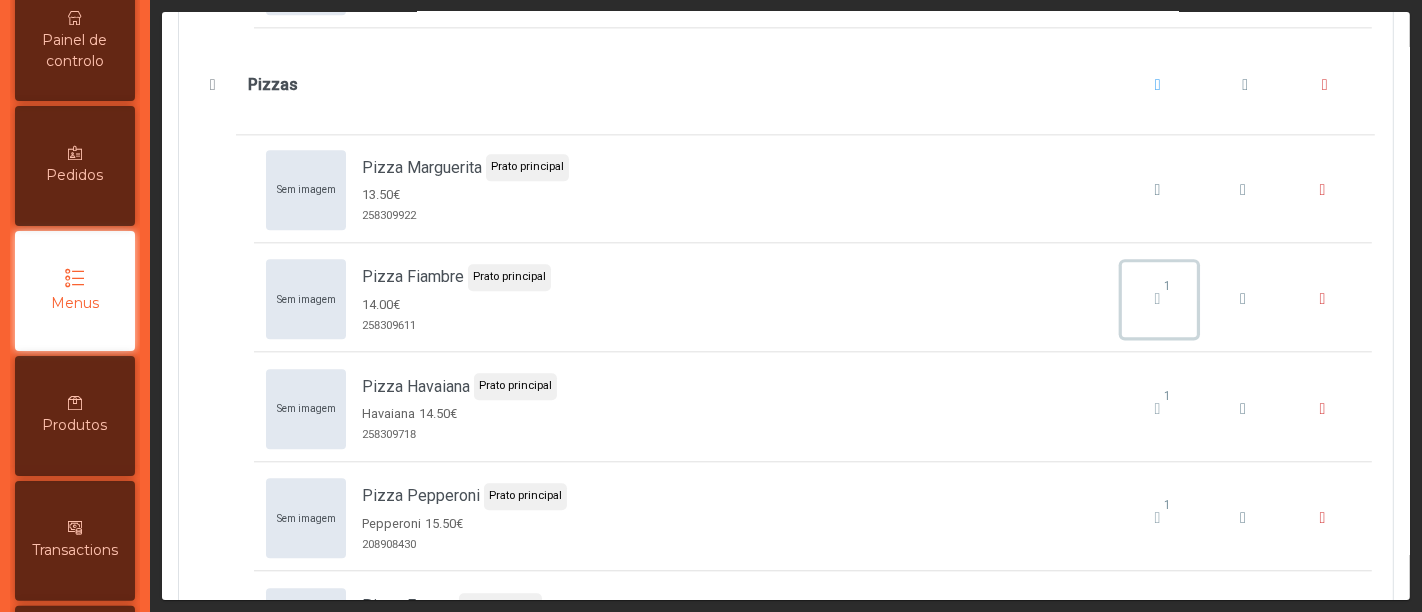 click 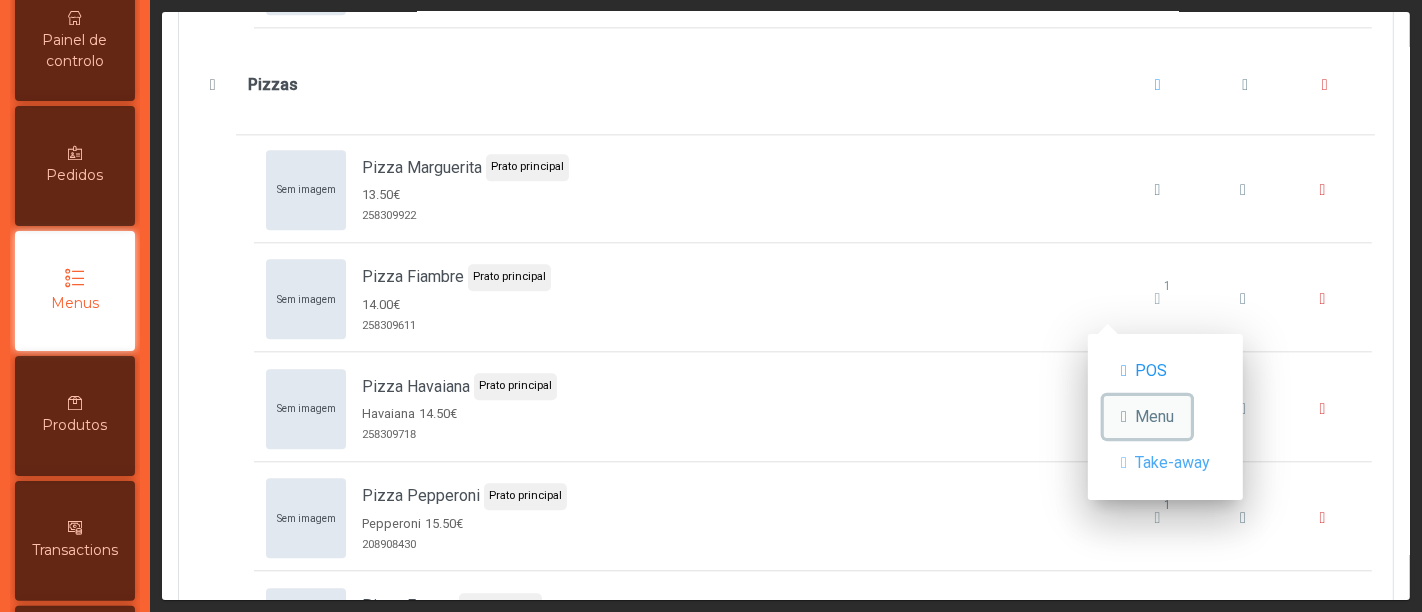 click on "Menu" at bounding box center (1154, 417) 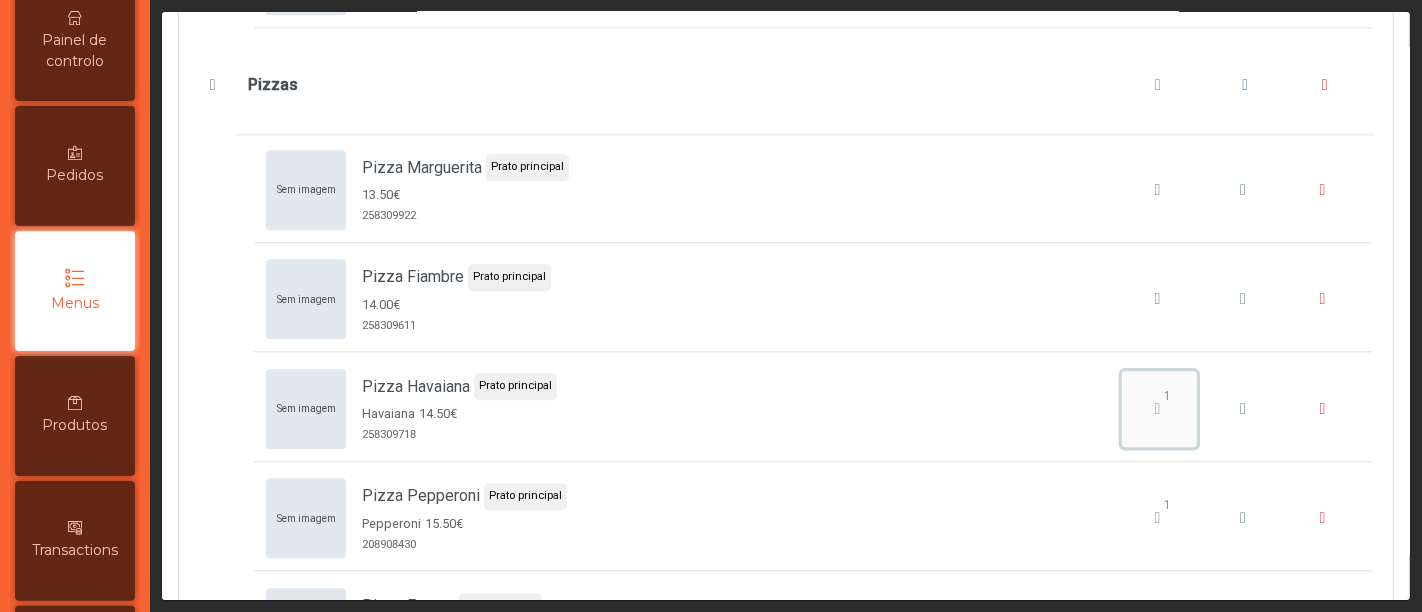 click 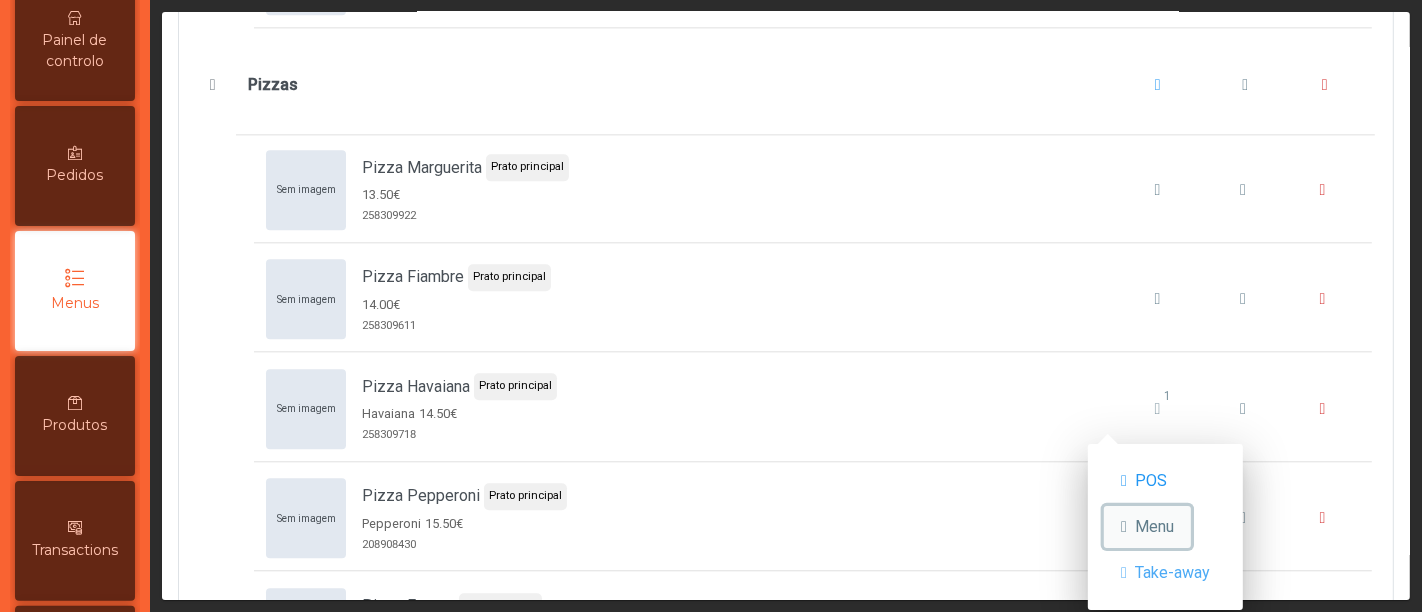 click on "Menu" at bounding box center (1154, 527) 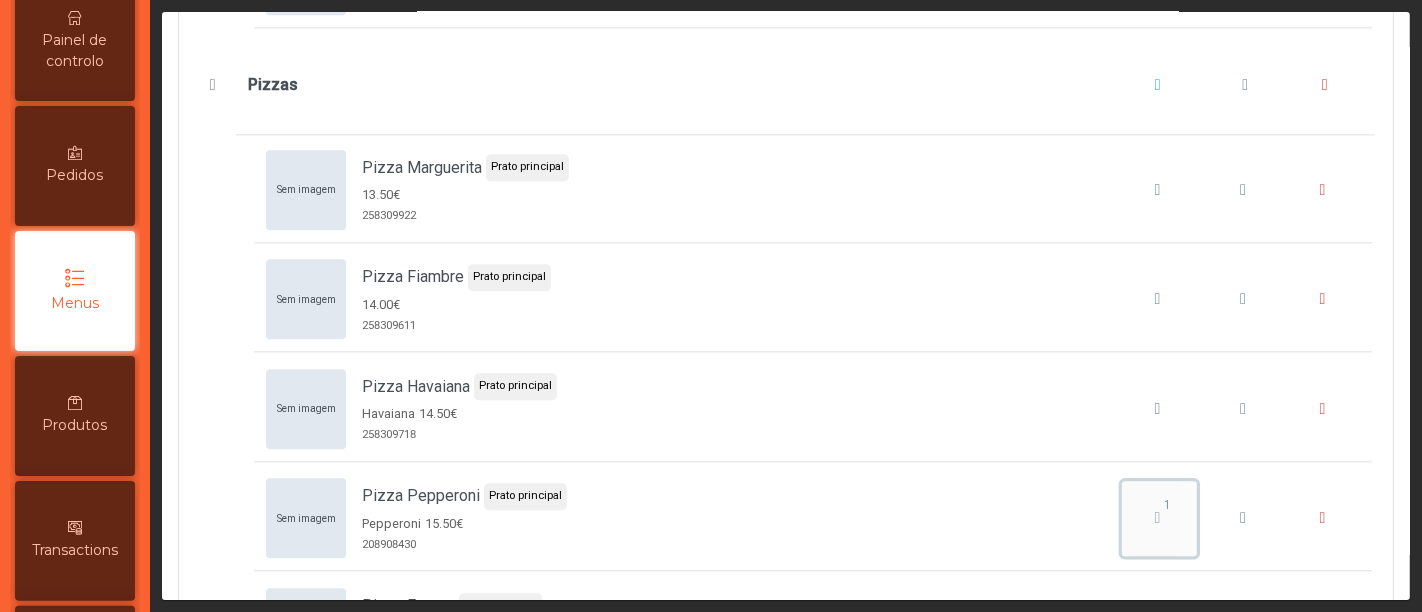 click 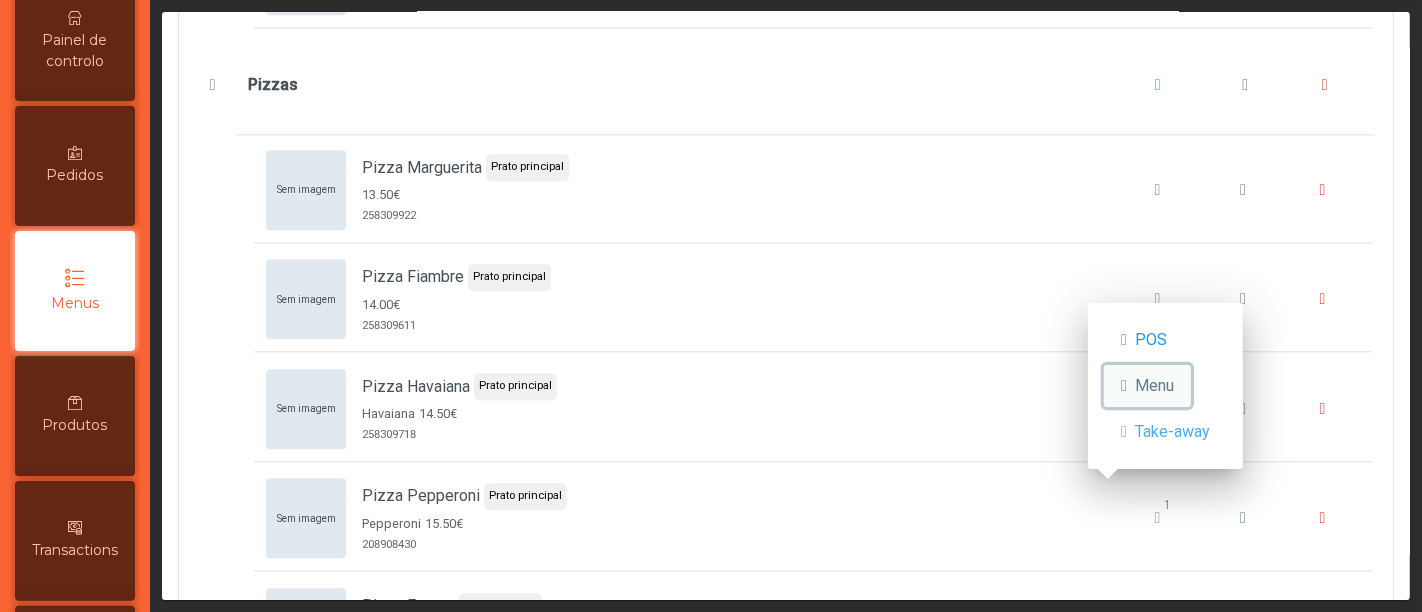click on "Menu" at bounding box center [1154, 386] 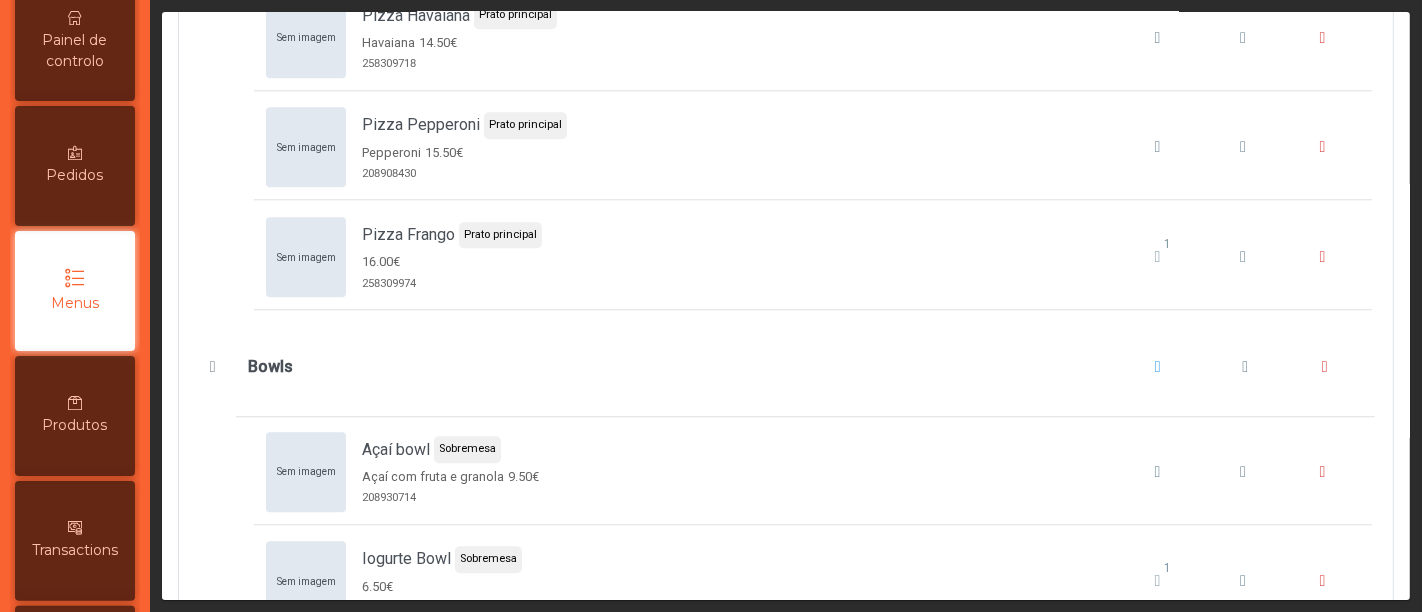 scroll, scrollTop: 4403, scrollLeft: 0, axis: vertical 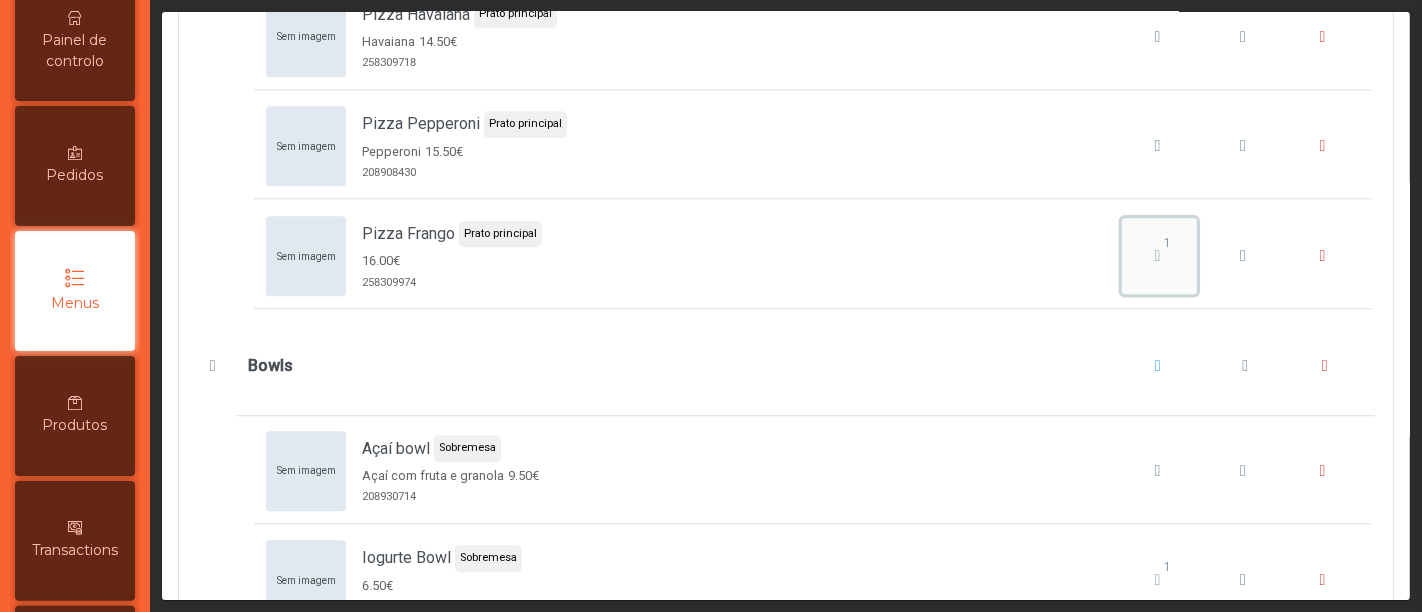 click on "1" 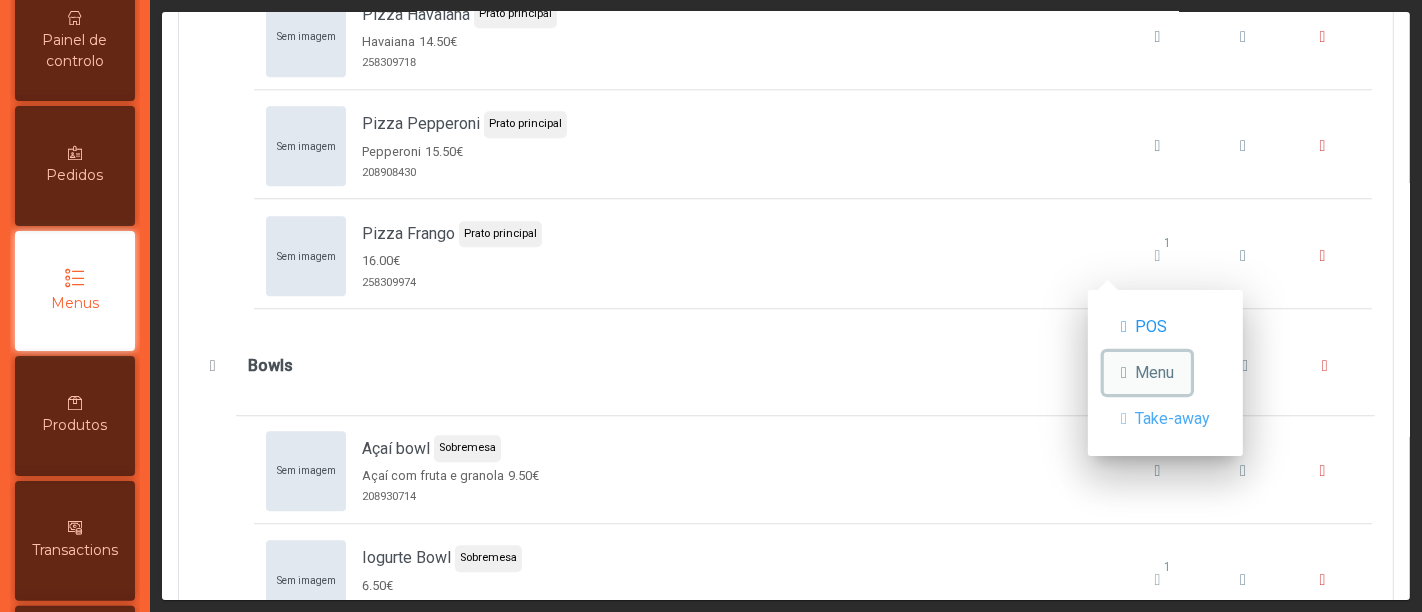 click on "Menu" at bounding box center (1147, 373) 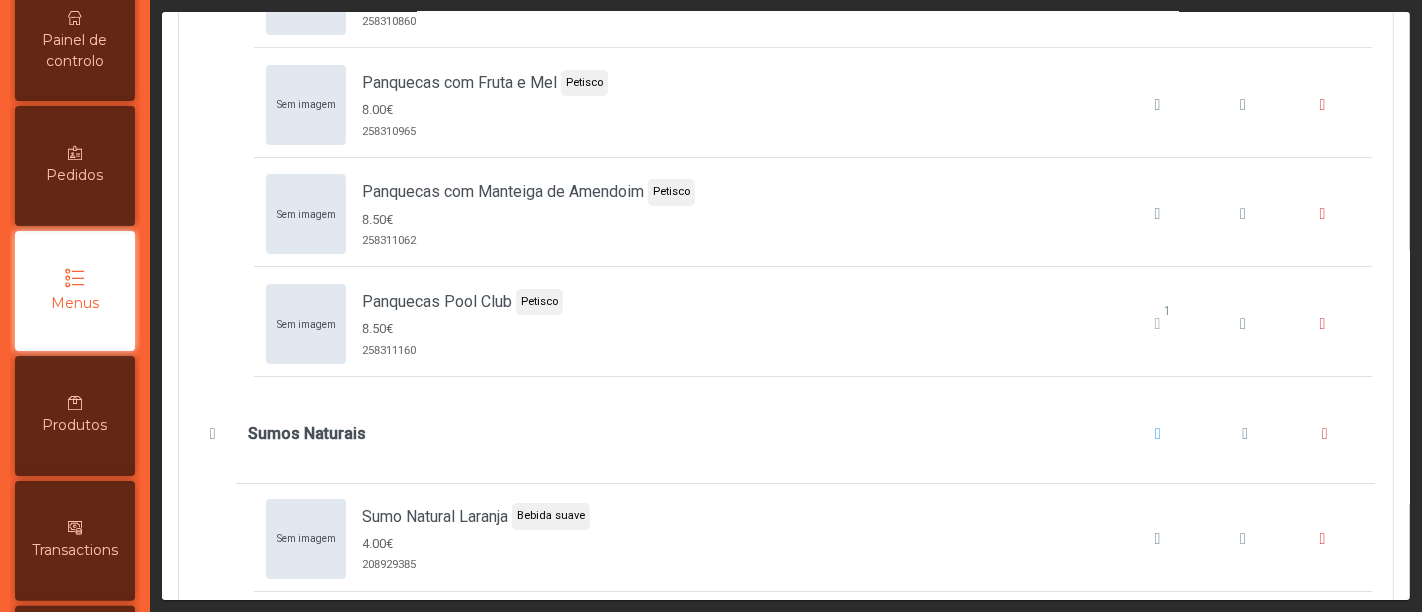 scroll, scrollTop: 5913, scrollLeft: 0, axis: vertical 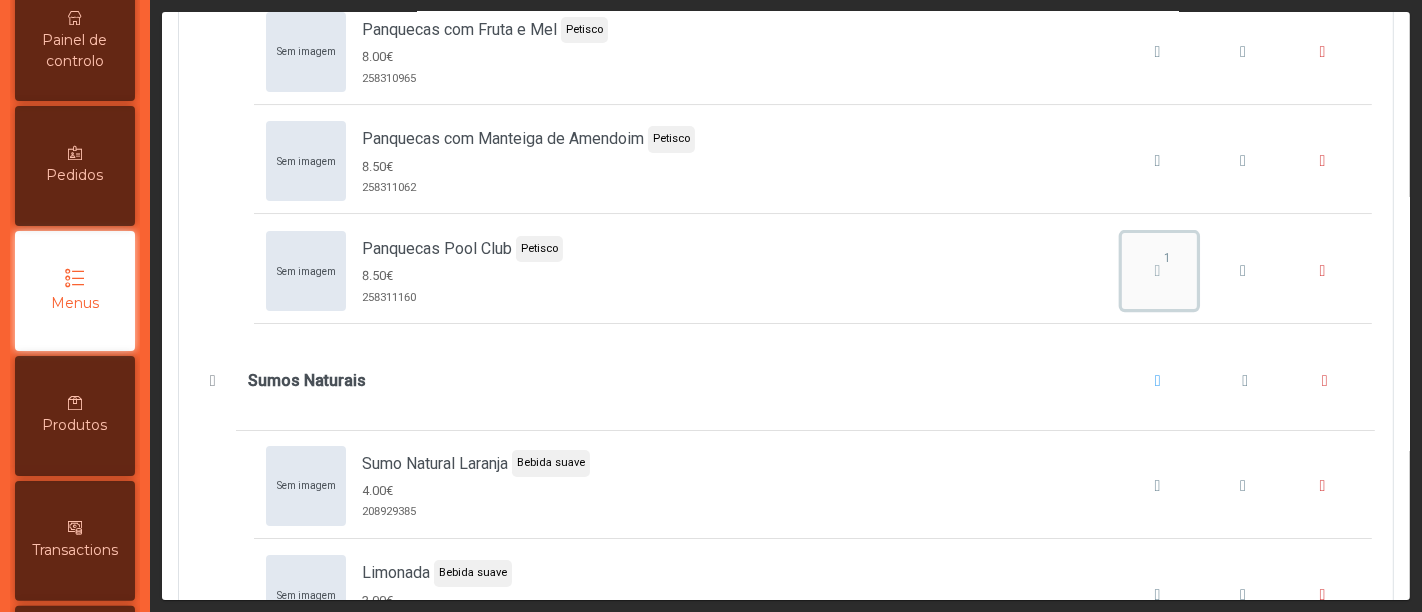 click on "1" 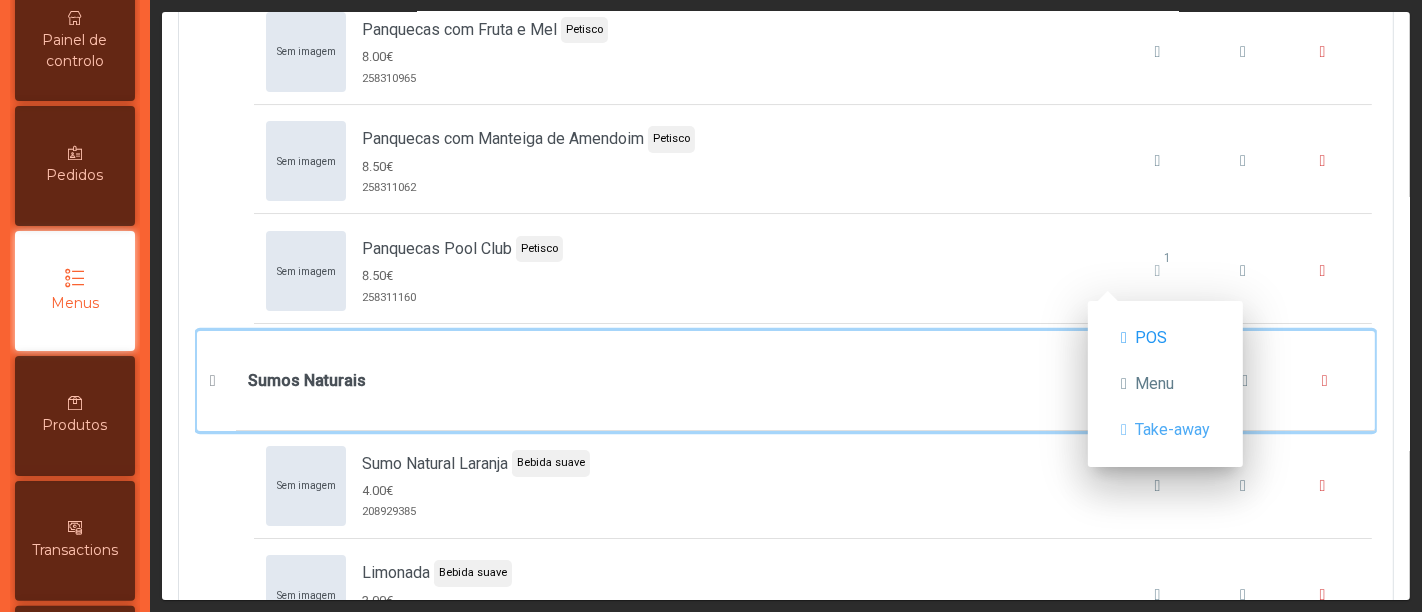 click on "Sumos Naturais" 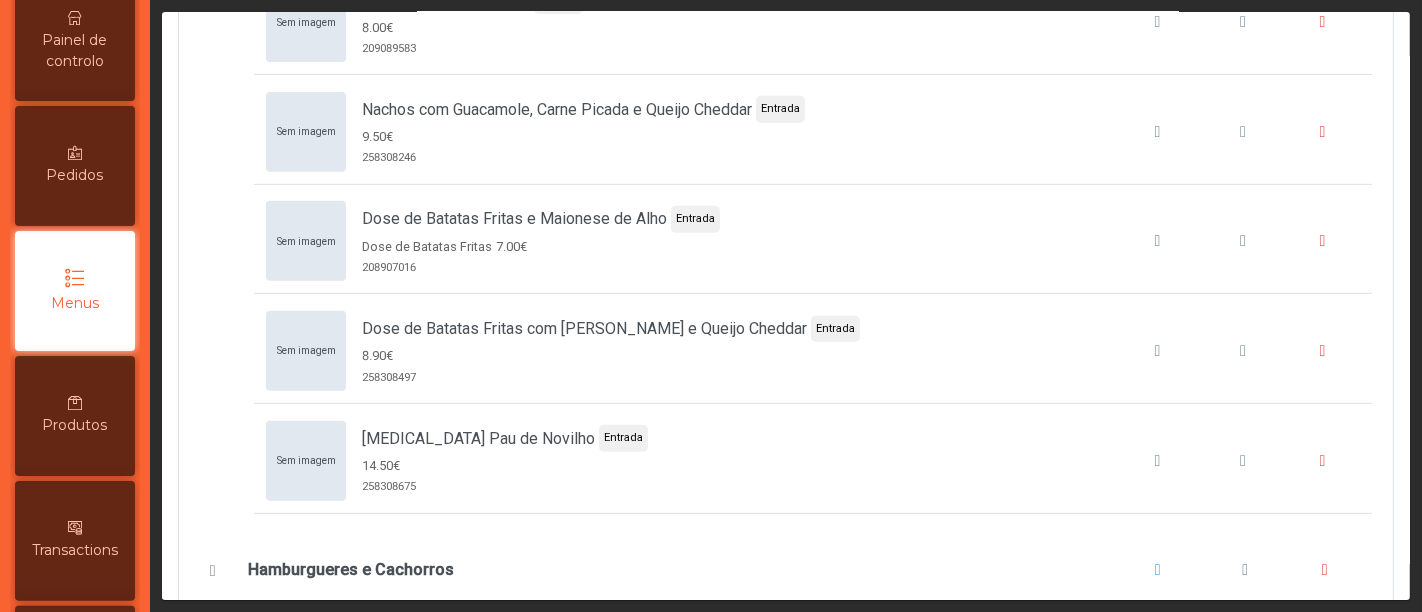 scroll, scrollTop: 0, scrollLeft: 0, axis: both 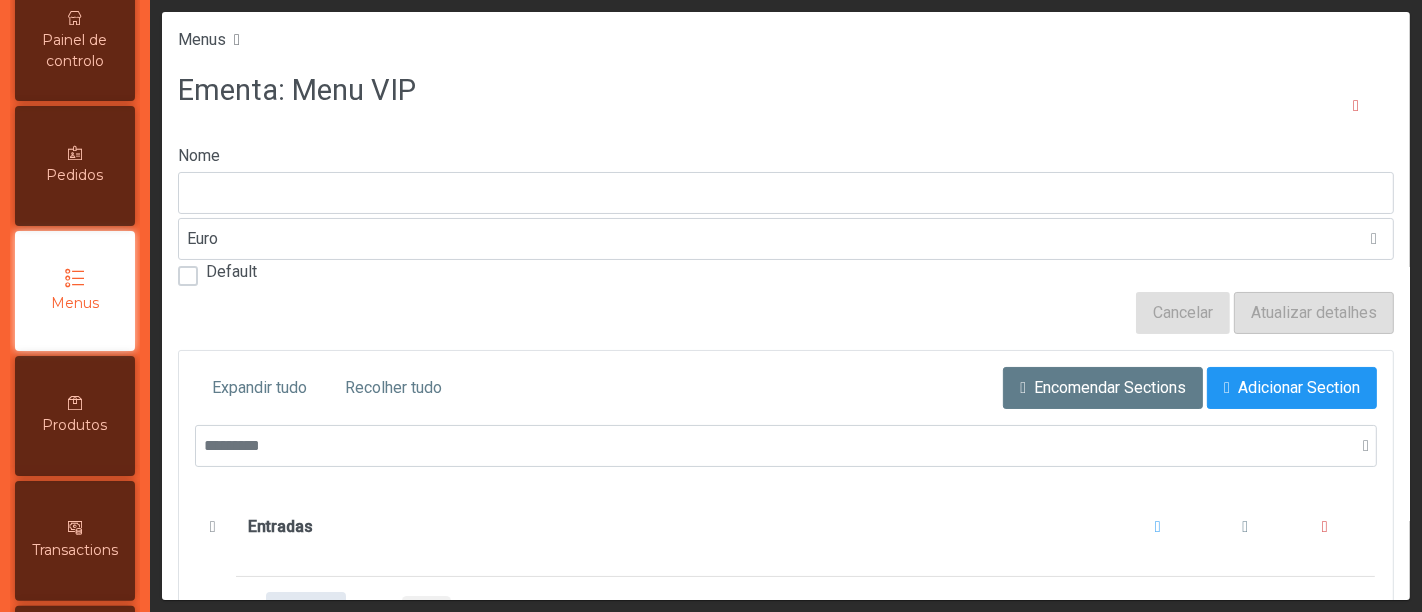 click on "Menus" at bounding box center [75, 291] 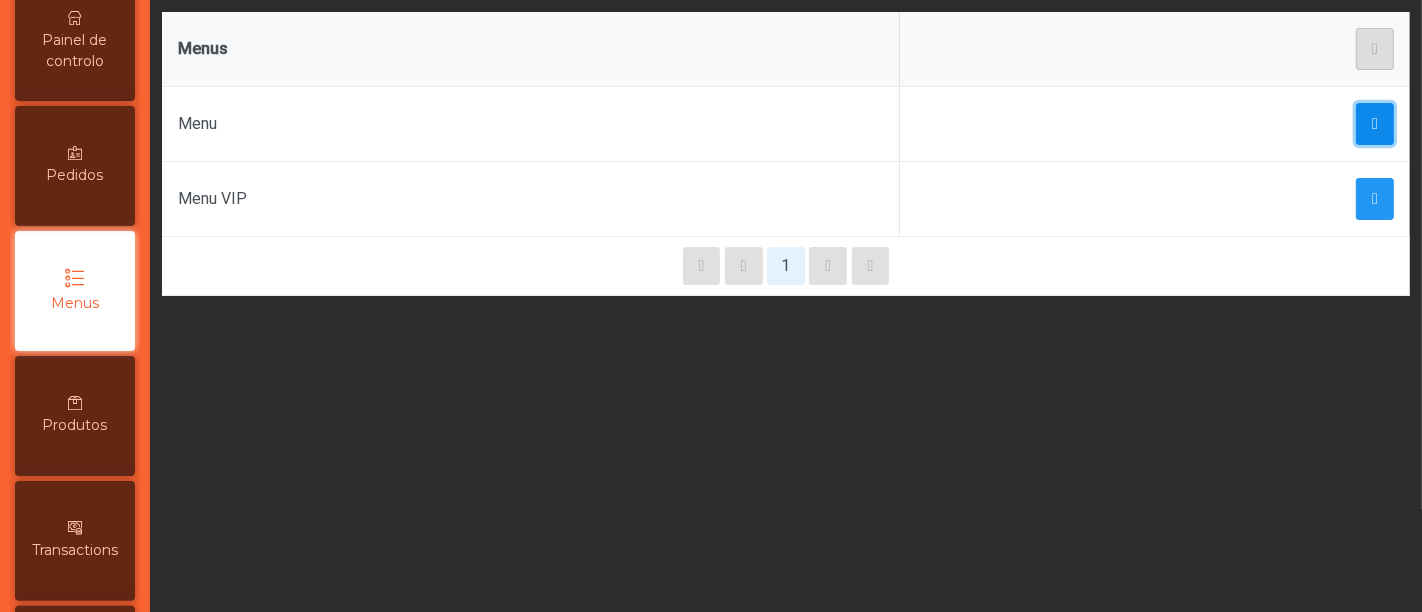 click 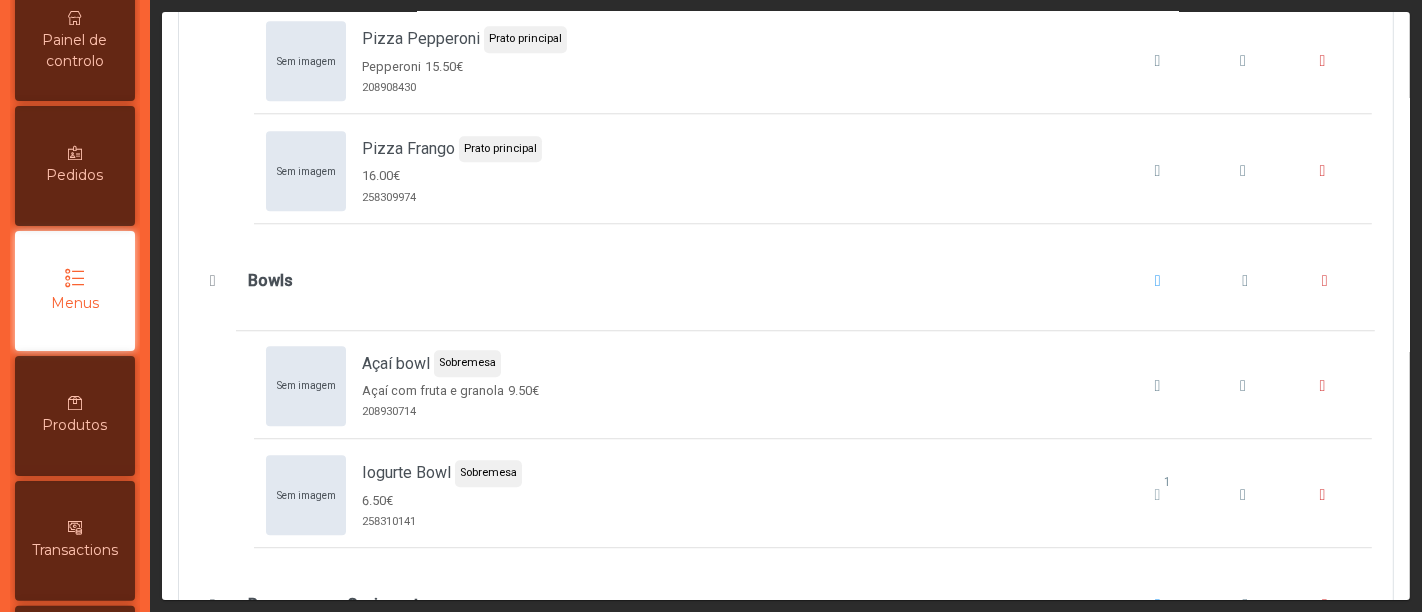 scroll, scrollTop: 4493, scrollLeft: 0, axis: vertical 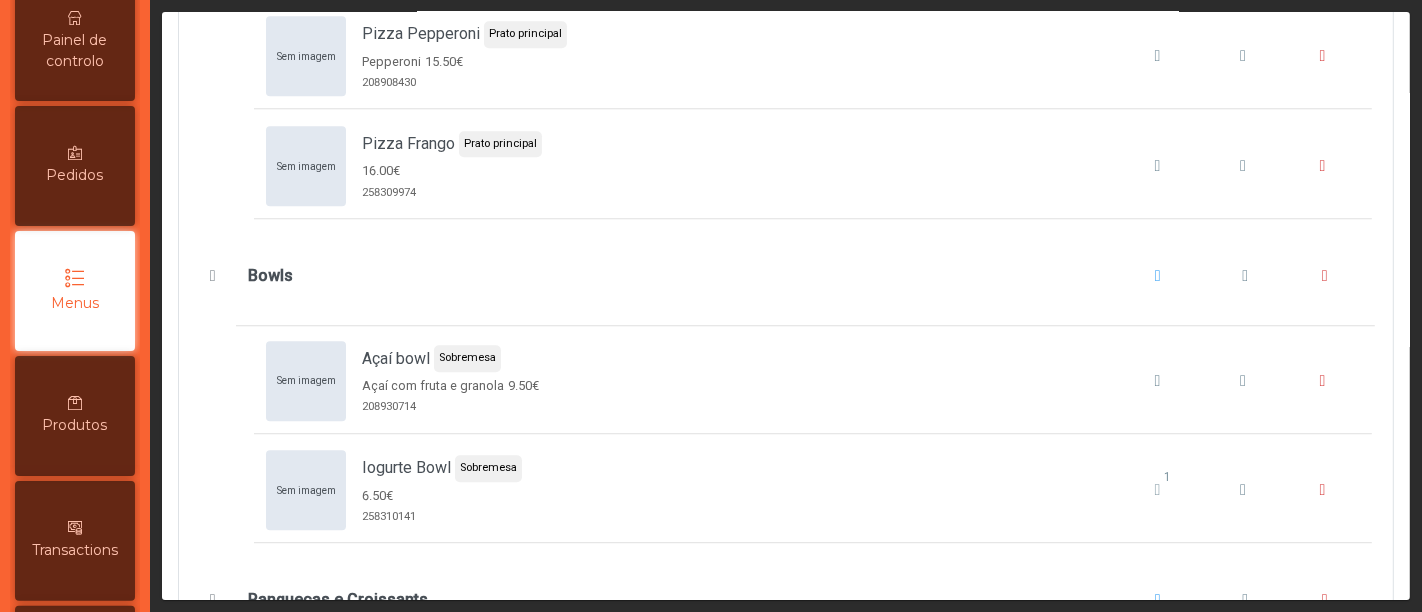 click on "Painel de controlo" at bounding box center (75, 51) 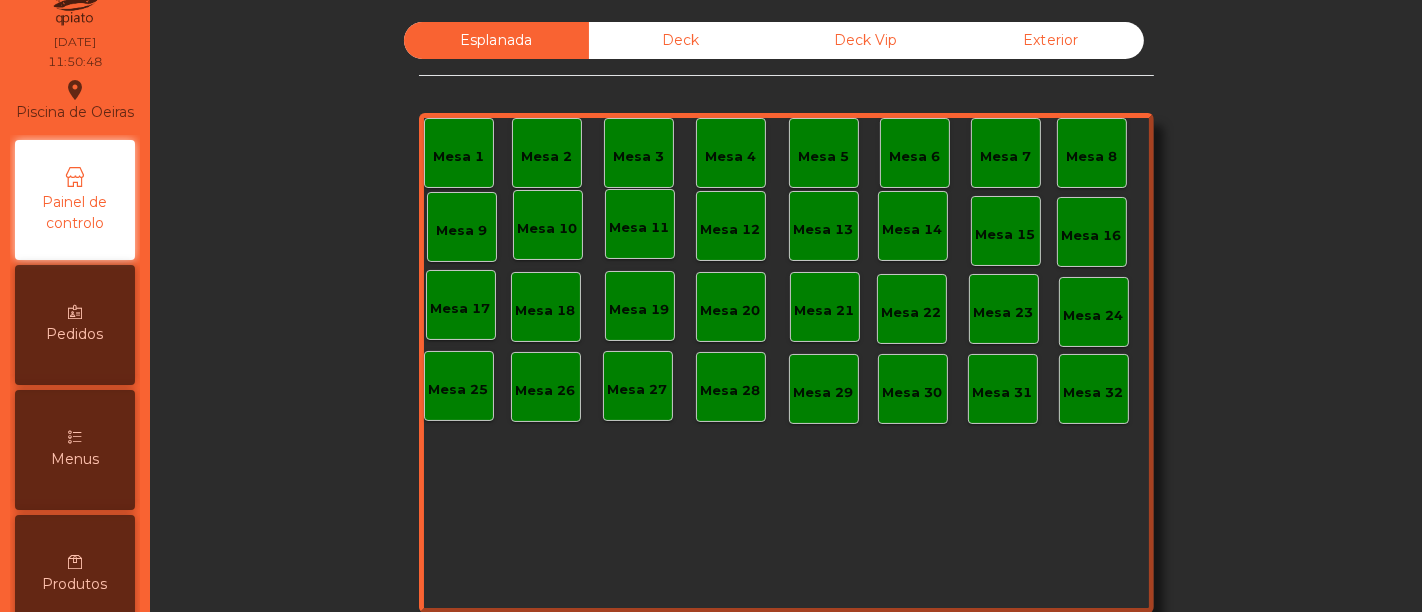 scroll, scrollTop: 0, scrollLeft: 0, axis: both 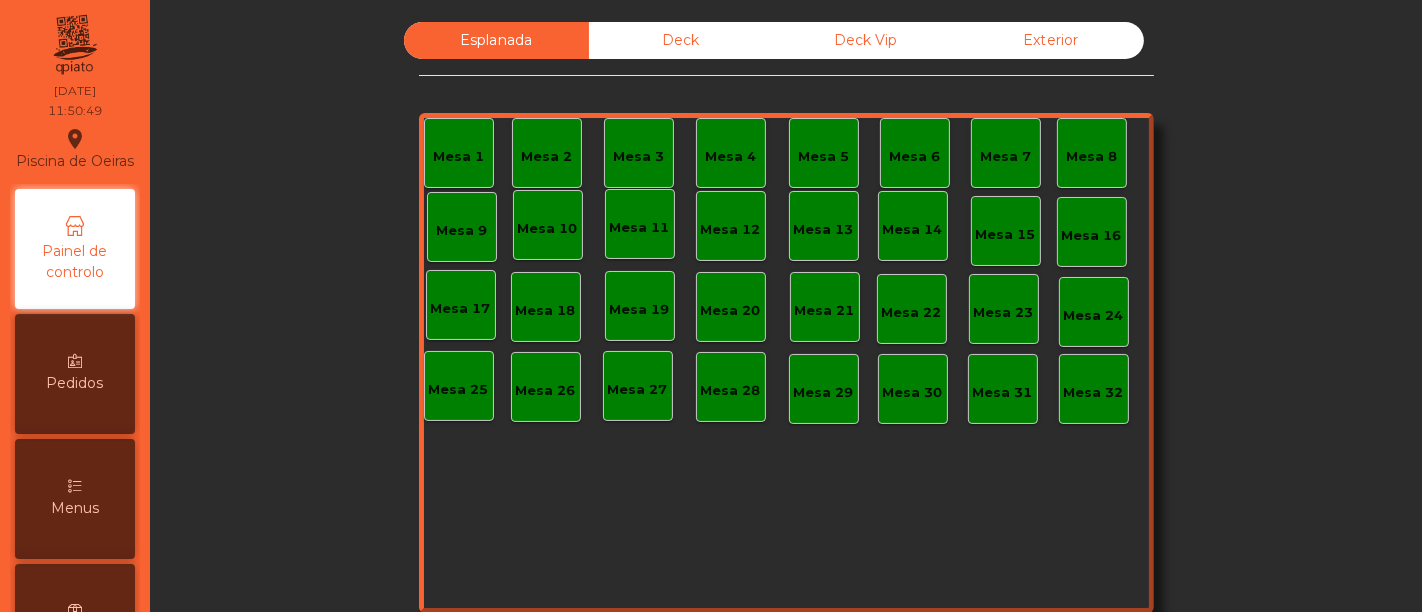 click on "Esplanada   Deck   Deck Vip   Exterior   Mesa 1   Mesa 2   Mesa 3   Mesa 4   [GEOGRAPHIC_DATA] 6   [GEOGRAPHIC_DATA] 8   [GEOGRAPHIC_DATA] 10   [GEOGRAPHIC_DATA] 12   [GEOGRAPHIC_DATA] 15   [GEOGRAPHIC_DATA] 17   [GEOGRAPHIC_DATA] 19   [GEOGRAPHIC_DATA] 21   [GEOGRAPHIC_DATA] 22   [GEOGRAPHIC_DATA] [GEOGRAPHIC_DATA] [GEOGRAPHIC_DATA] 26   [GEOGRAPHIC_DATA] 27   [GEOGRAPHIC_DATA] 29   [GEOGRAPHIC_DATA] 30   [GEOGRAPHIC_DATA] 32   Mesa 14  Reserva na próxima hora Pedindo a conta A chamar" 